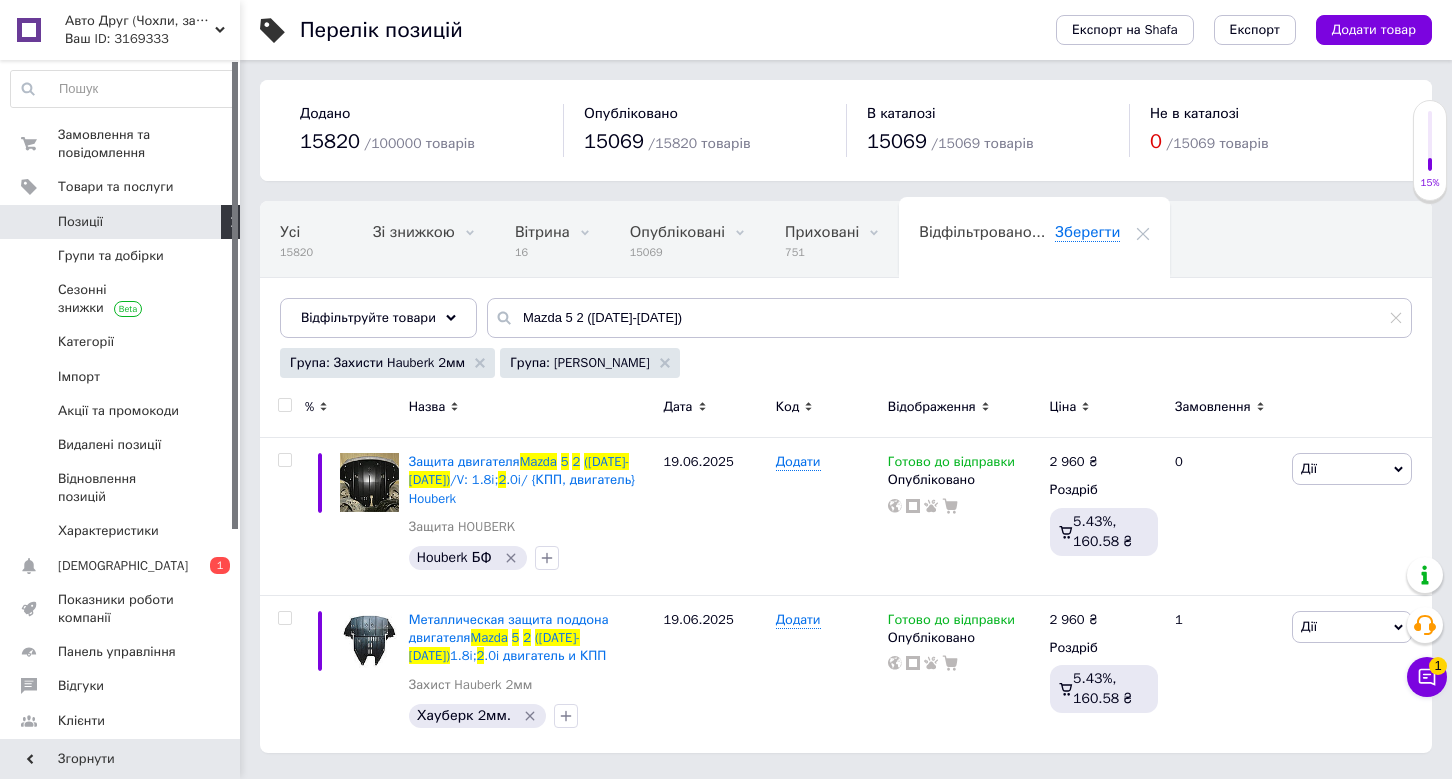 scroll, scrollTop: 0, scrollLeft: 0, axis: both 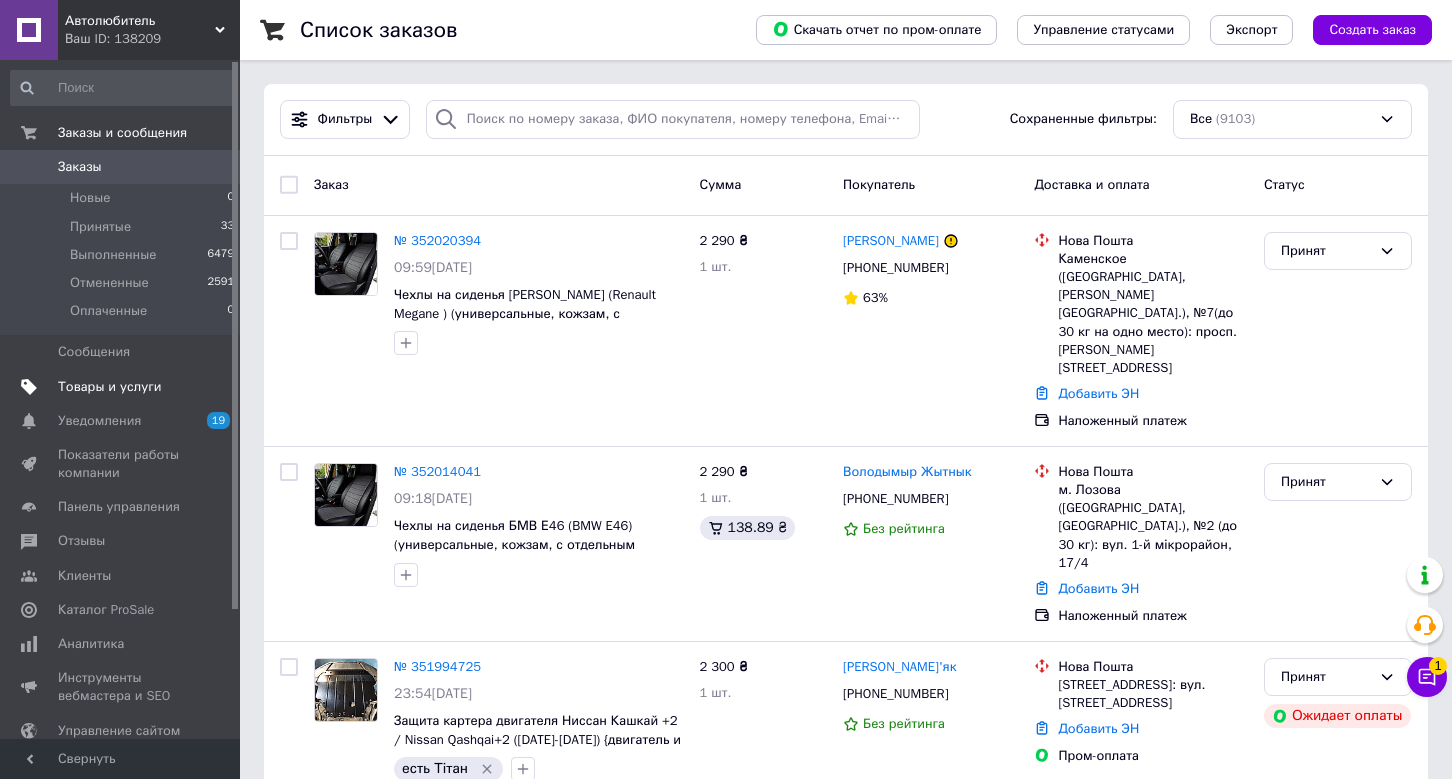 click on "Товары и услуги" at bounding box center [110, 387] 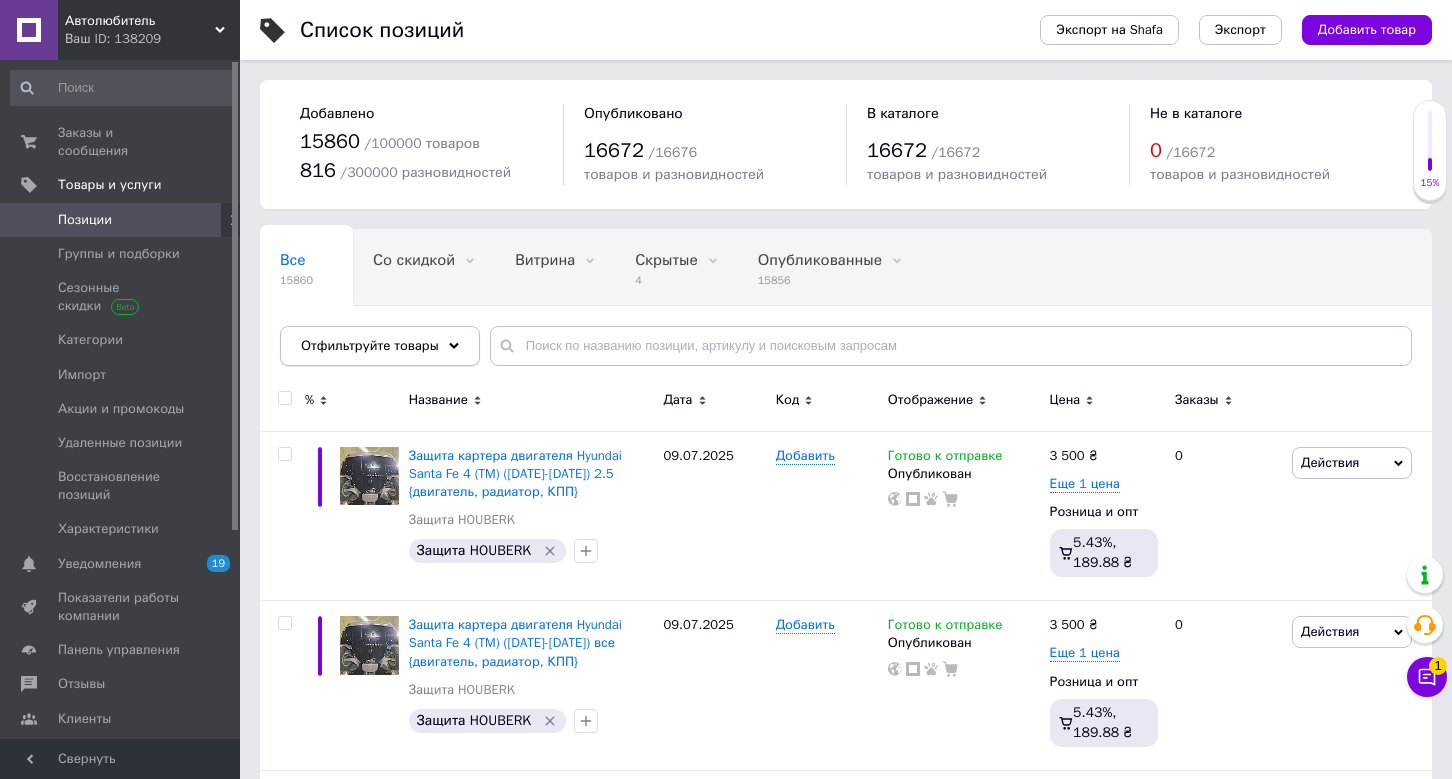 click on "Отфильтруйте товары" at bounding box center (380, 346) 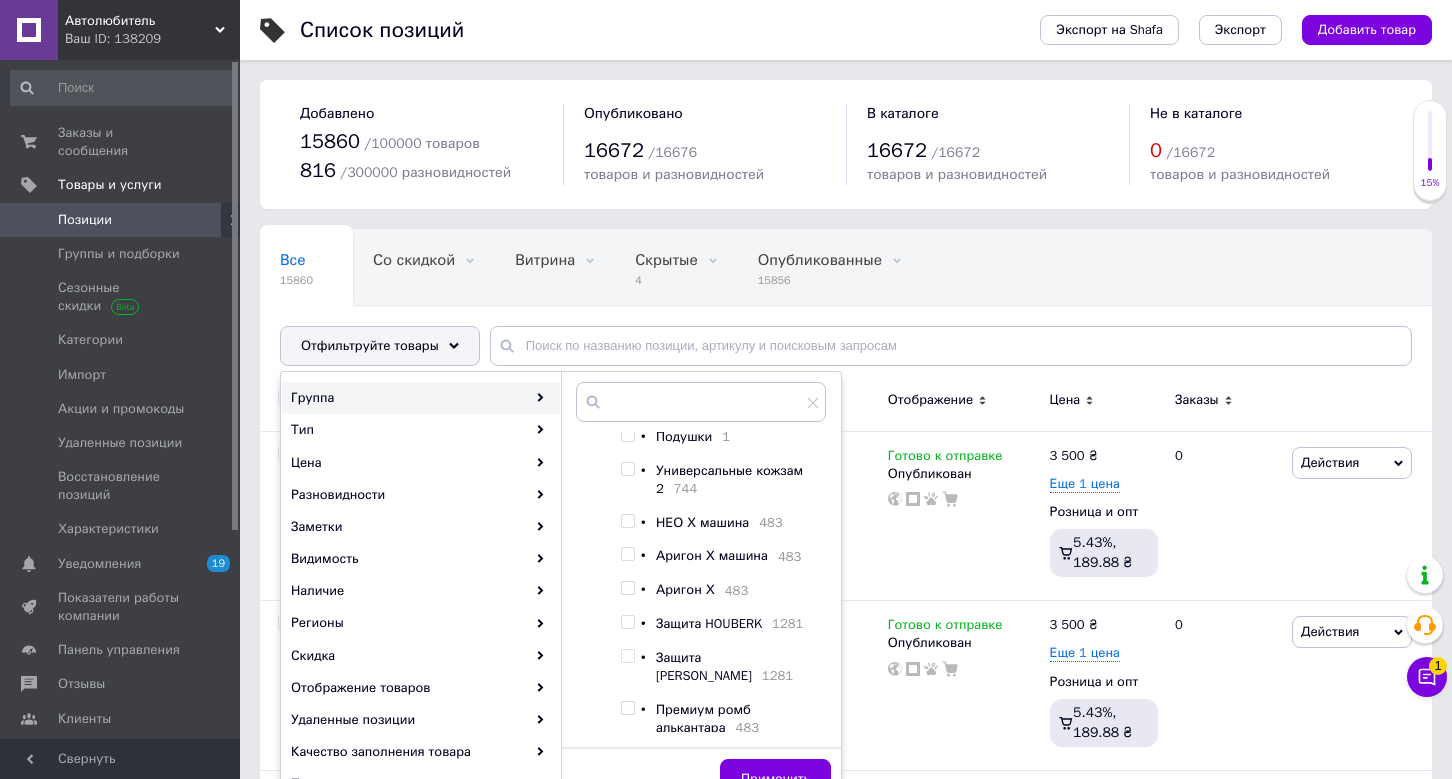 scroll, scrollTop: 324, scrollLeft: 0, axis: vertical 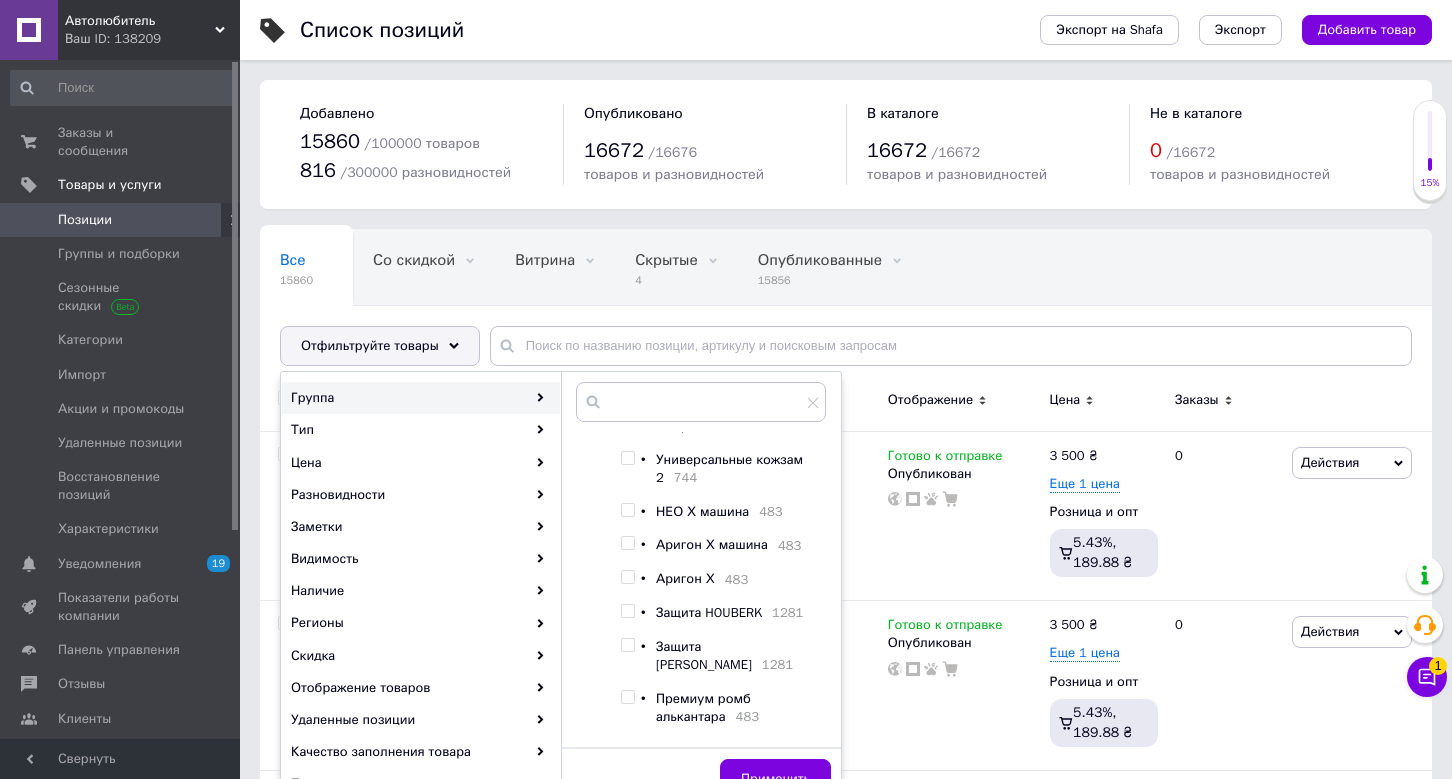 click at bounding box center [627, 611] 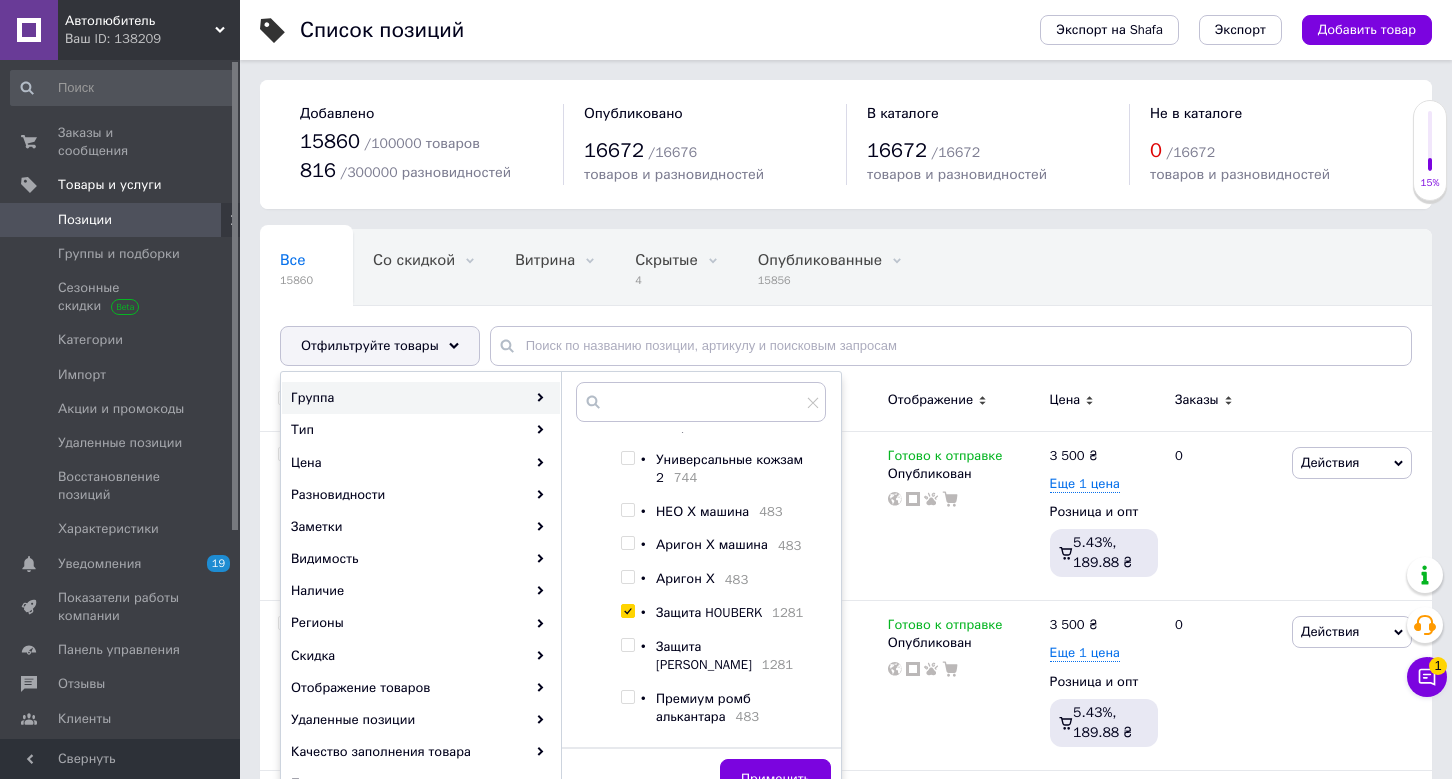 checkbox on "true" 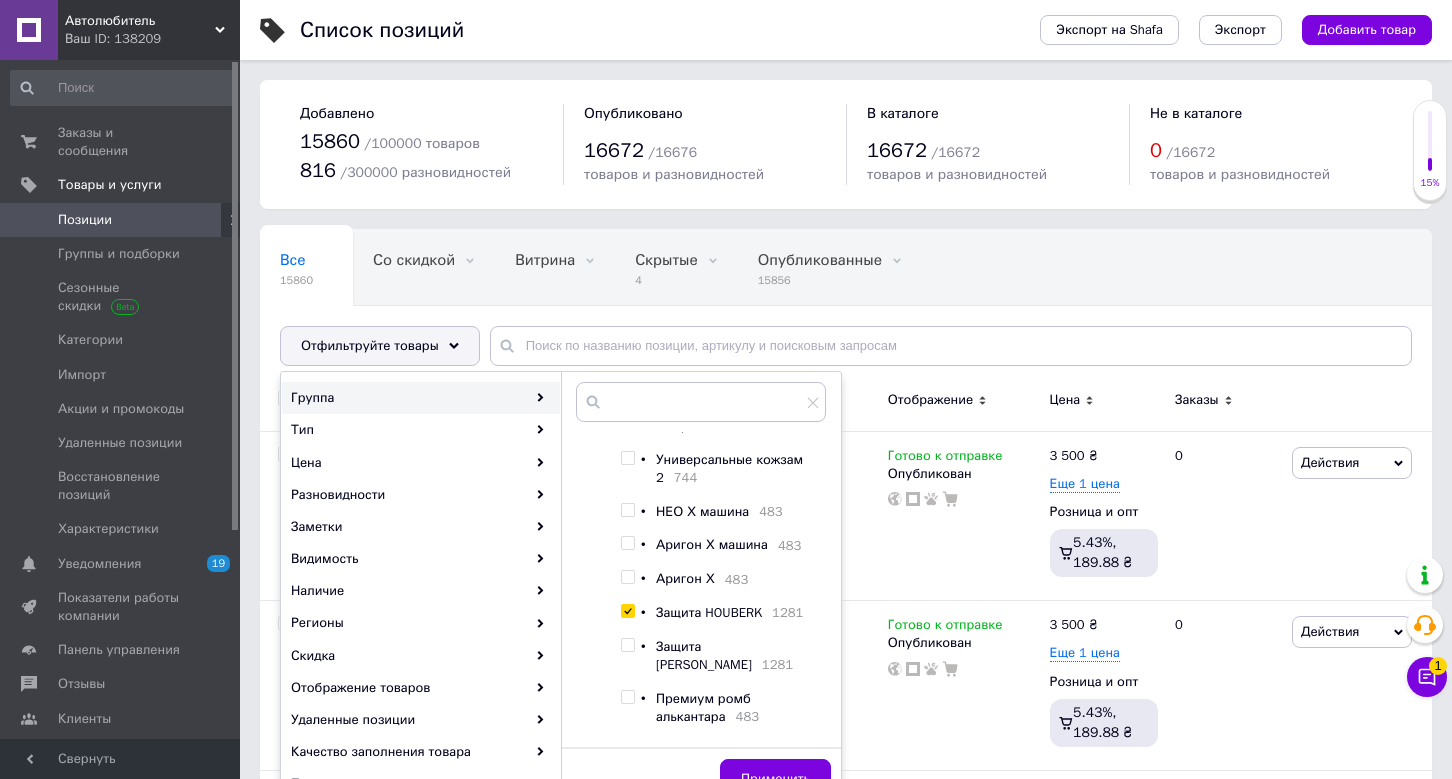 click at bounding box center [627, 645] 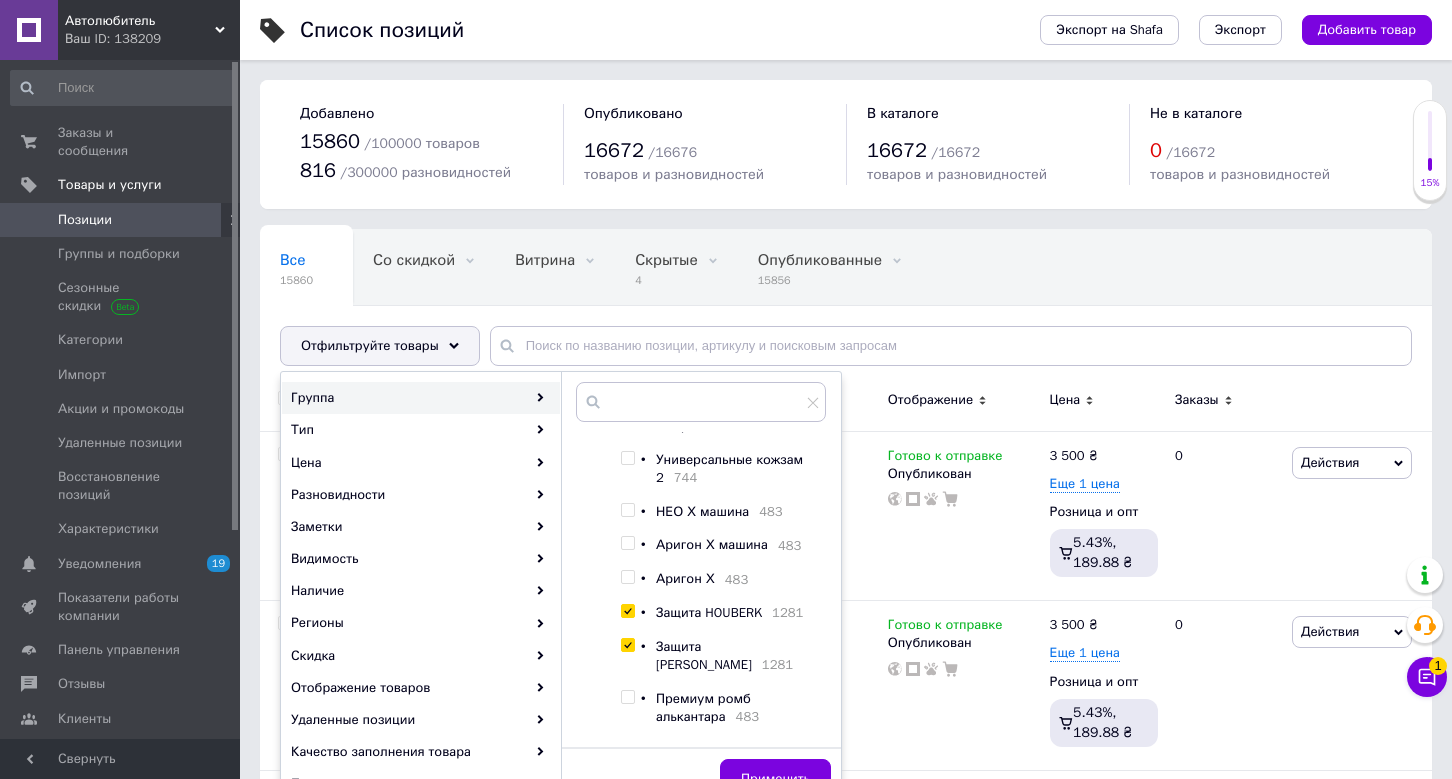 checkbox on "true" 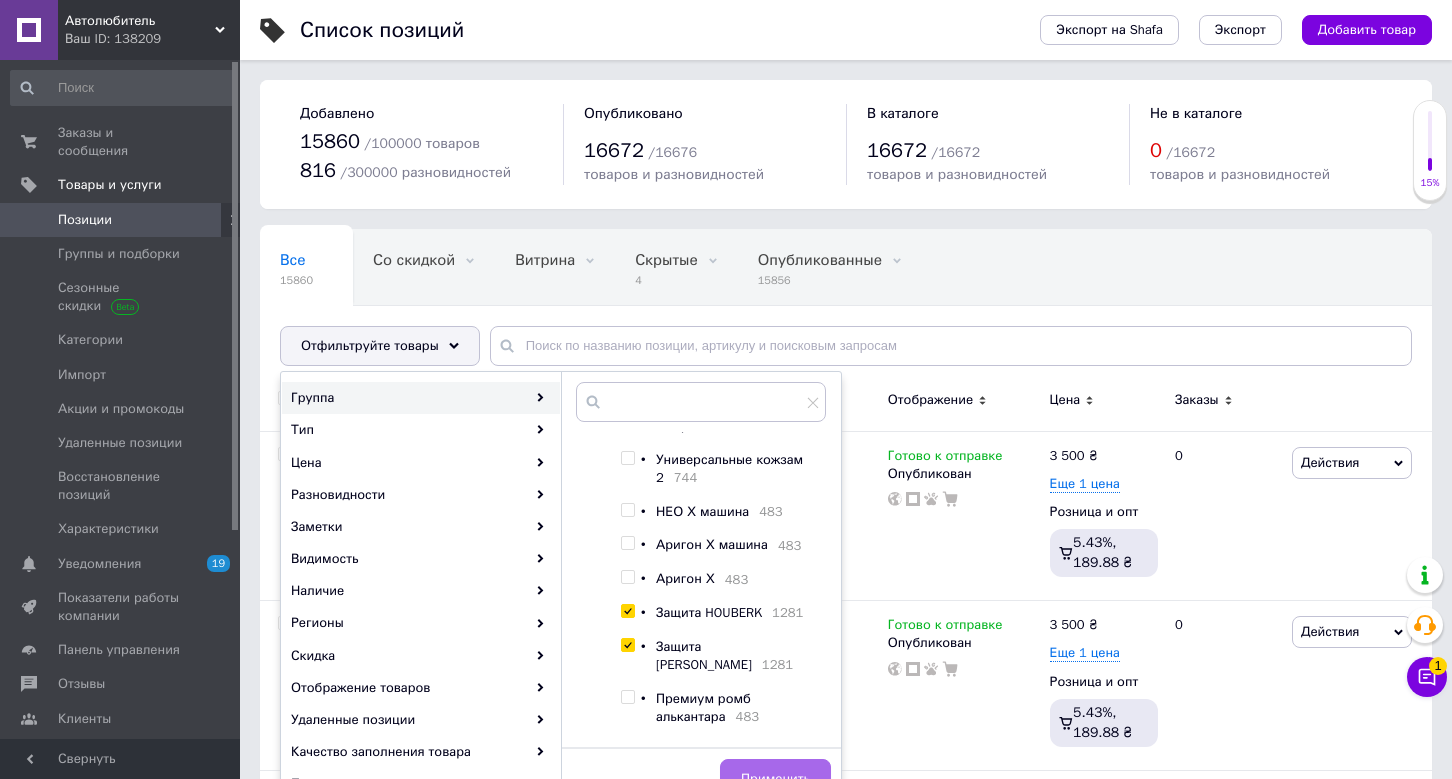 click on "Применить" at bounding box center [775, 779] 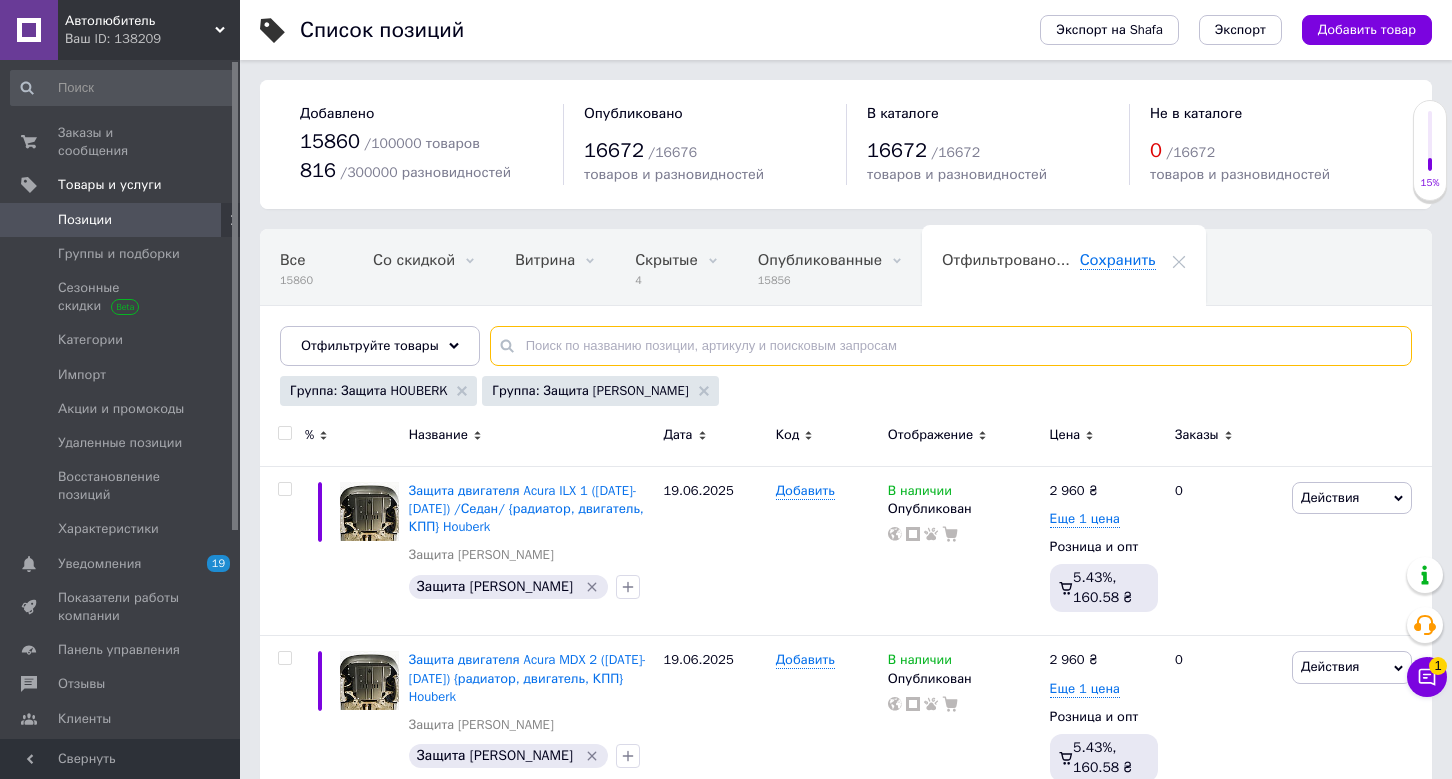 click at bounding box center [951, 346] 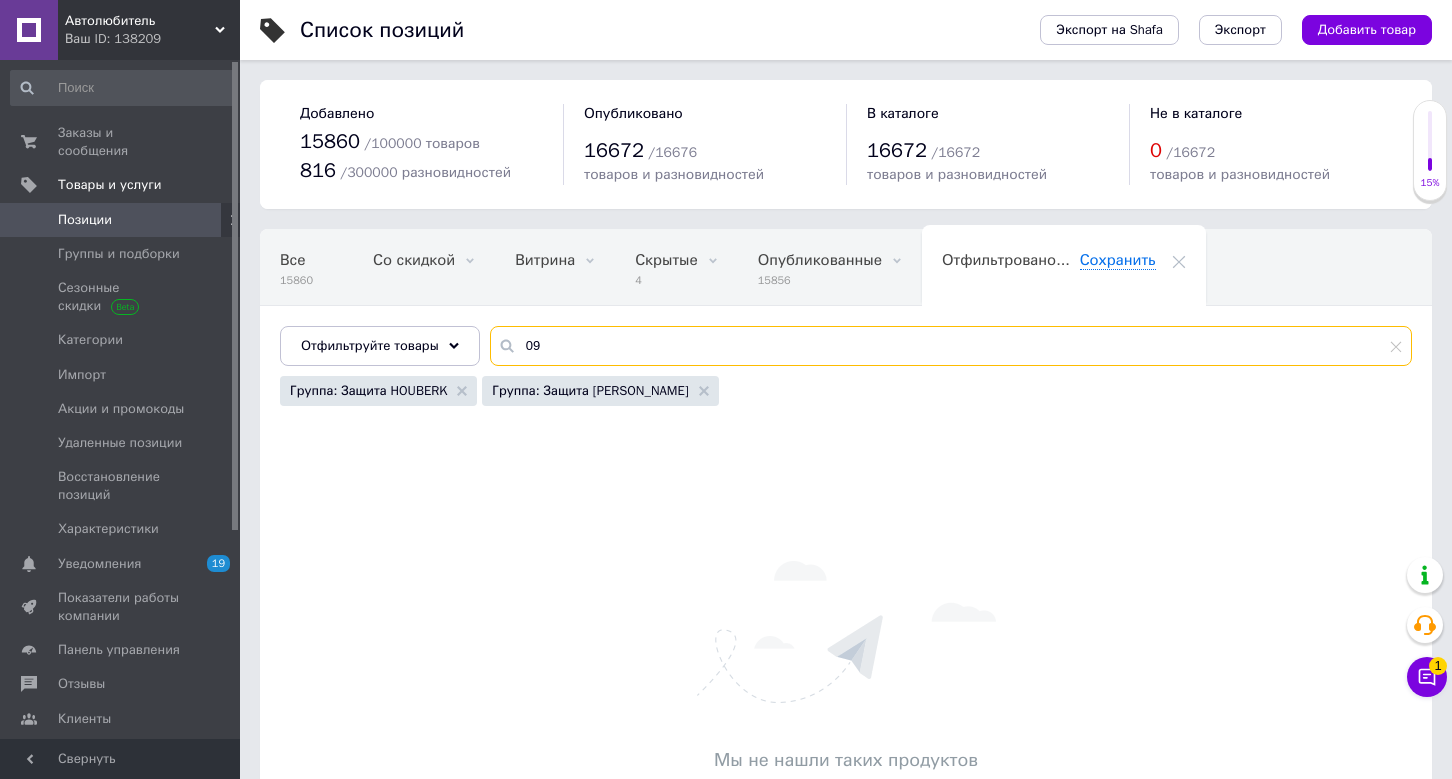 type on "0" 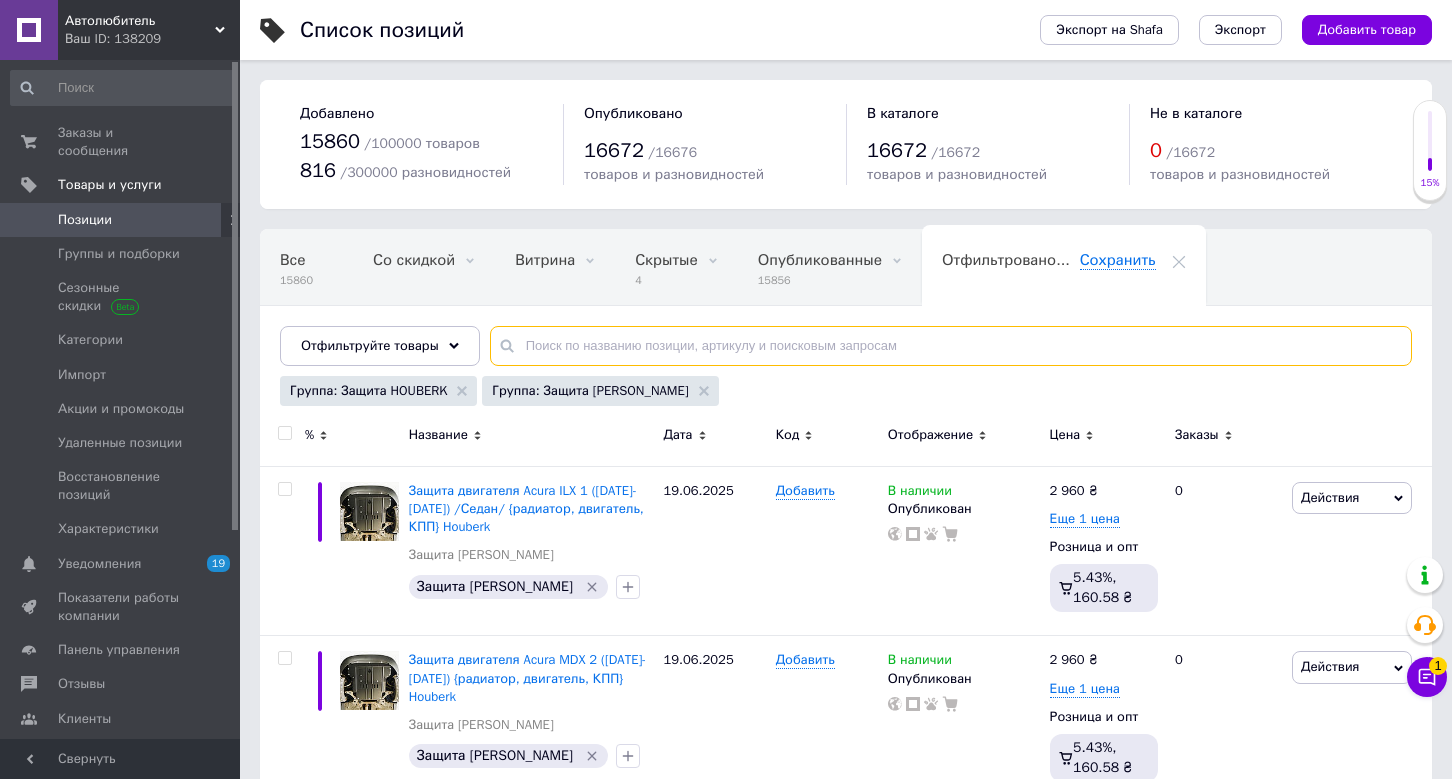 paste on "Mazda 5 2 (2005-2010) /V: 1.8i; 2.0i" 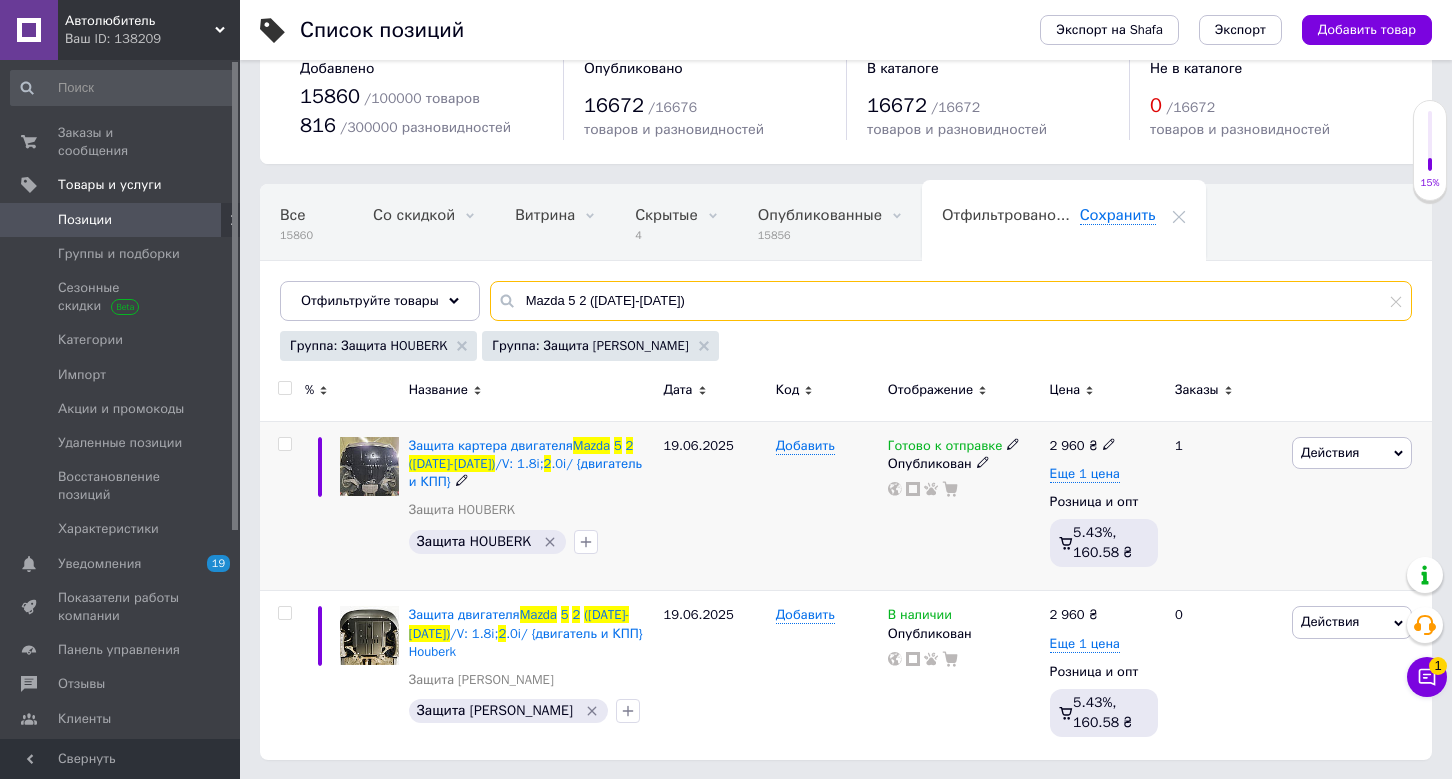 scroll, scrollTop: 44, scrollLeft: 0, axis: vertical 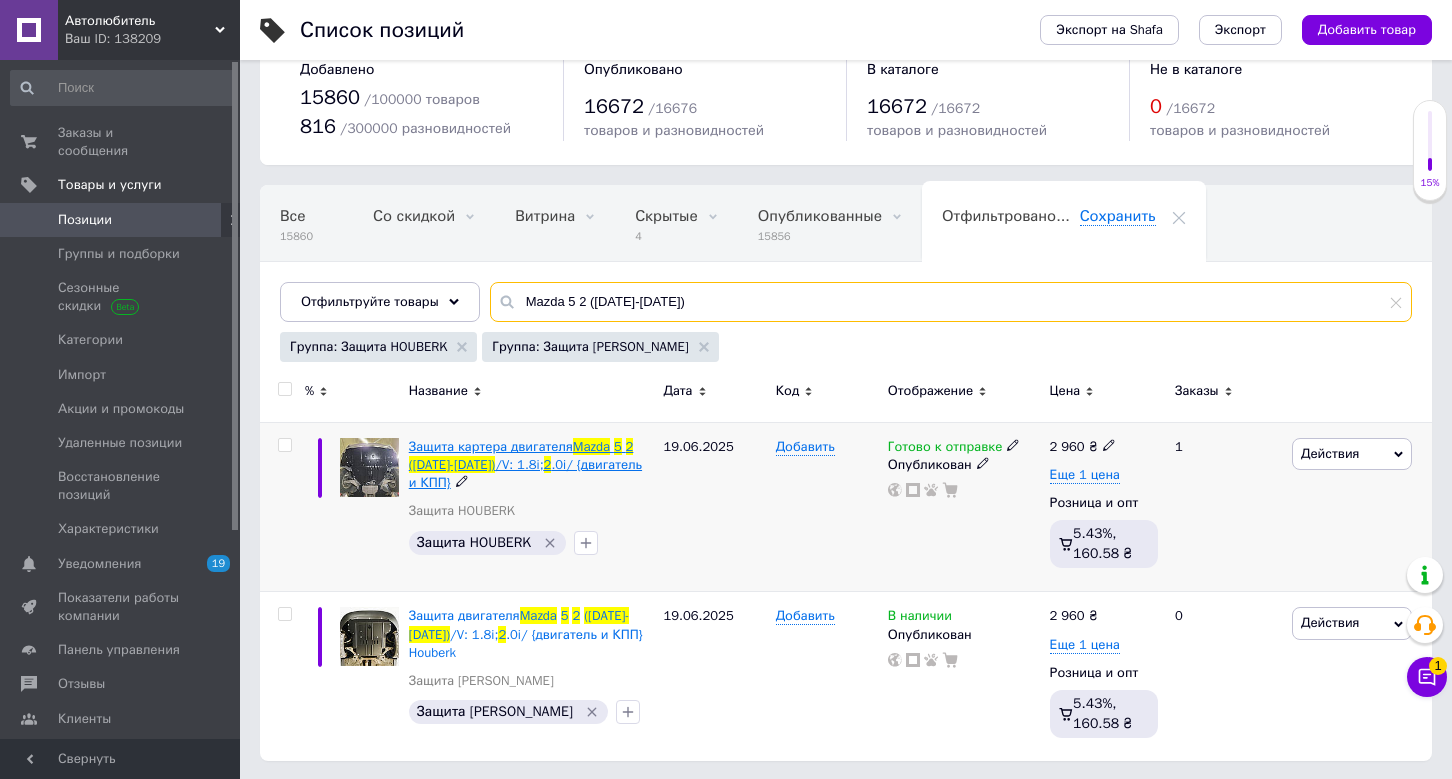 type on "Mazda 5 2 ([DATE]-[DATE])" 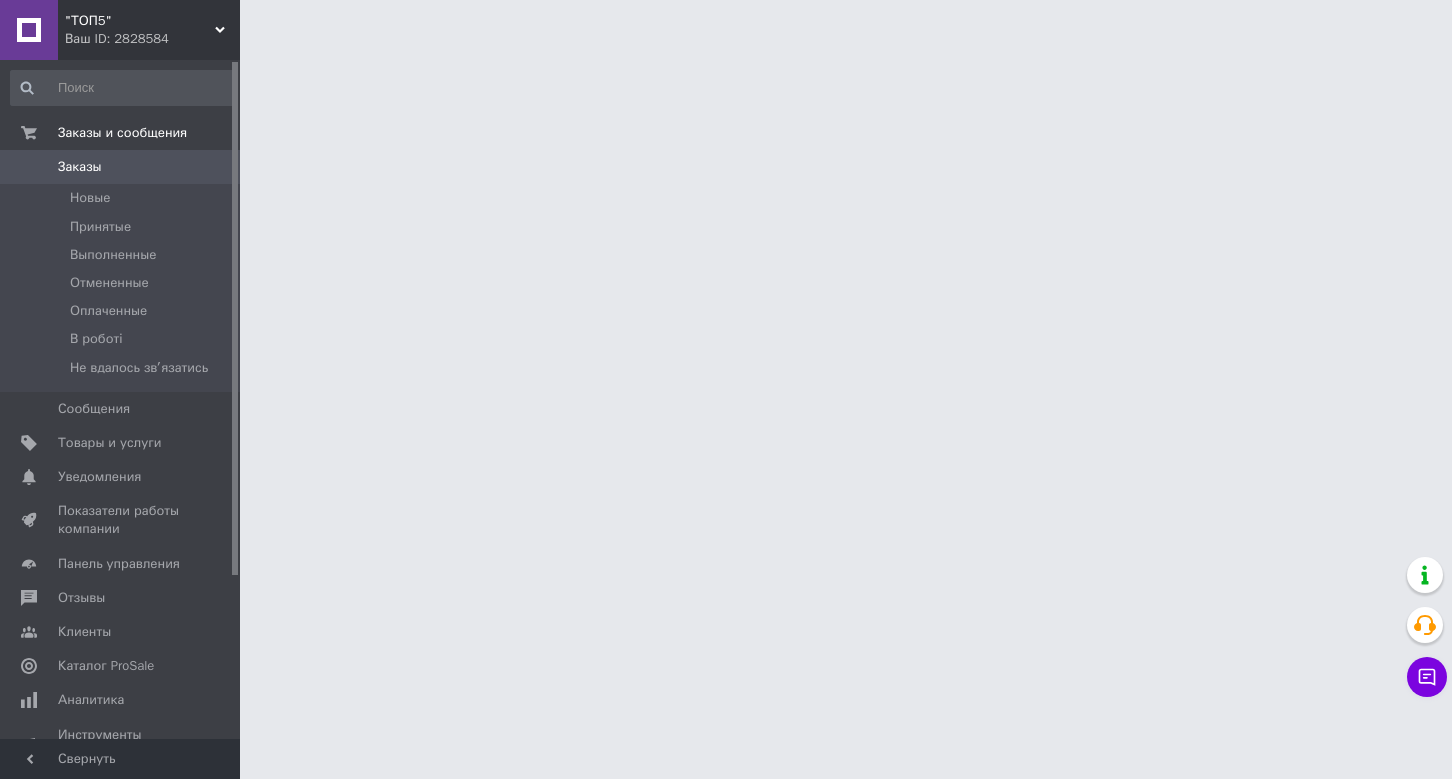 scroll, scrollTop: 0, scrollLeft: 0, axis: both 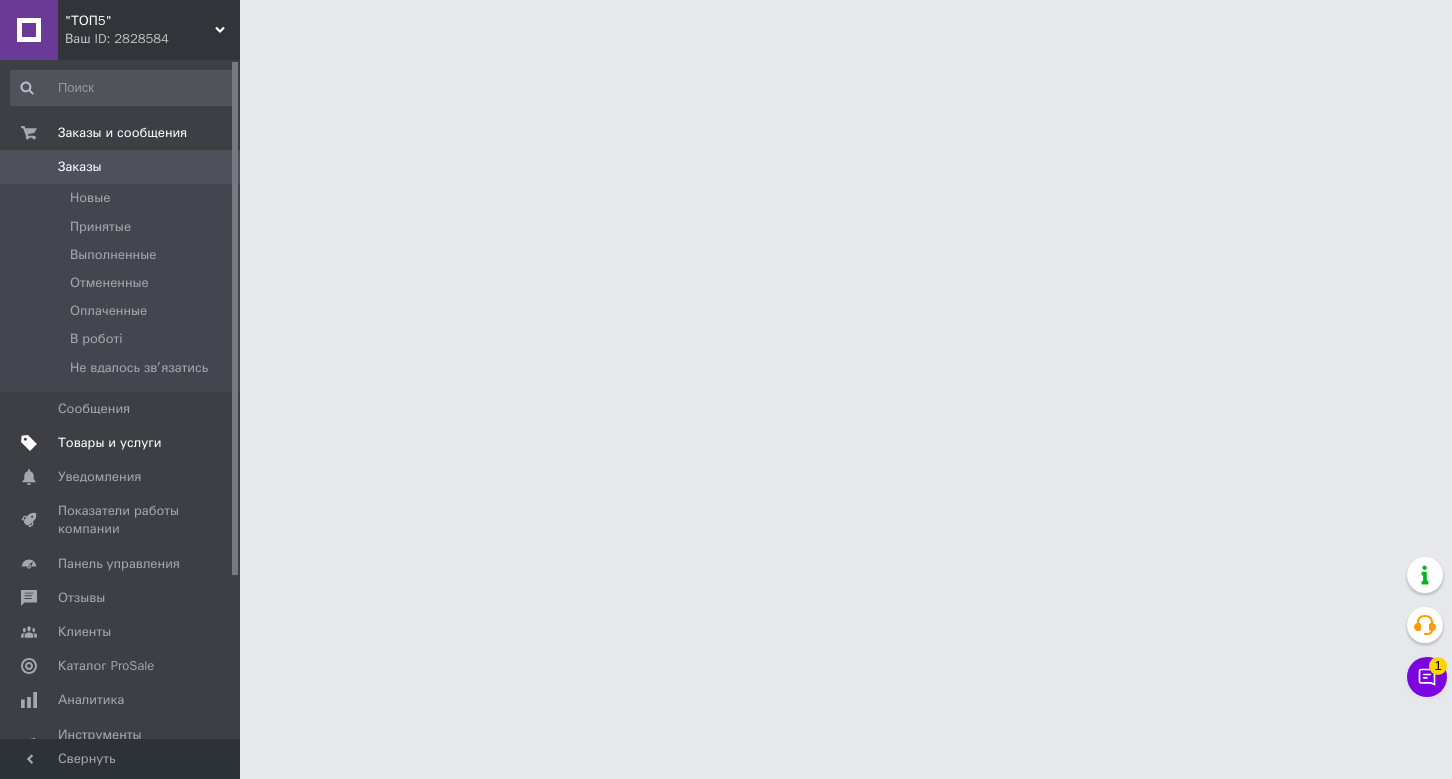 click on "Товары и услуги" at bounding box center [110, 443] 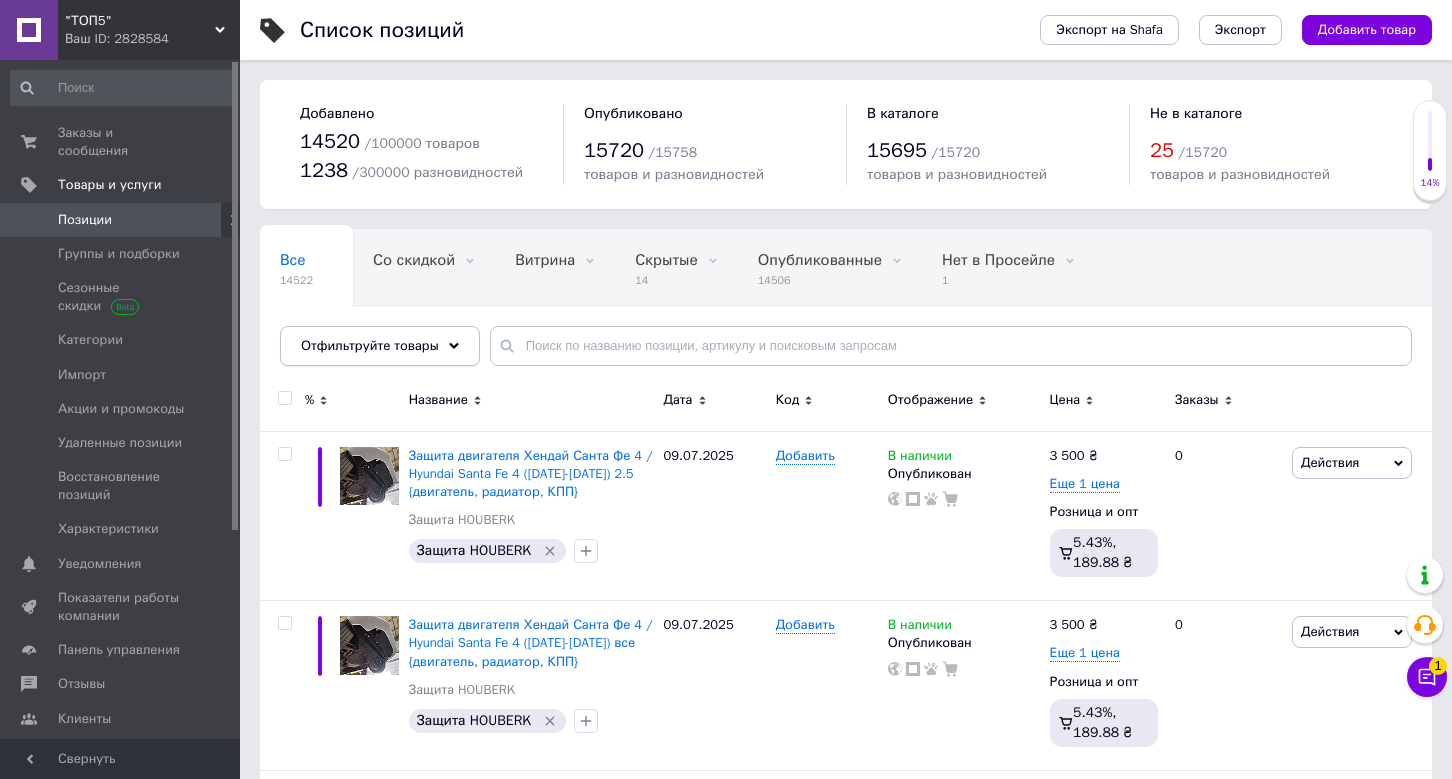 click on "Отфильтруйте товары" at bounding box center [380, 346] 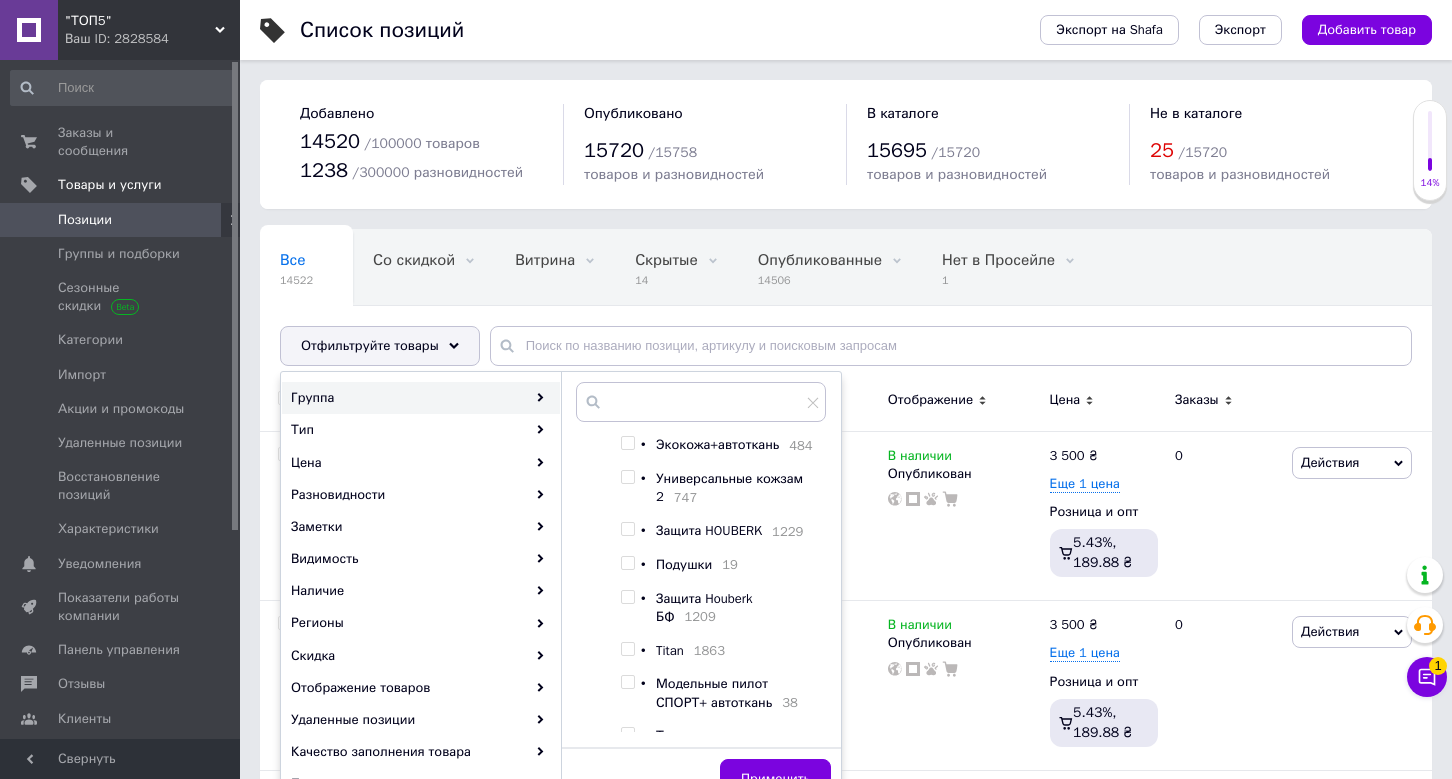 scroll, scrollTop: 373, scrollLeft: 0, axis: vertical 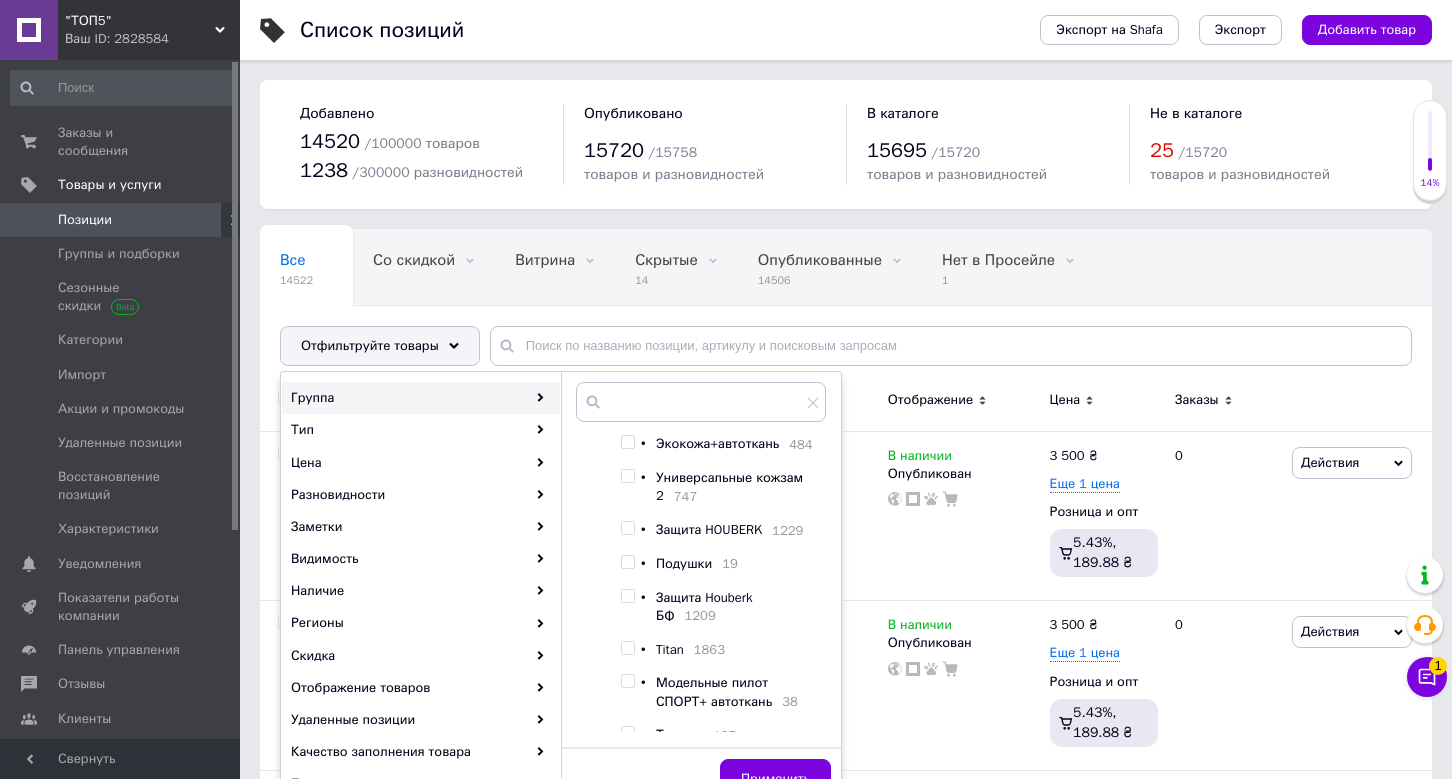 click at bounding box center [627, 528] 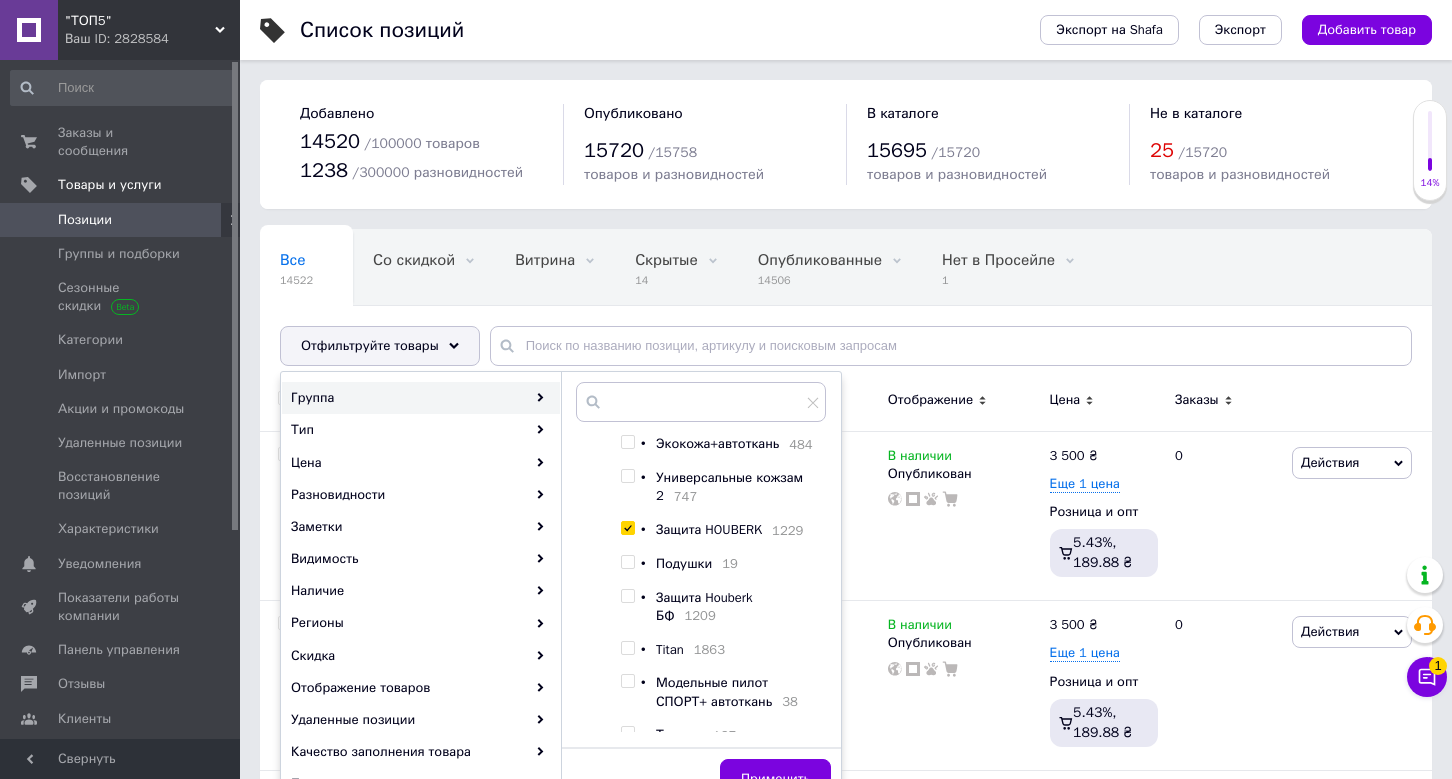 checkbox on "true" 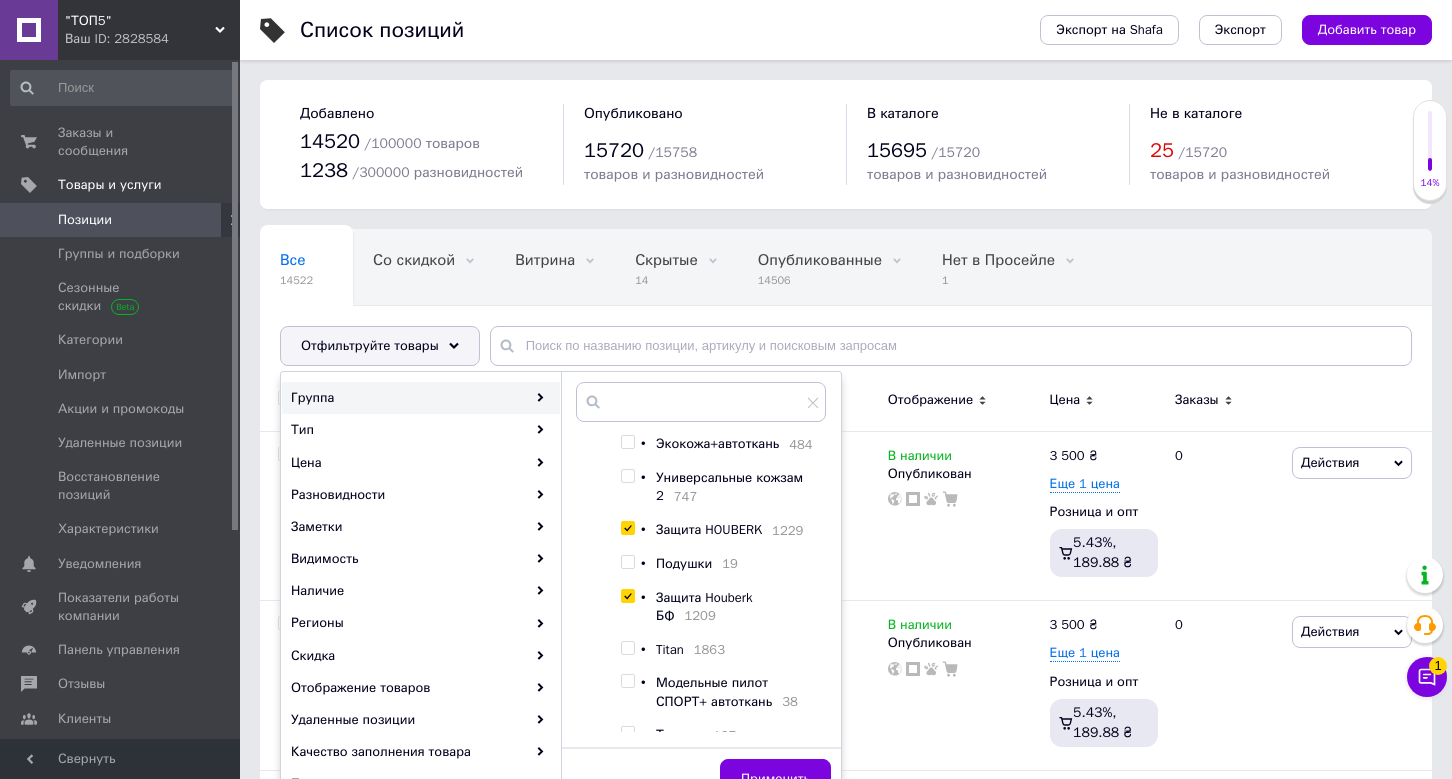 checkbox on "true" 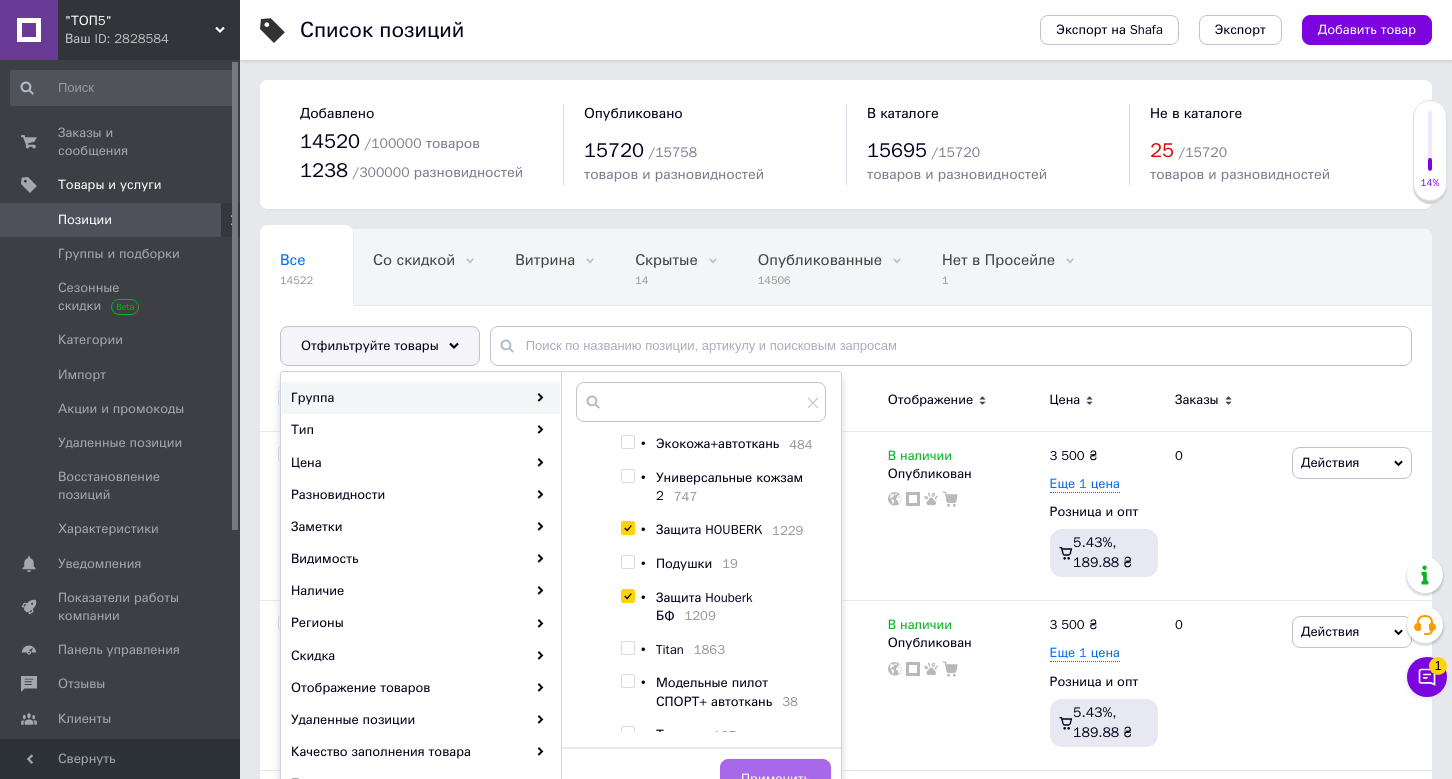 click on "Применить" at bounding box center [775, 779] 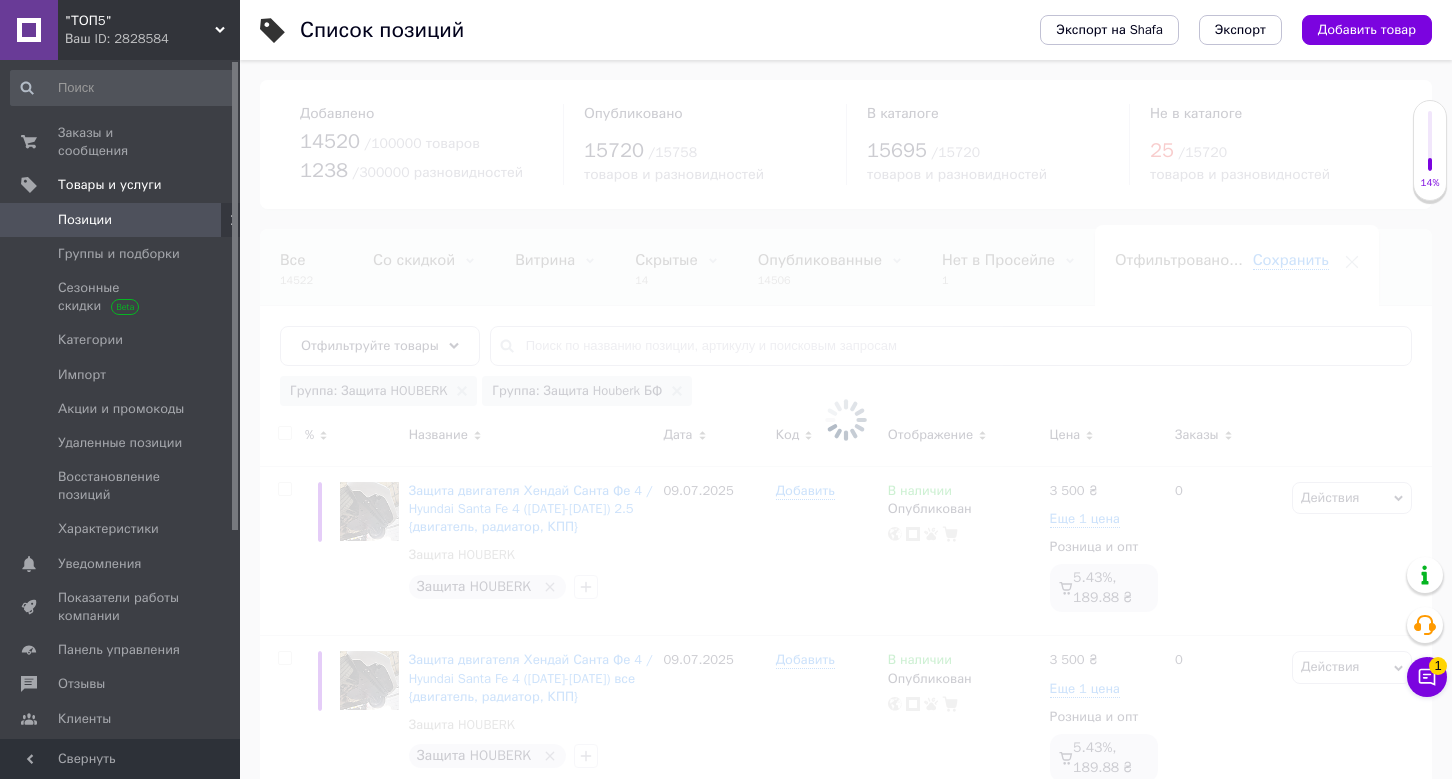 scroll, scrollTop: 0, scrollLeft: 132, axis: horizontal 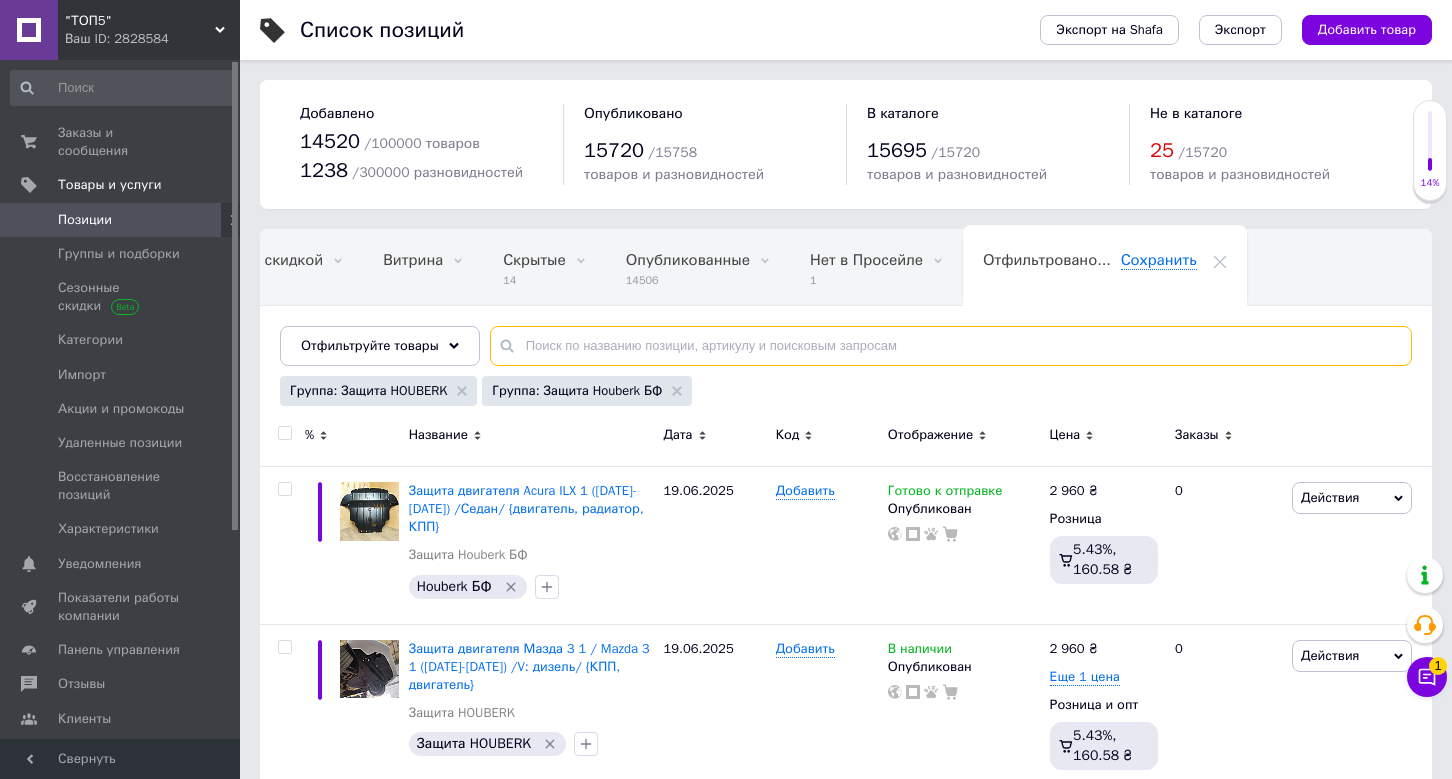 click at bounding box center [951, 346] 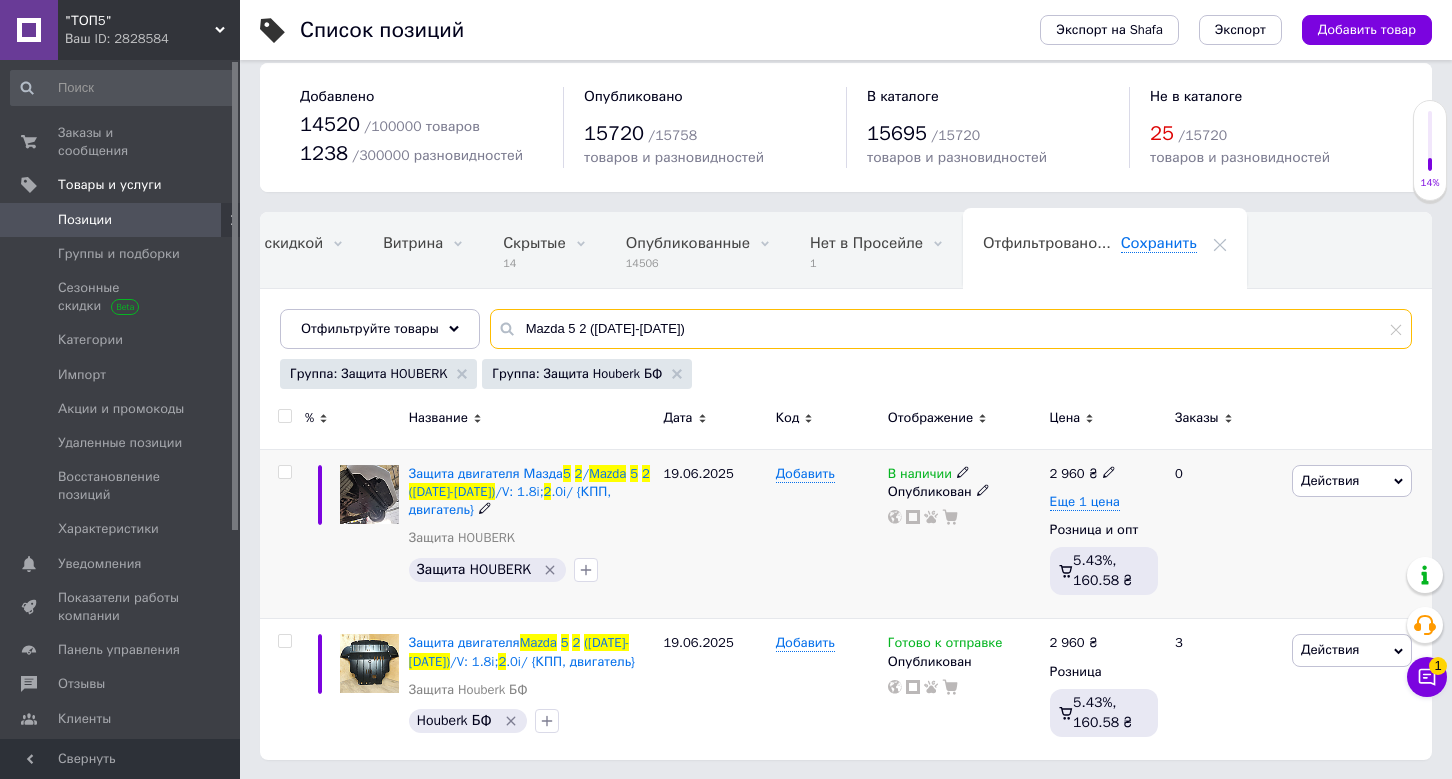 scroll, scrollTop: 16, scrollLeft: 0, axis: vertical 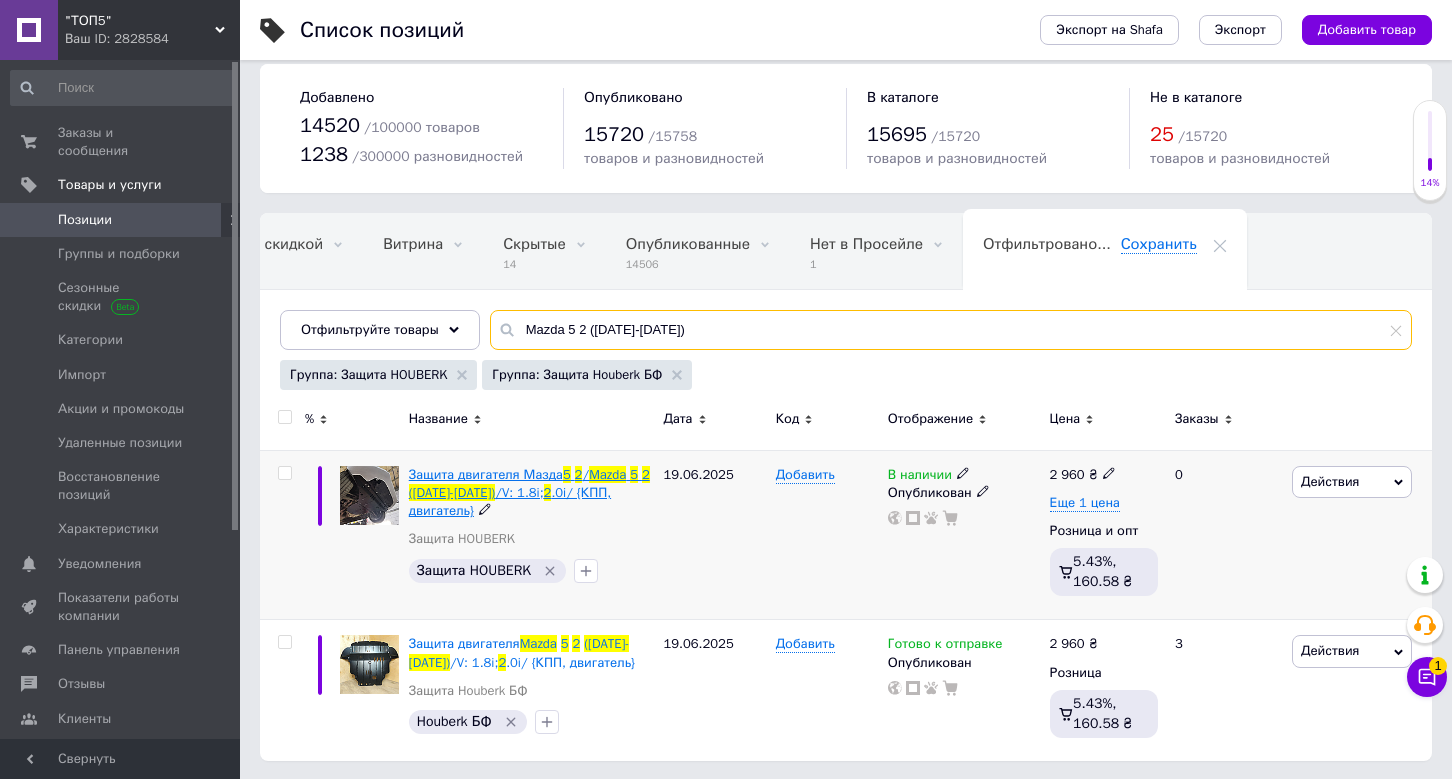 type on "Mazda 5 2 (2005-2010)" 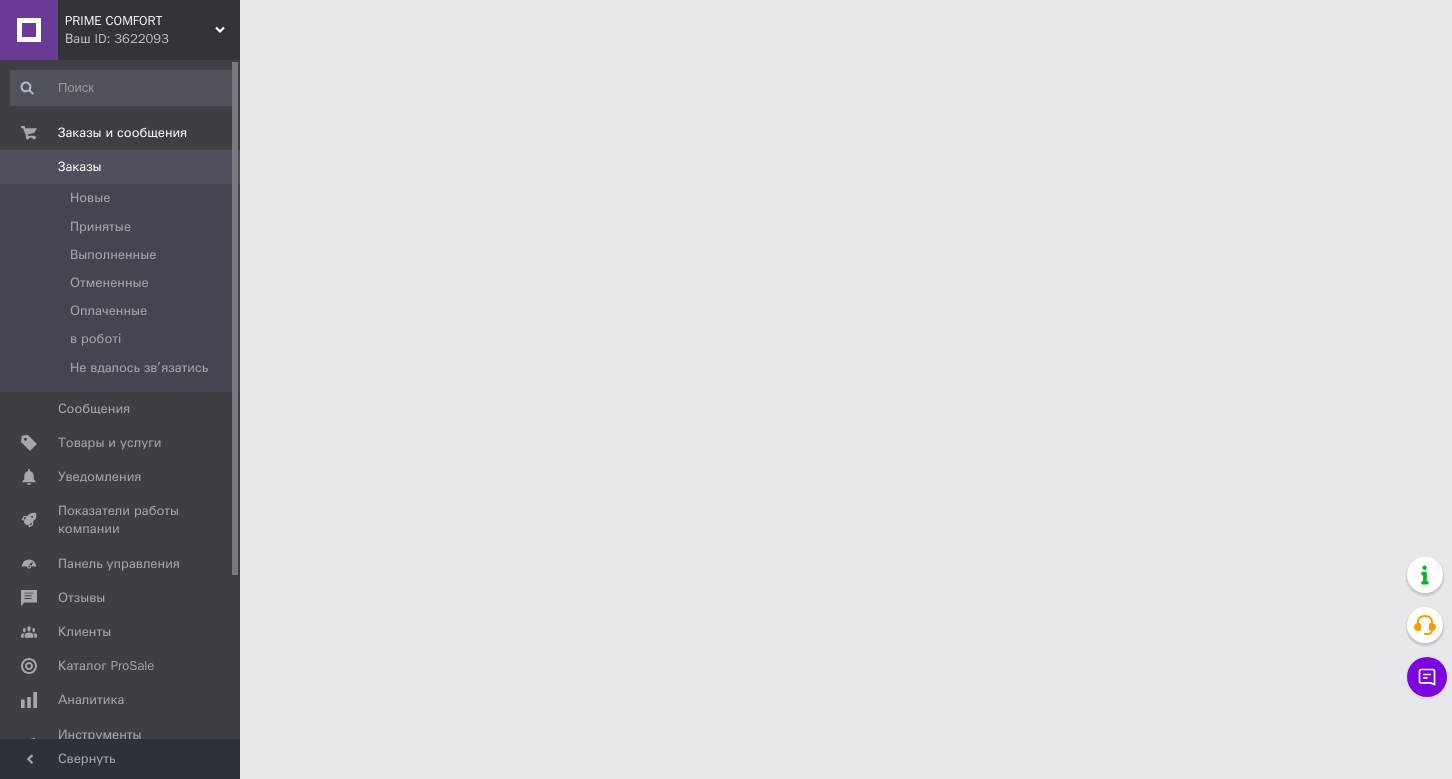 scroll, scrollTop: 0, scrollLeft: 0, axis: both 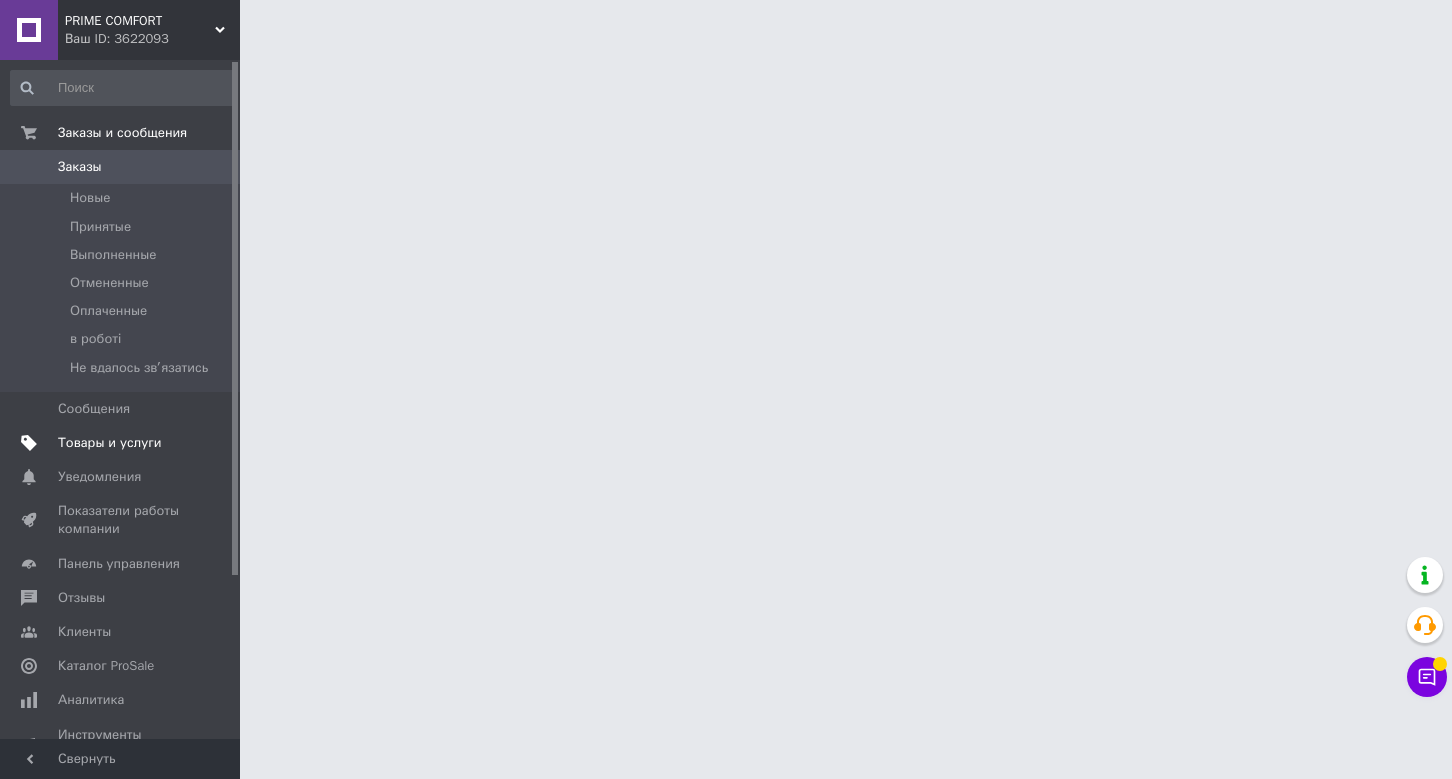 click on "Товары и услуги" at bounding box center (110, 443) 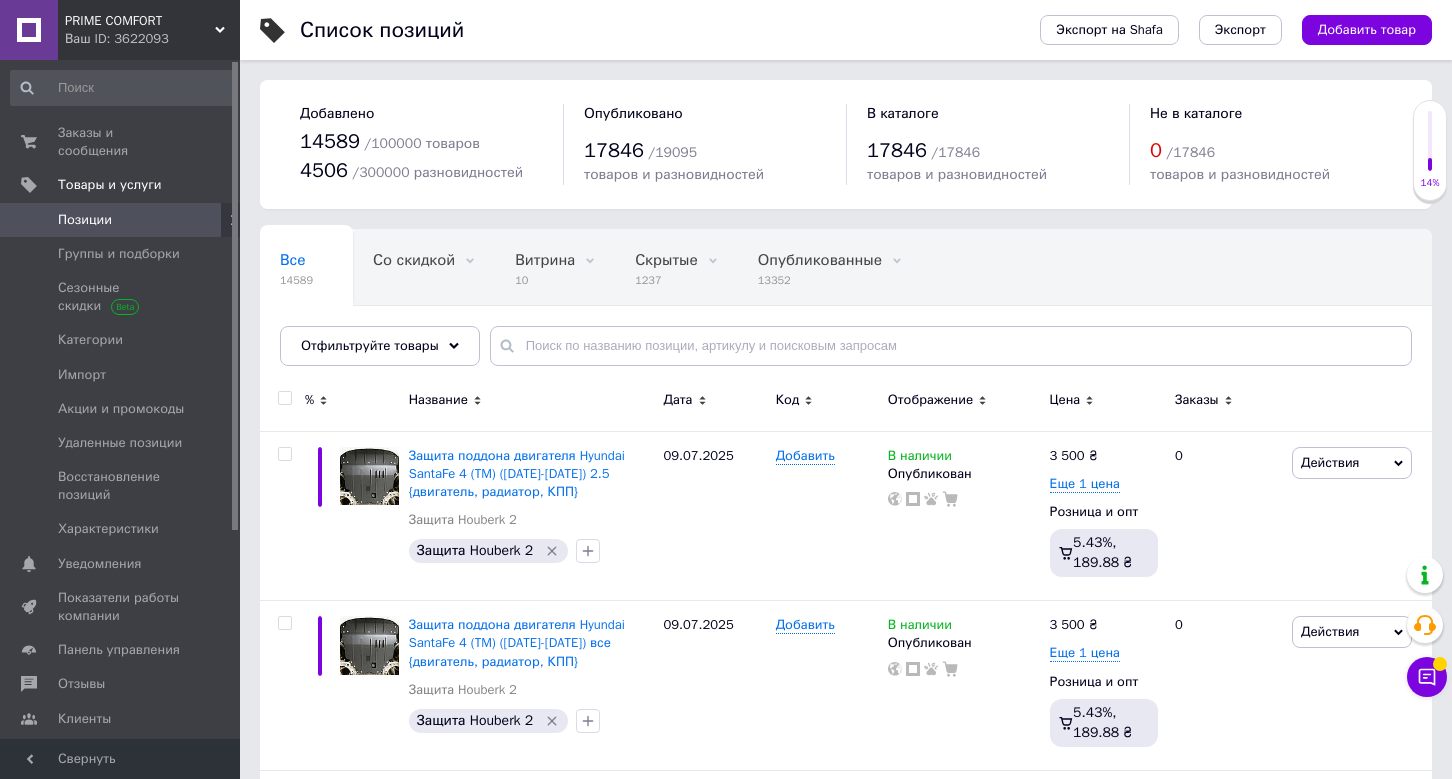 click on "Защита поддона двигателя  Hyundai SantaFe 4 (TM) (2020-2023) 2.5 {двигатель, радиатор, КПП} Защита Houberk 2 Защита Houberk 2" at bounding box center [531, 516] 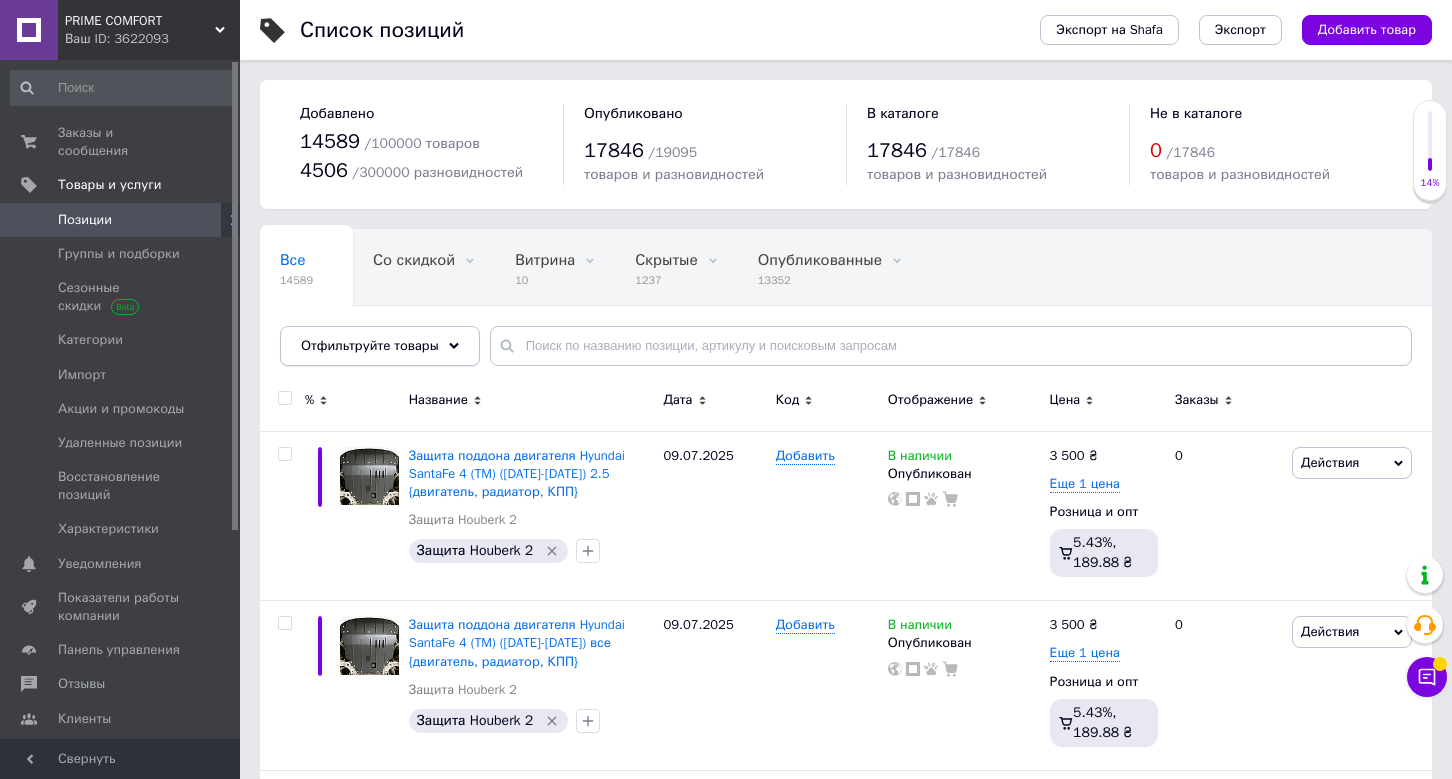 click on "Отфильтруйте товары" at bounding box center [380, 346] 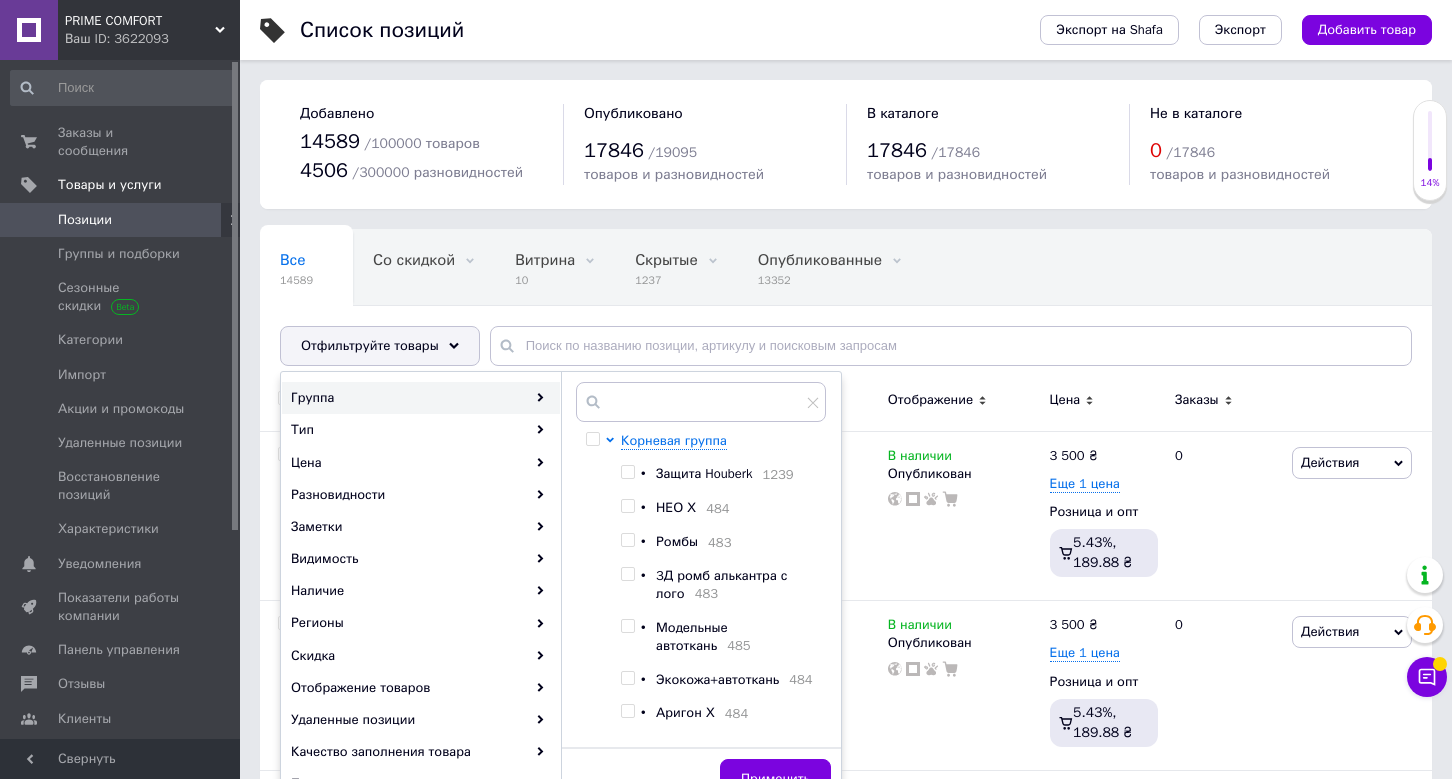click on "Защита Houberk" at bounding box center [704, 473] 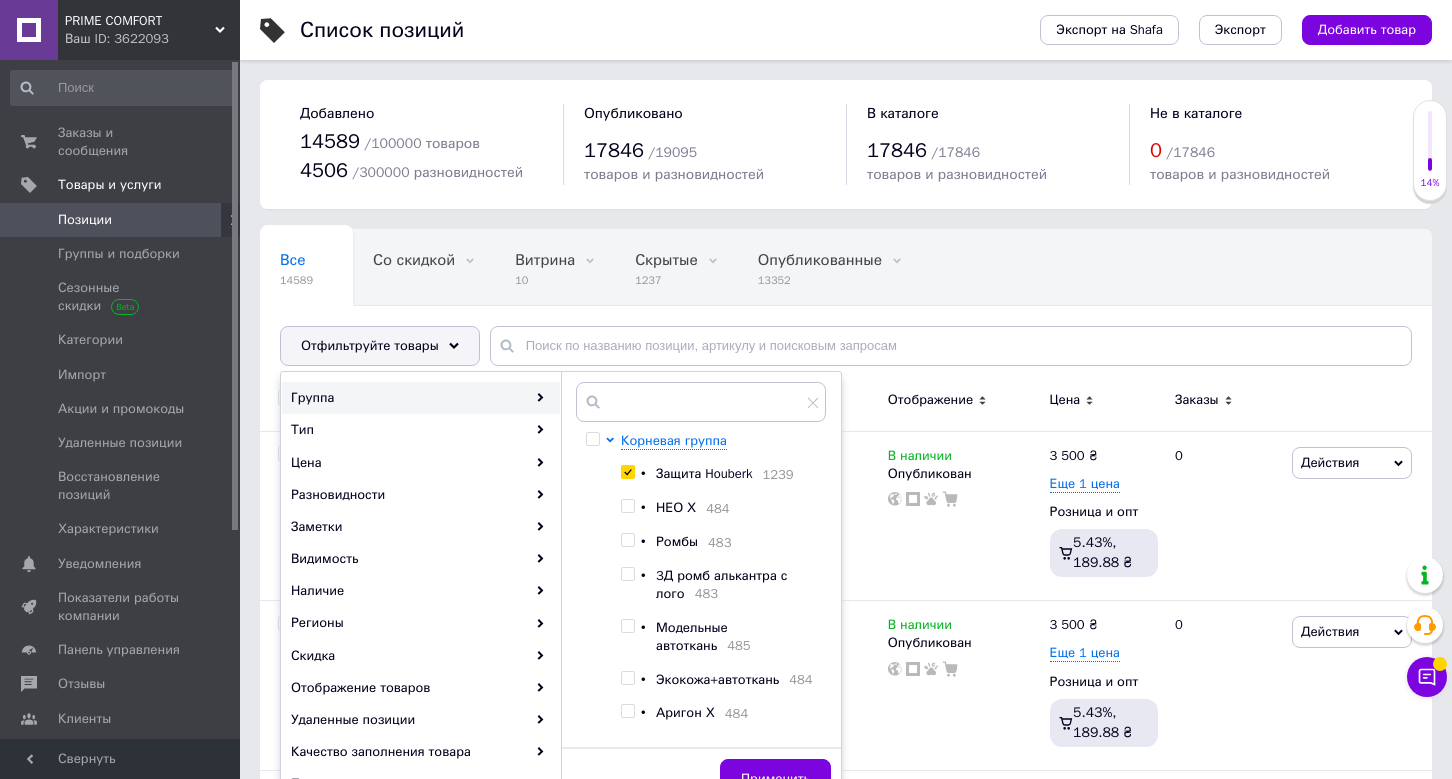 checkbox on "true" 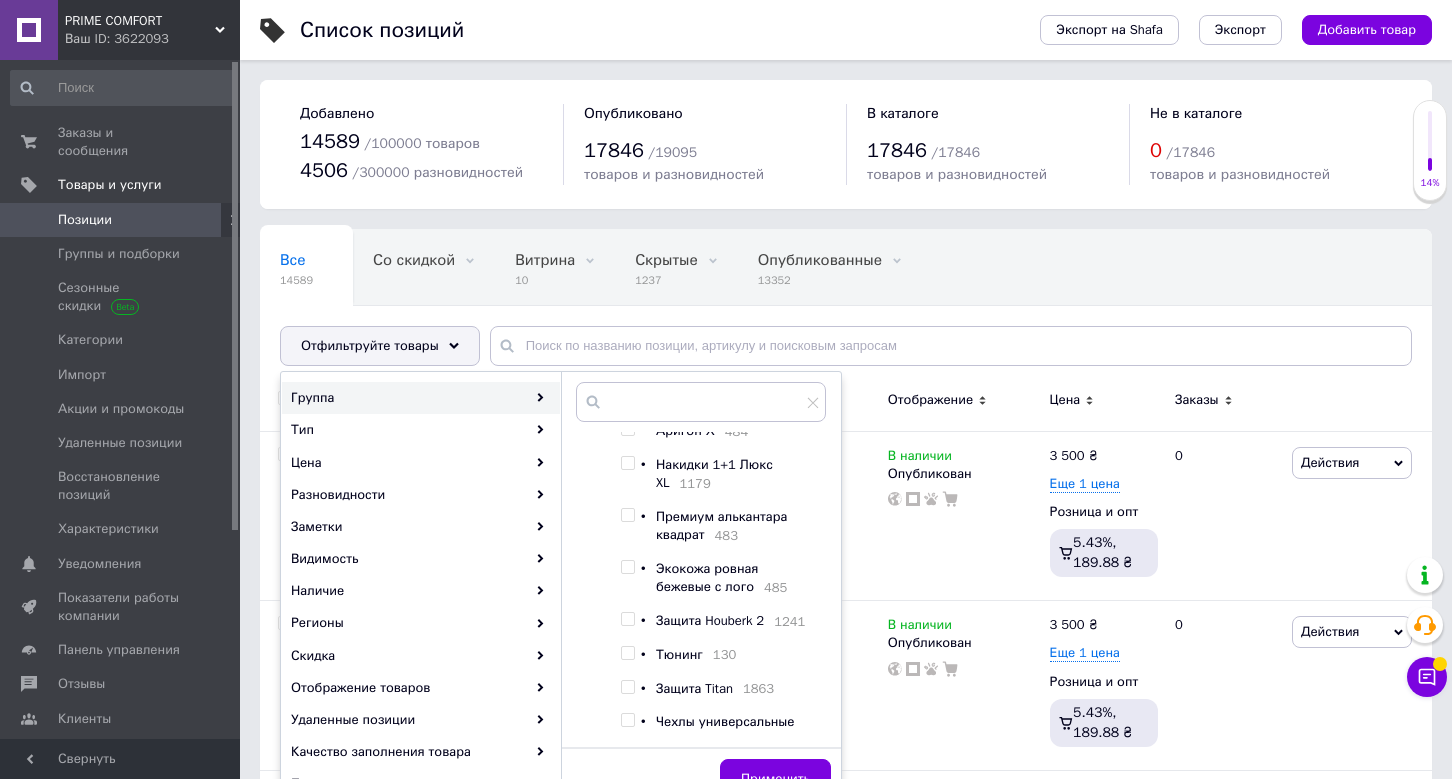scroll, scrollTop: 288, scrollLeft: 0, axis: vertical 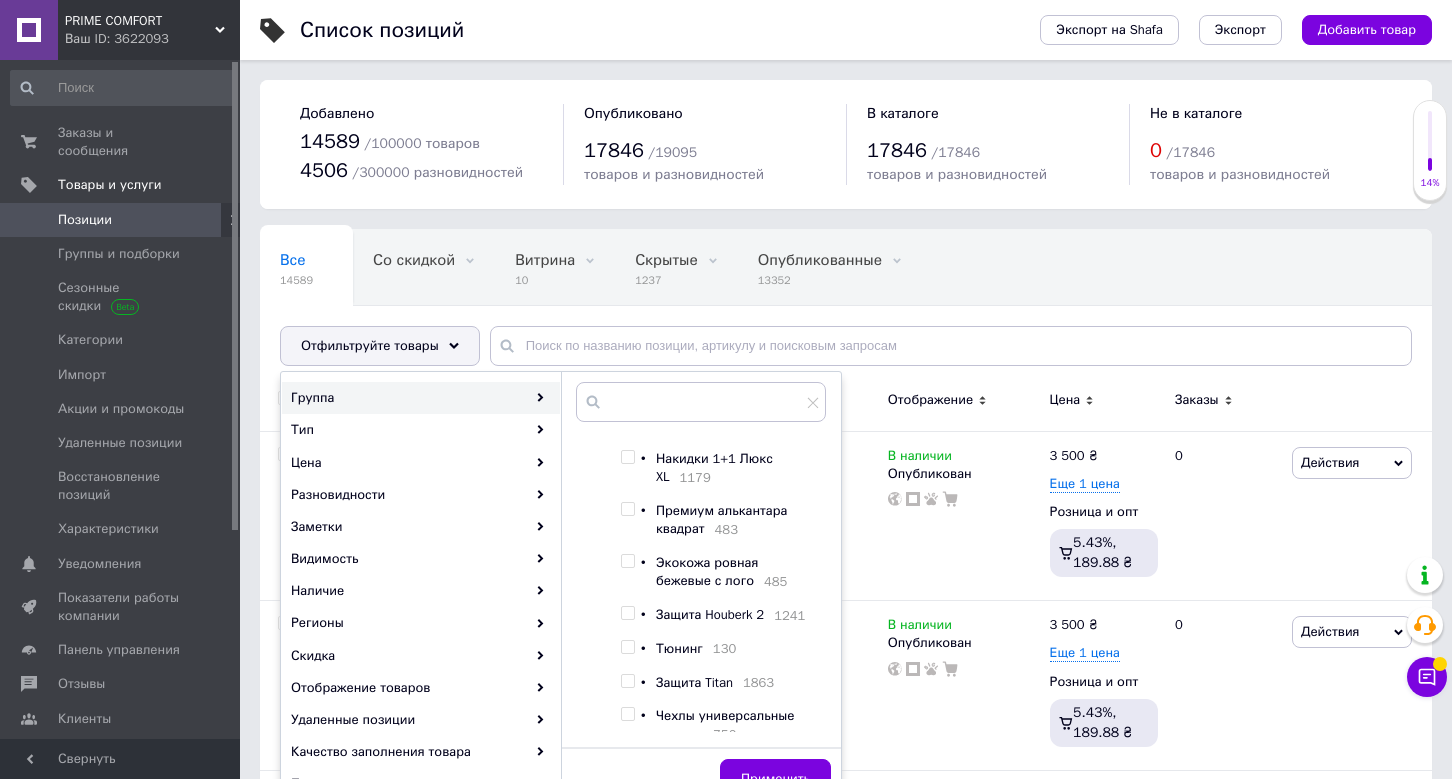 click at bounding box center [627, 613] 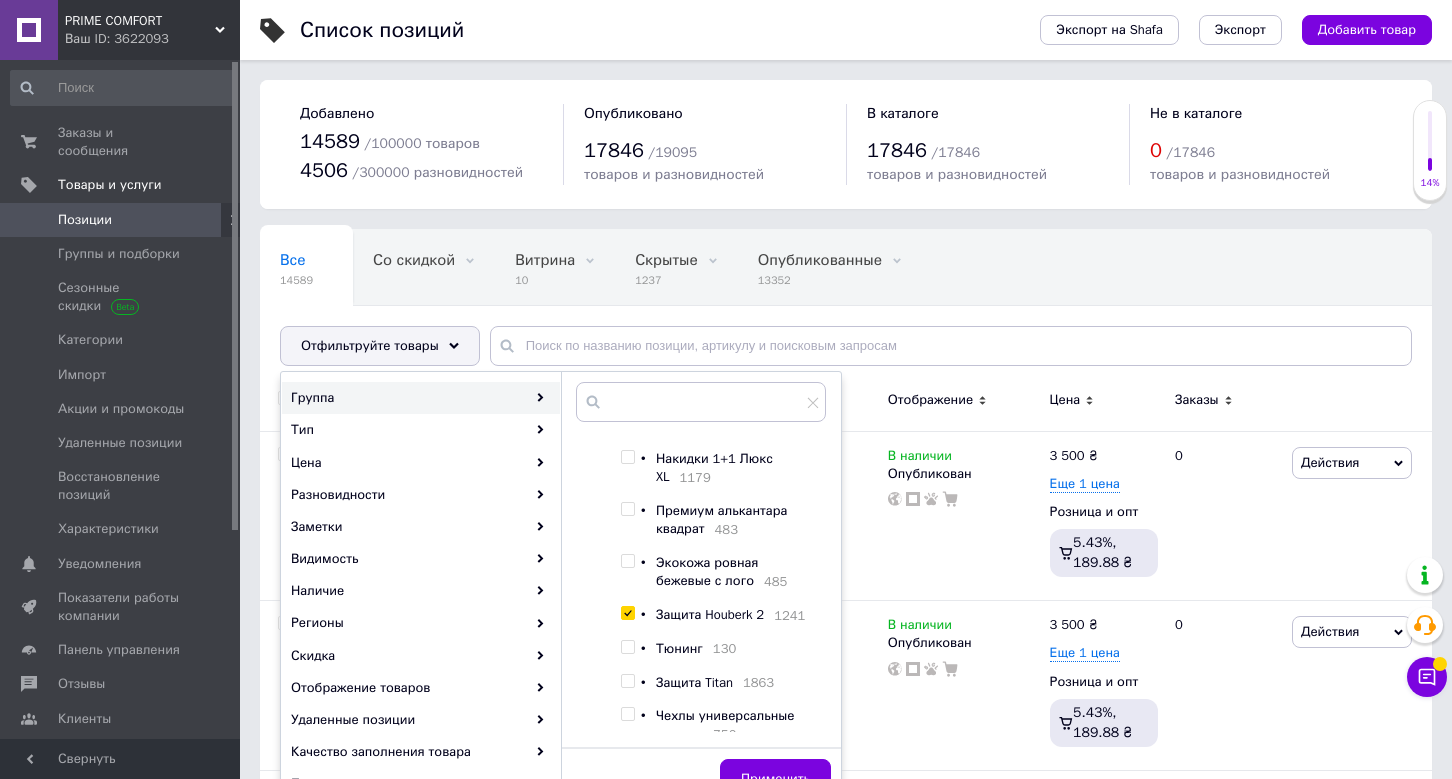 checkbox on "true" 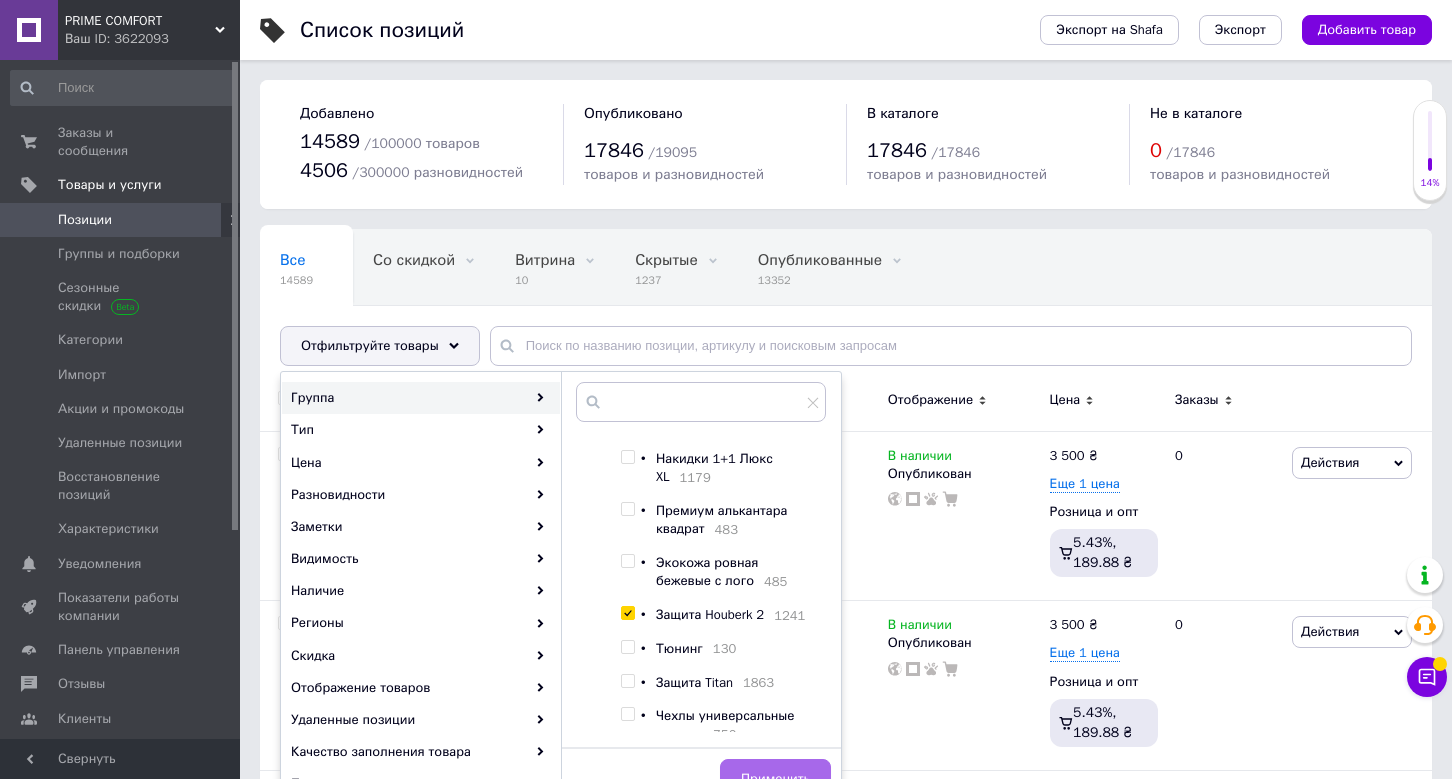 click on "Применить" at bounding box center (775, 779) 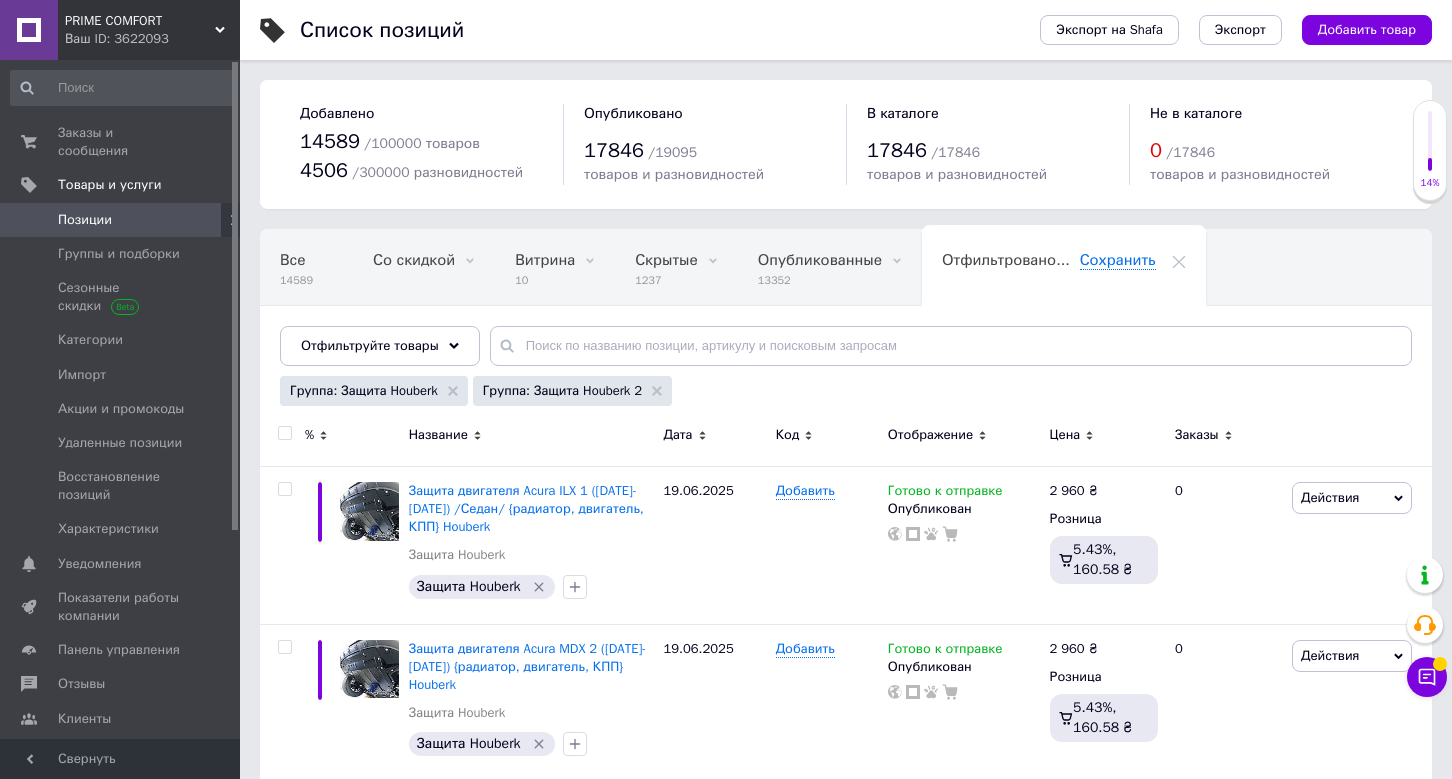 scroll, scrollTop: 0, scrollLeft: 0, axis: both 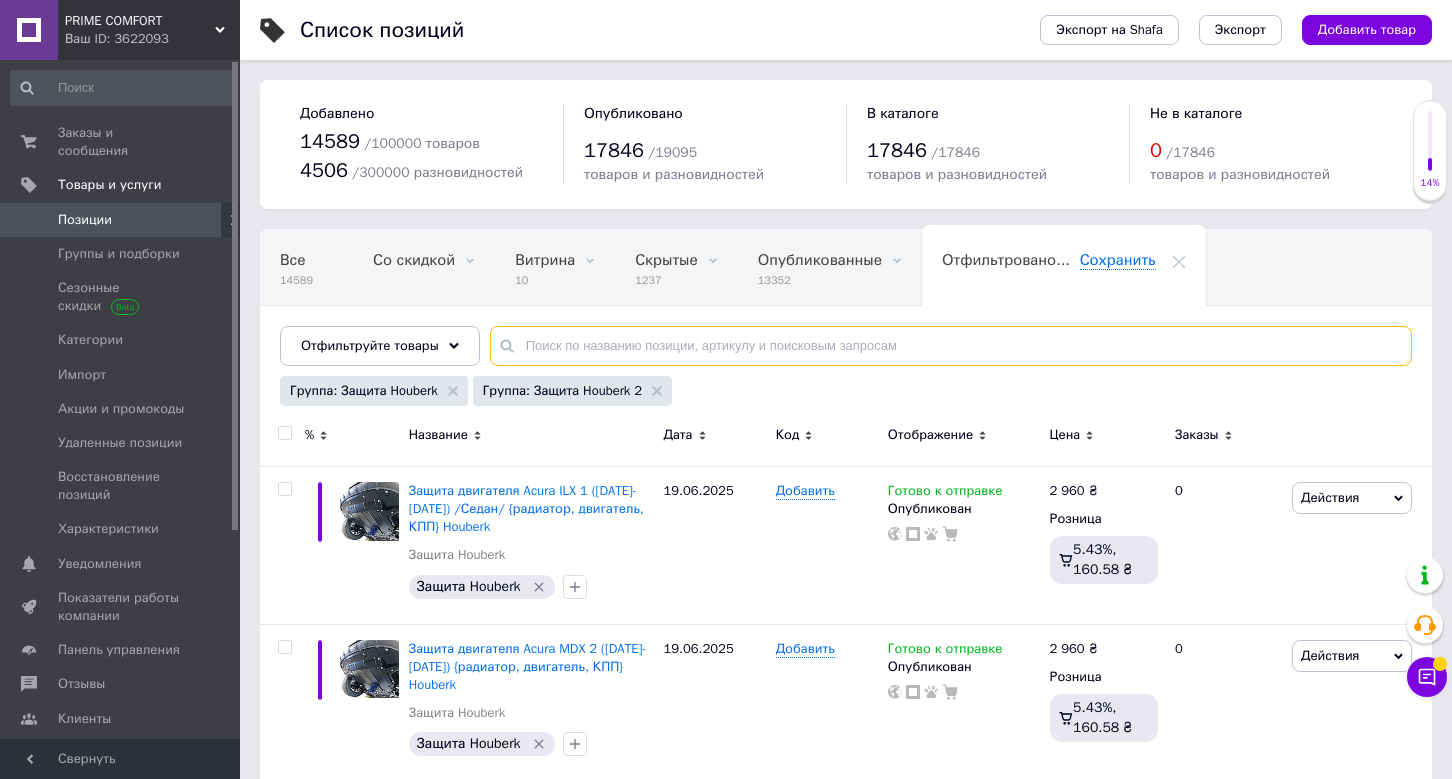 click at bounding box center (951, 346) 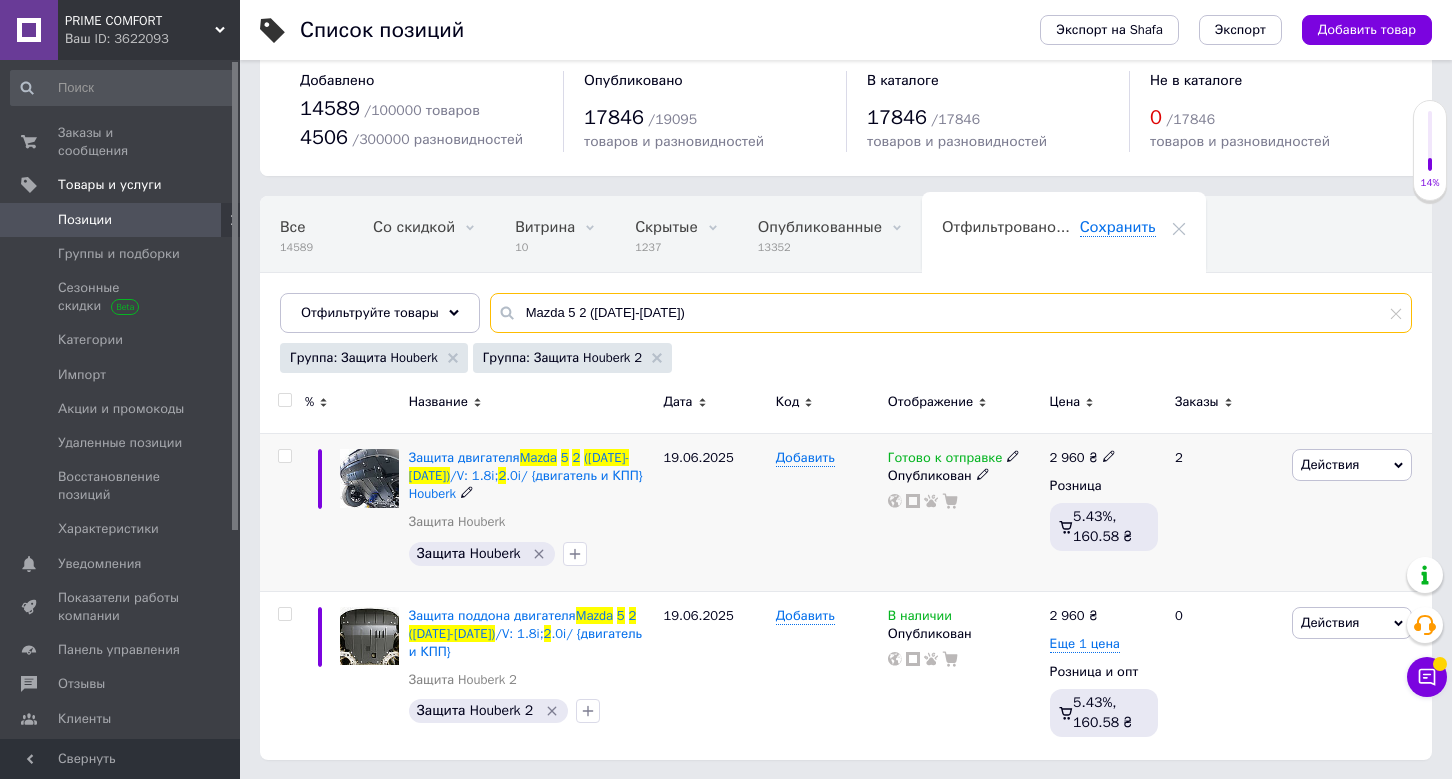 scroll, scrollTop: 32, scrollLeft: 0, axis: vertical 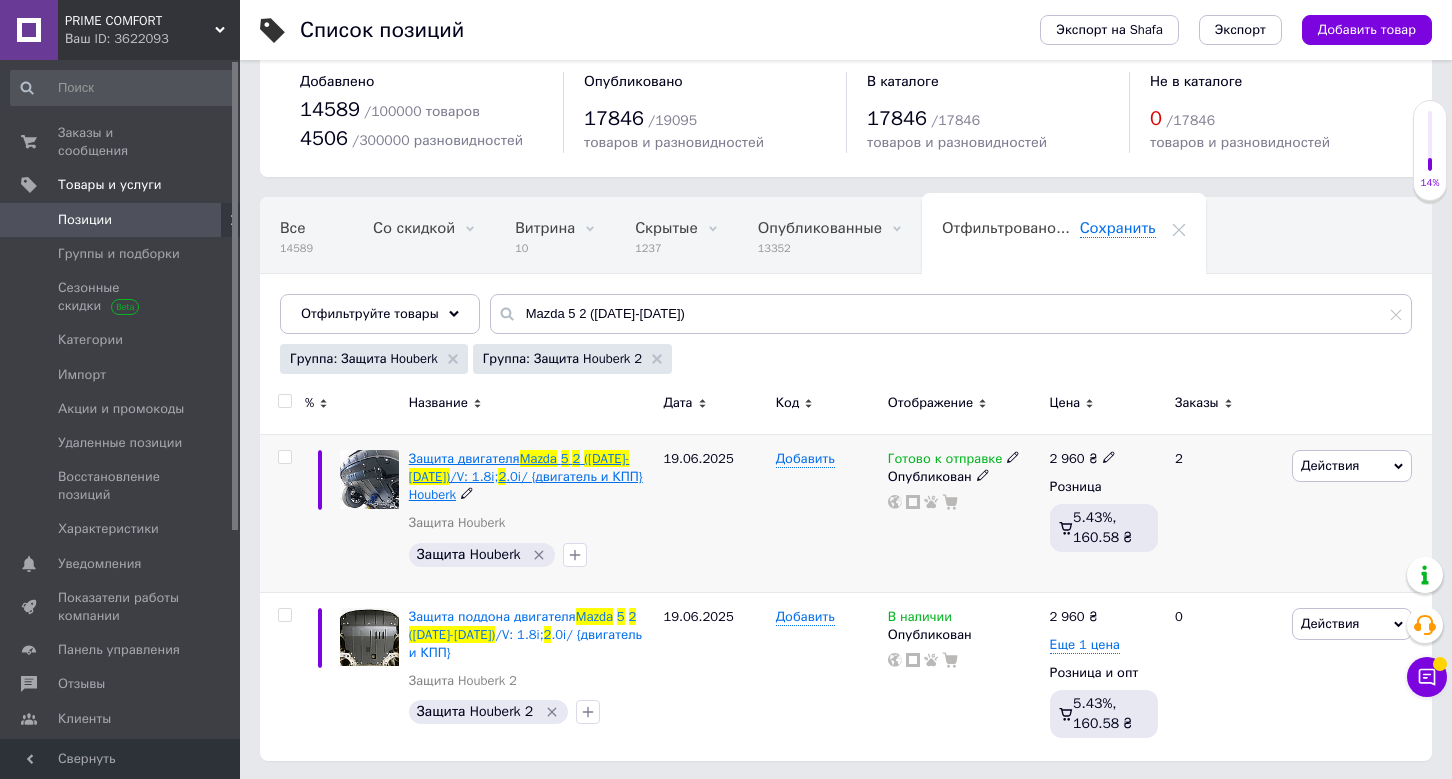 click on ".0i/ {двигатель и КПП} Houberk" at bounding box center (526, 485) 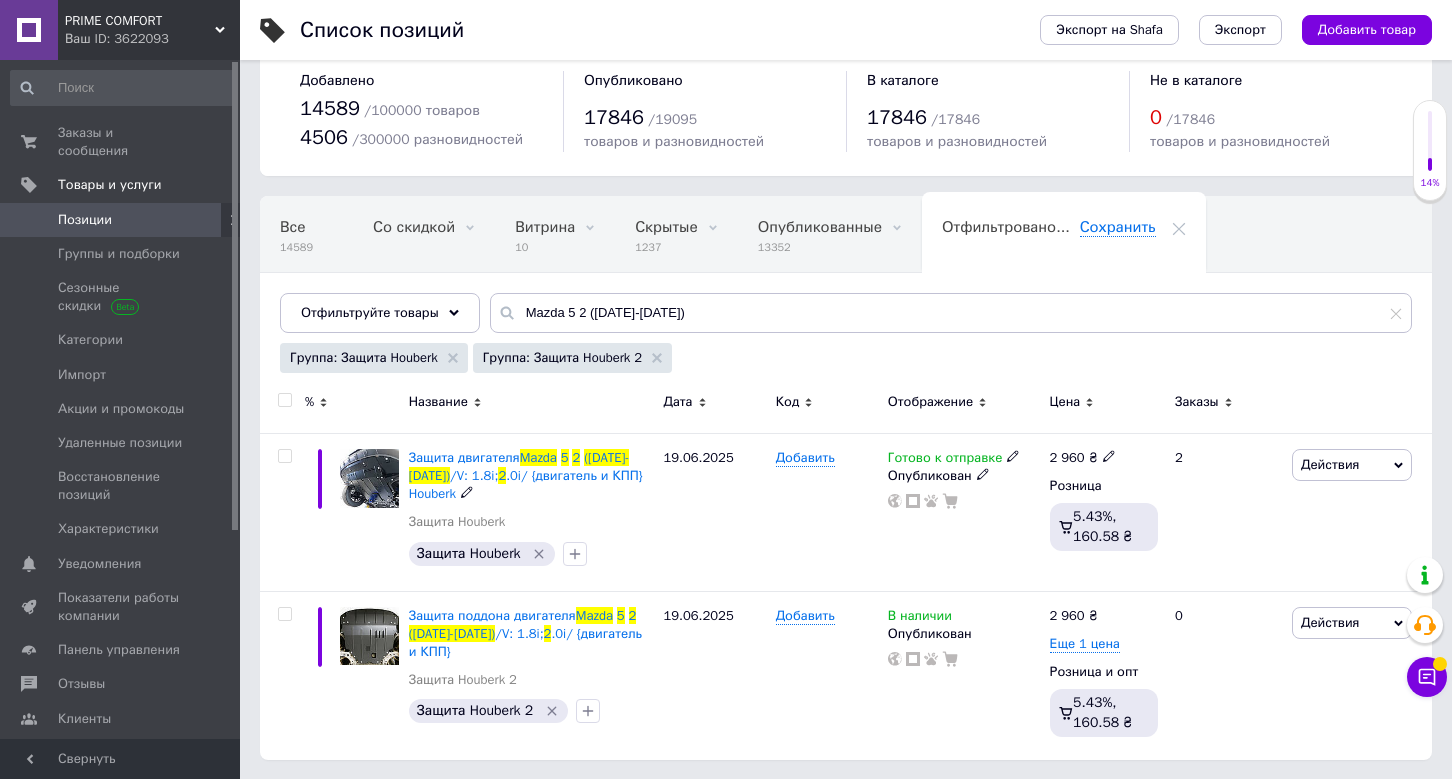 scroll, scrollTop: 32, scrollLeft: 0, axis: vertical 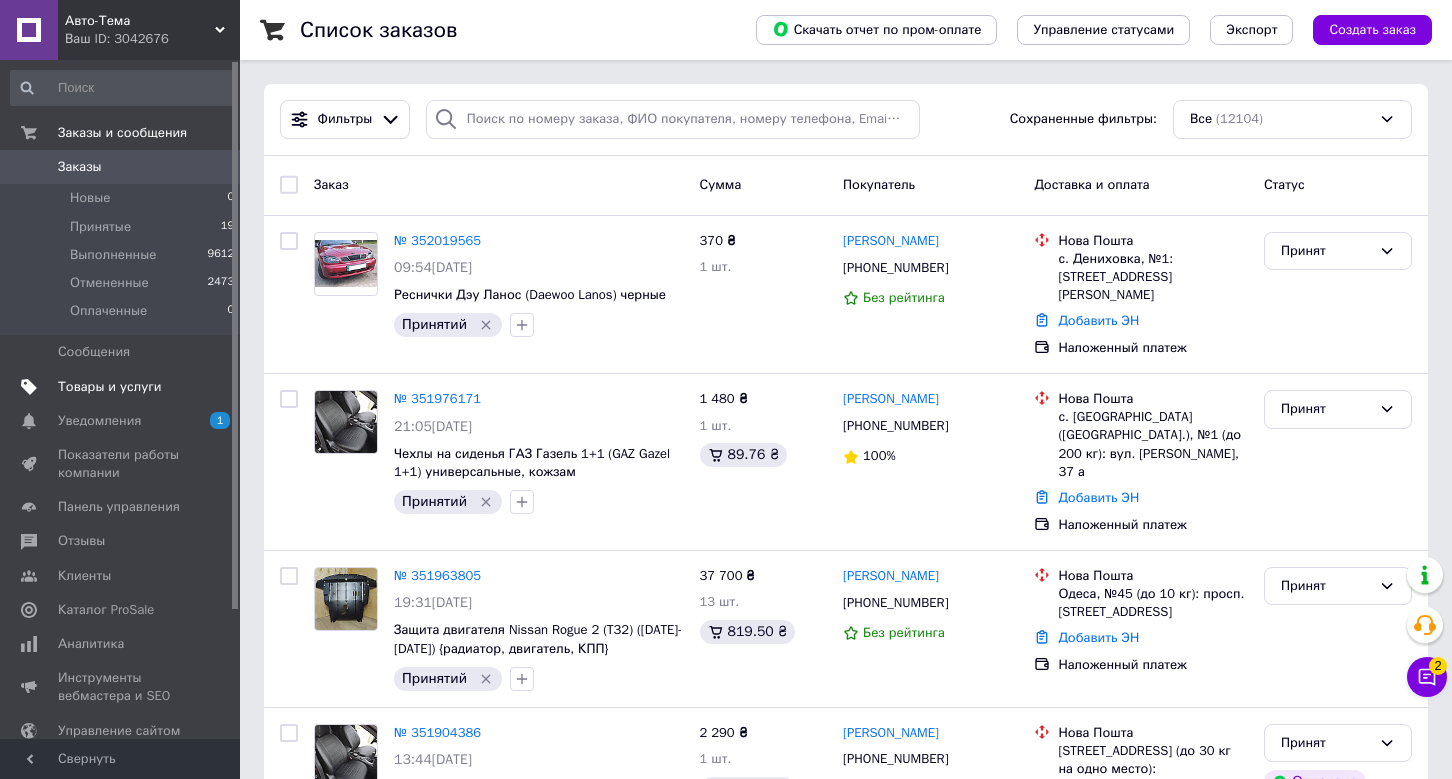 click on "Товары и услуги" at bounding box center [123, 387] 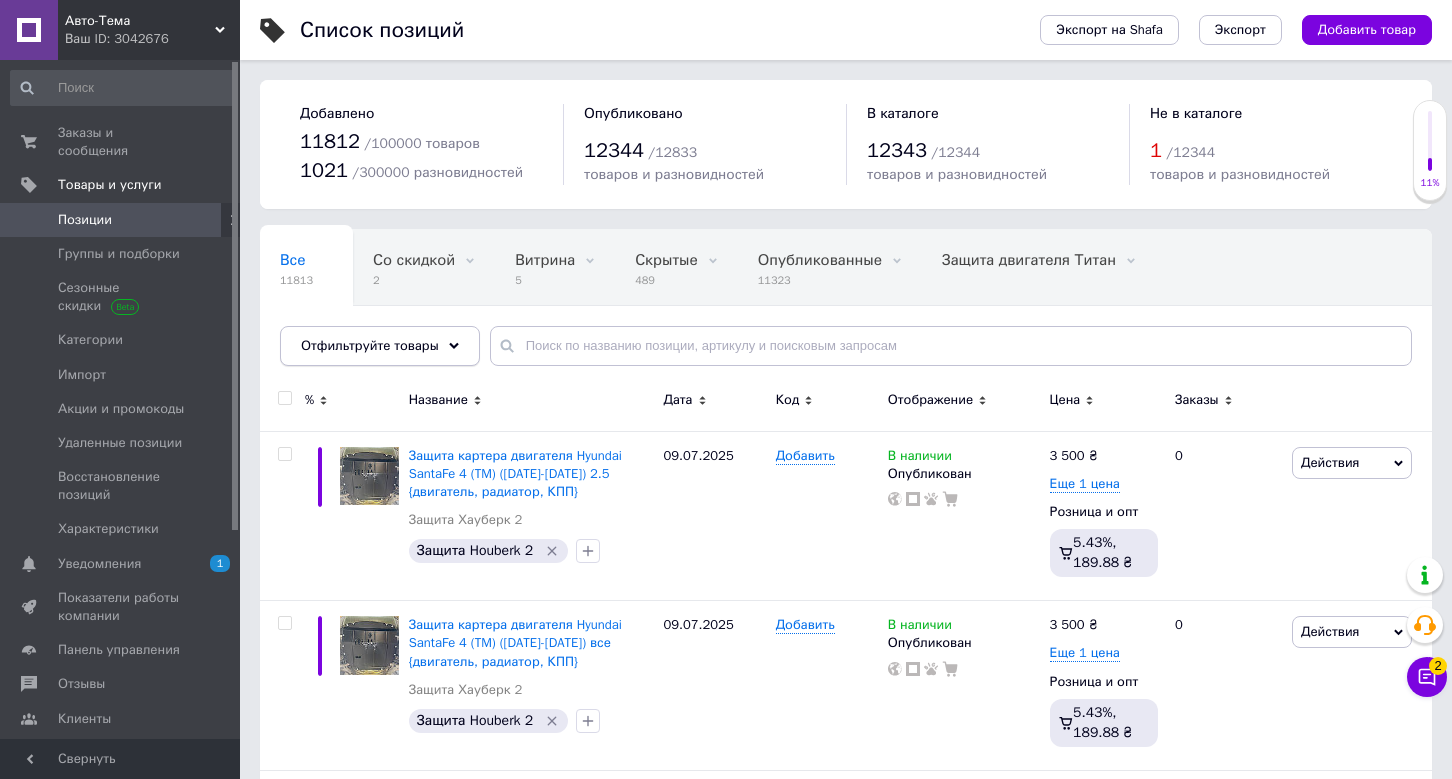 click 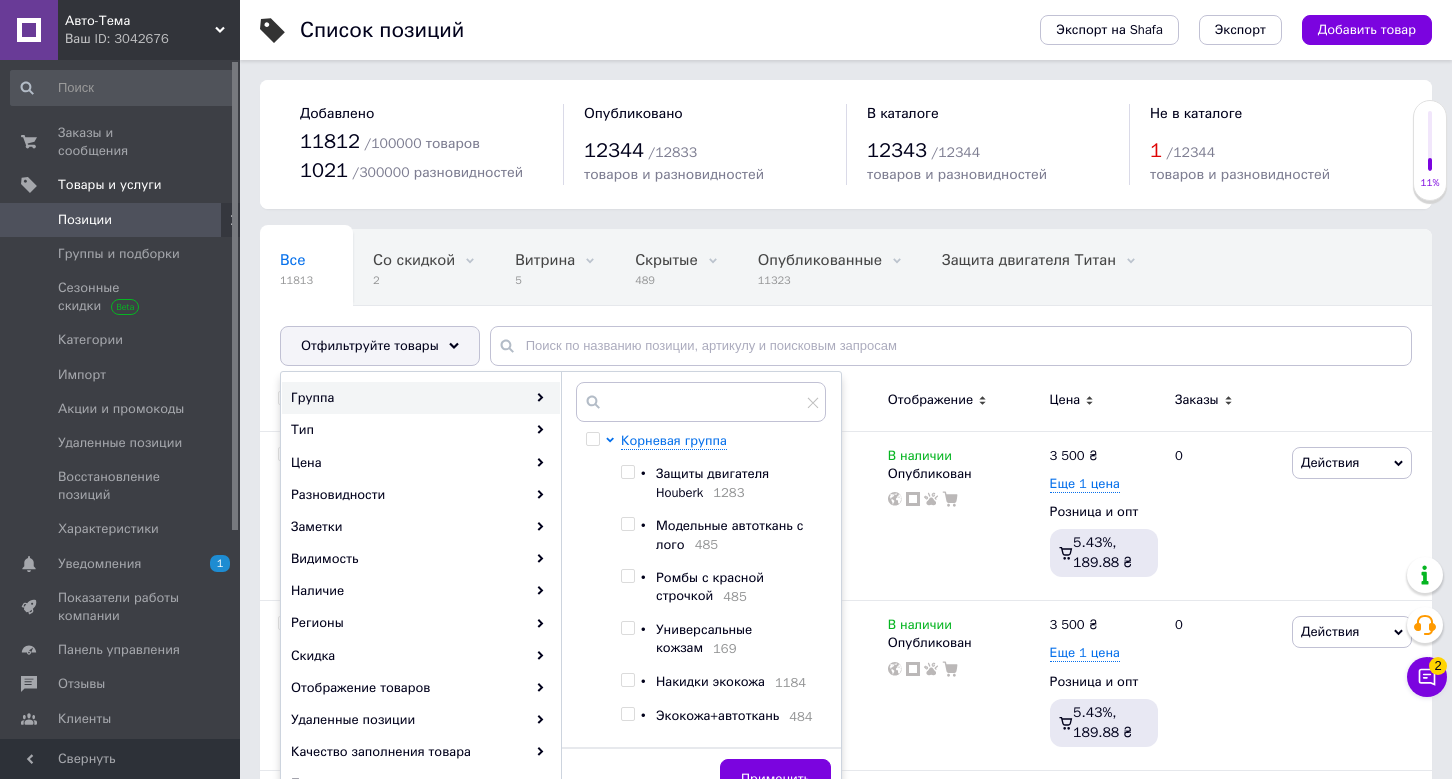 click at bounding box center (627, 472) 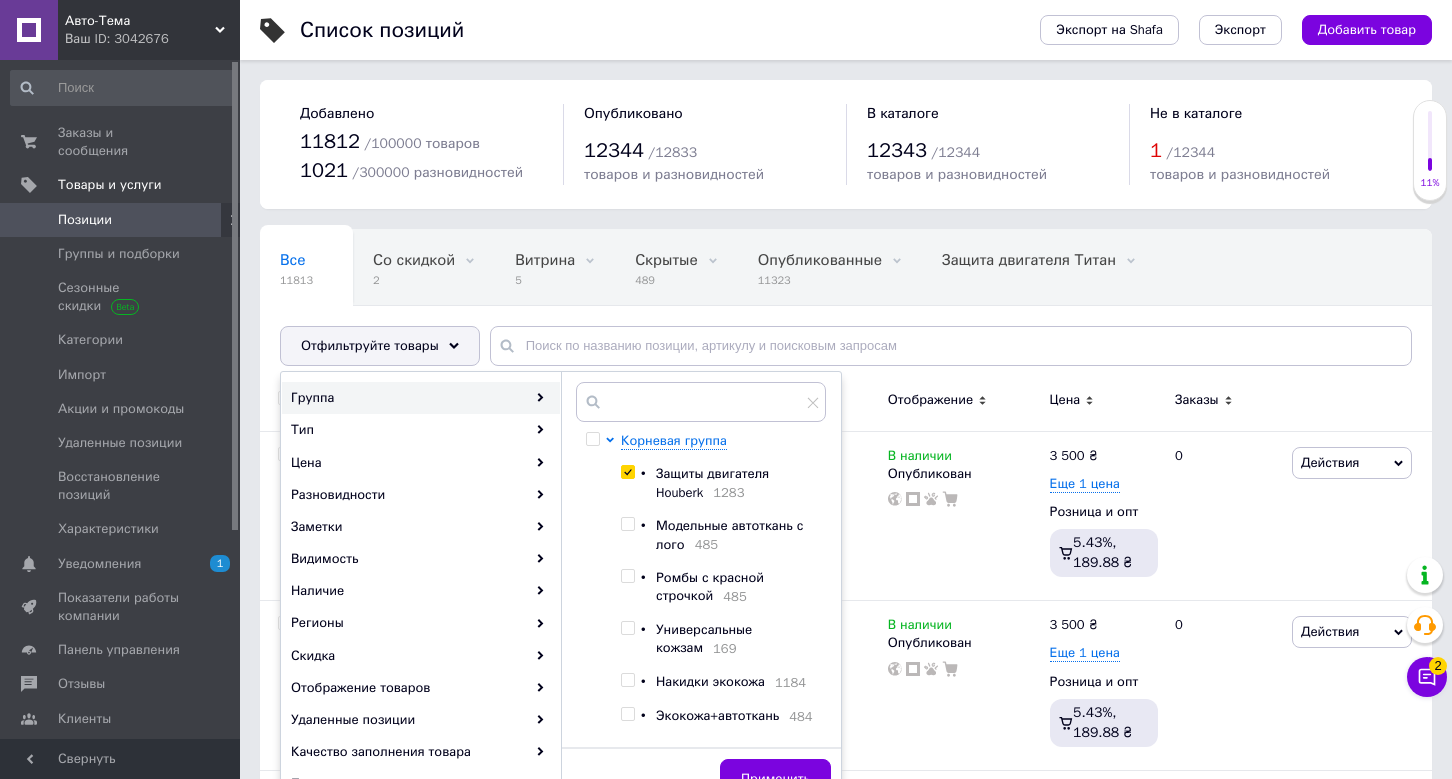 checkbox on "true" 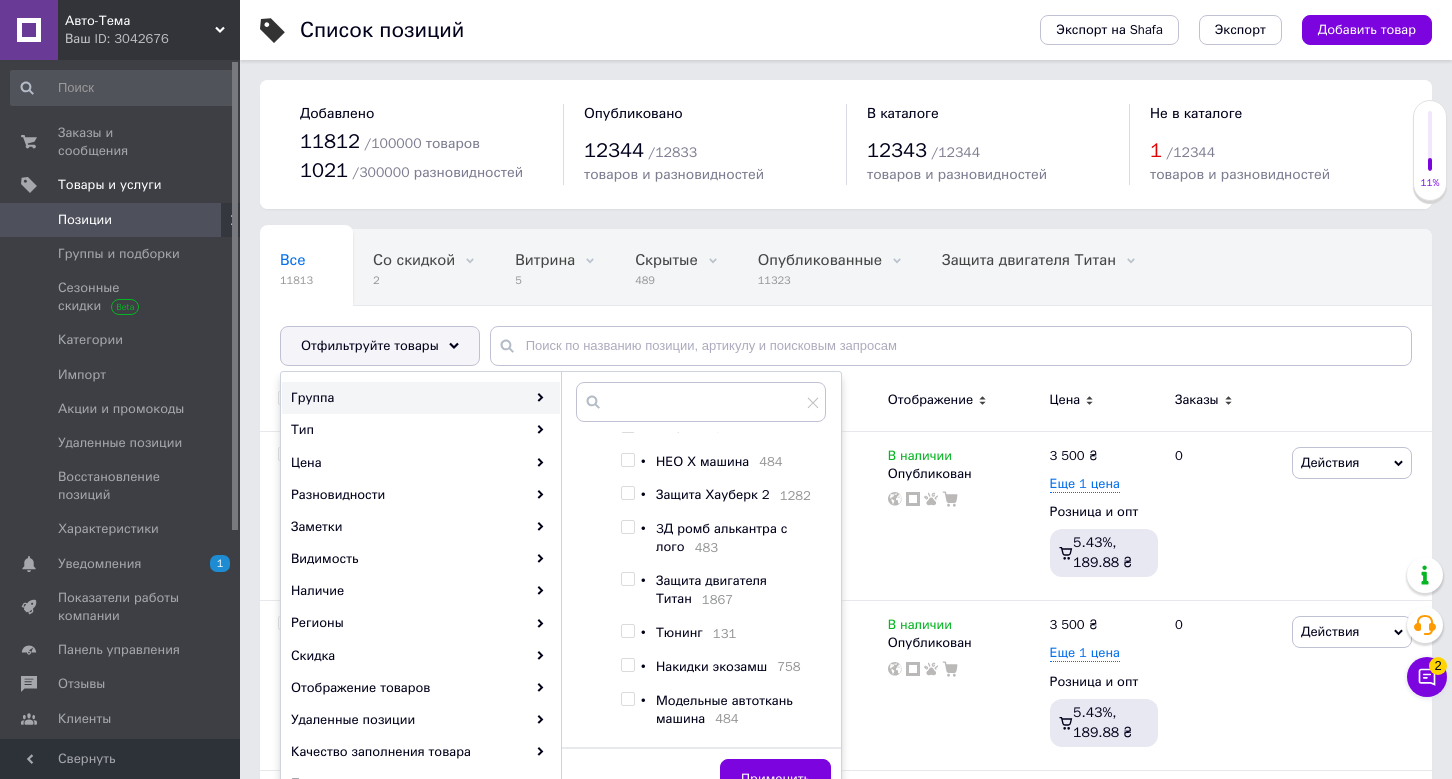scroll, scrollTop: 375, scrollLeft: 0, axis: vertical 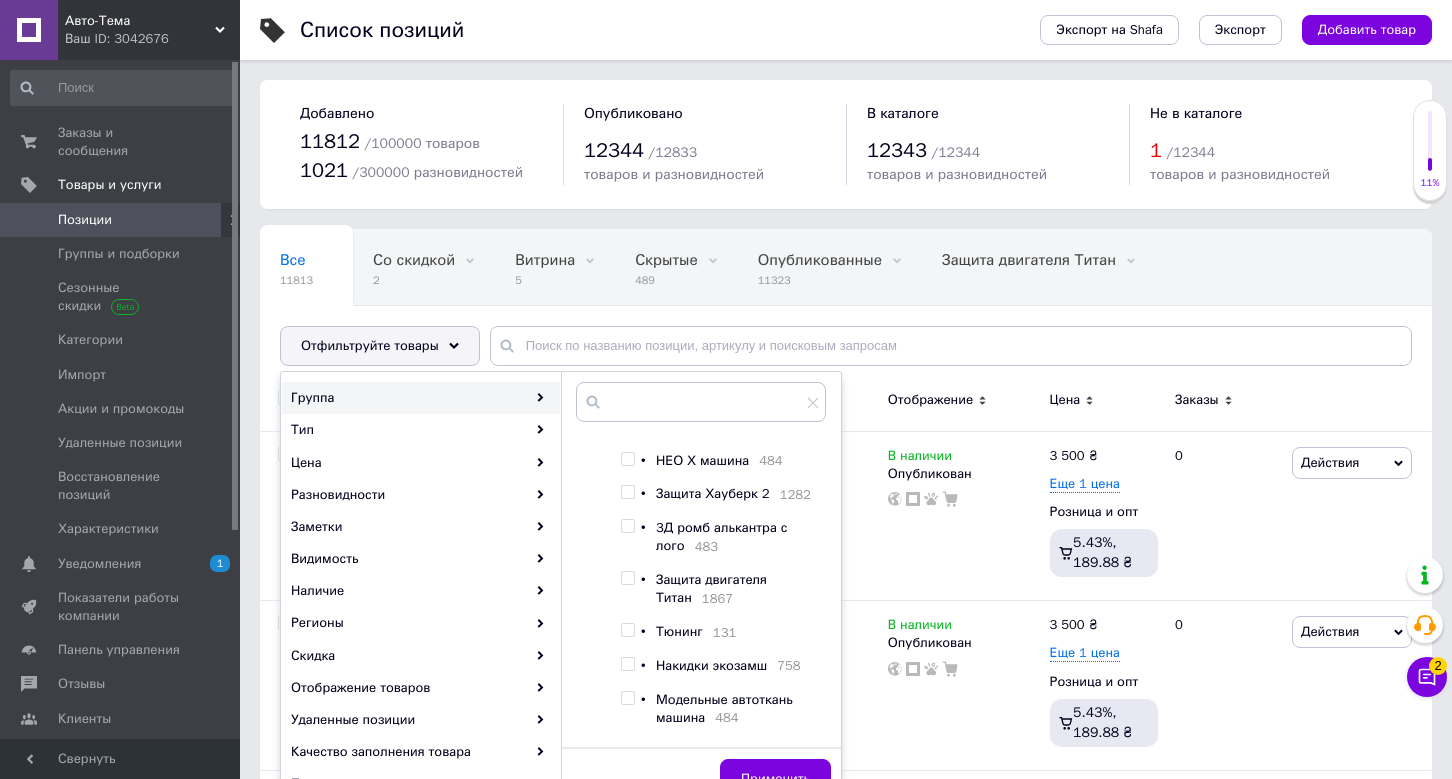 click at bounding box center (627, 492) 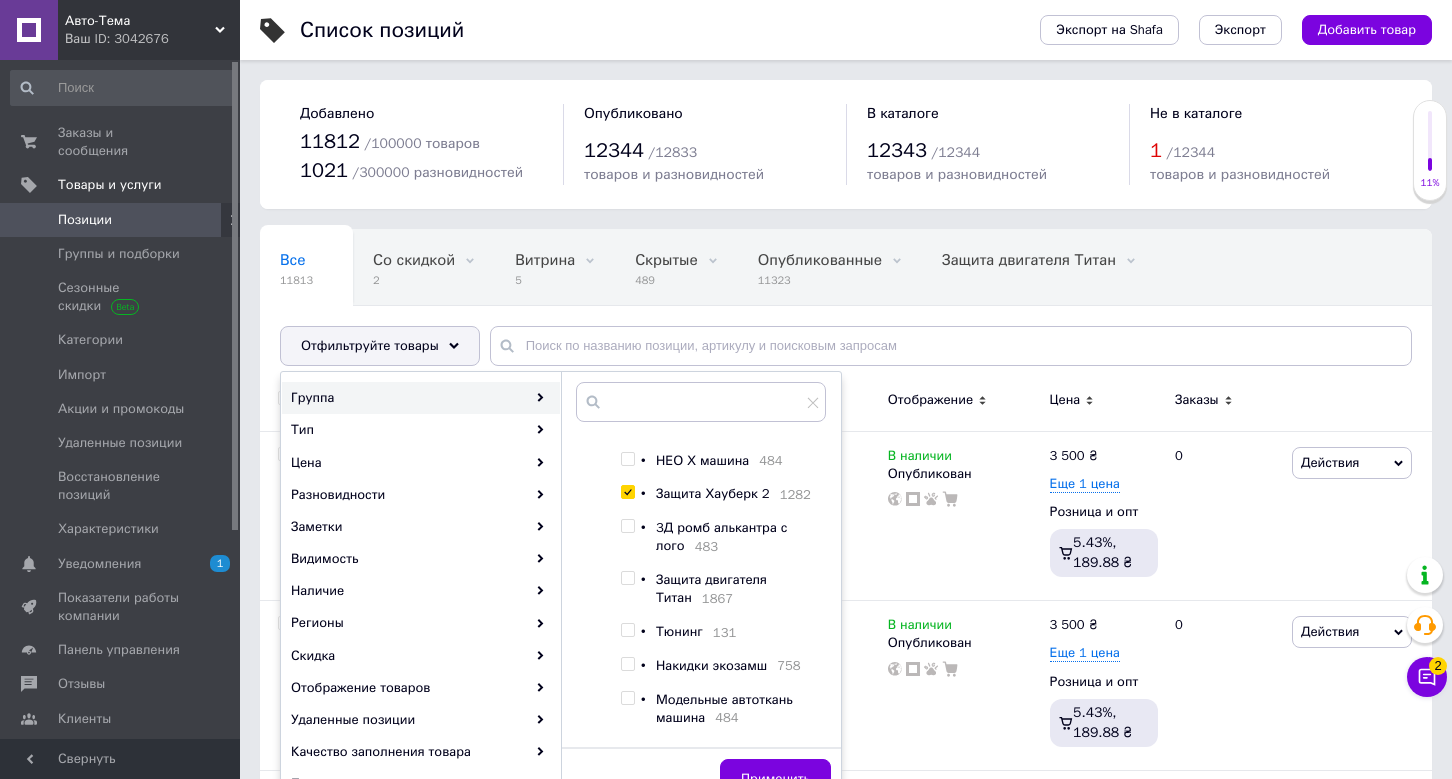 checkbox on "true" 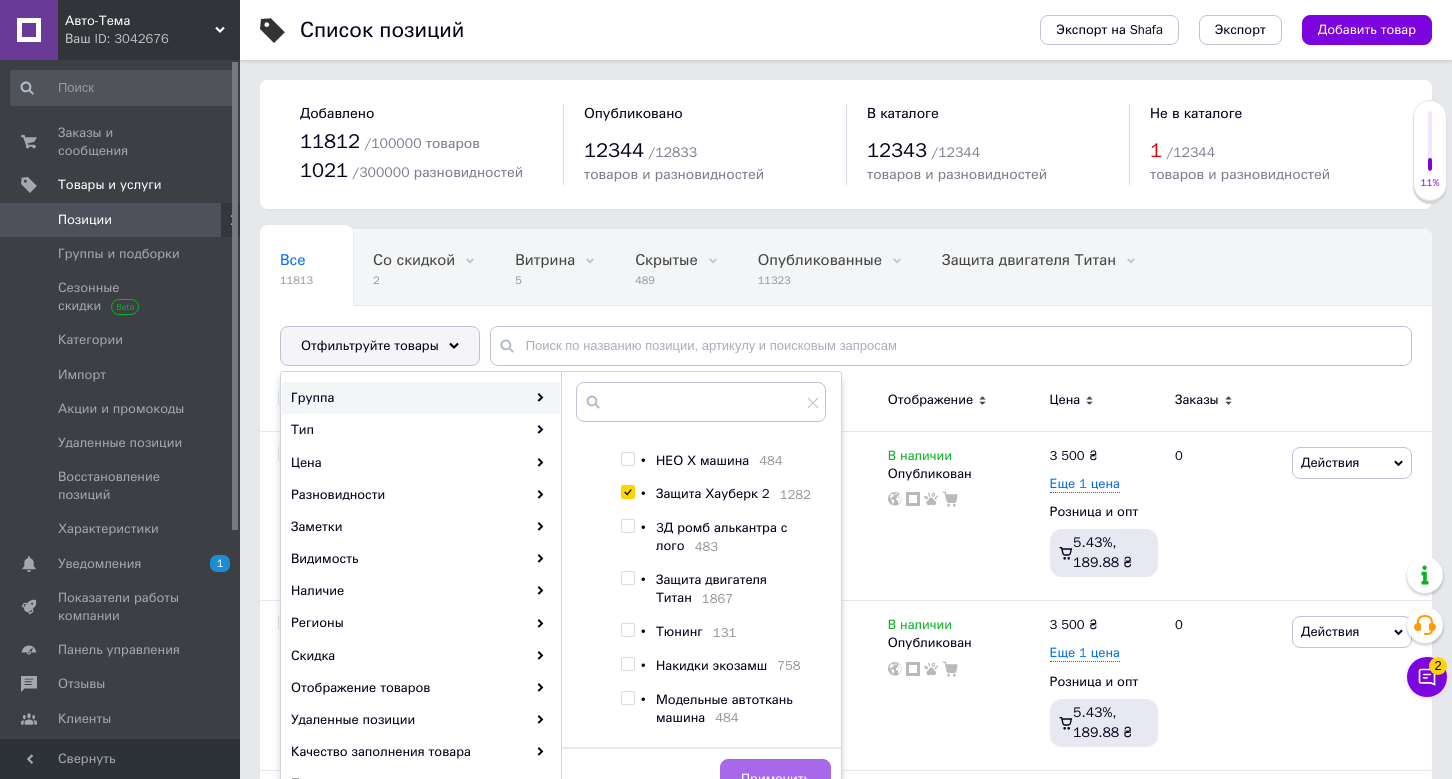 click on "Применить" at bounding box center (775, 779) 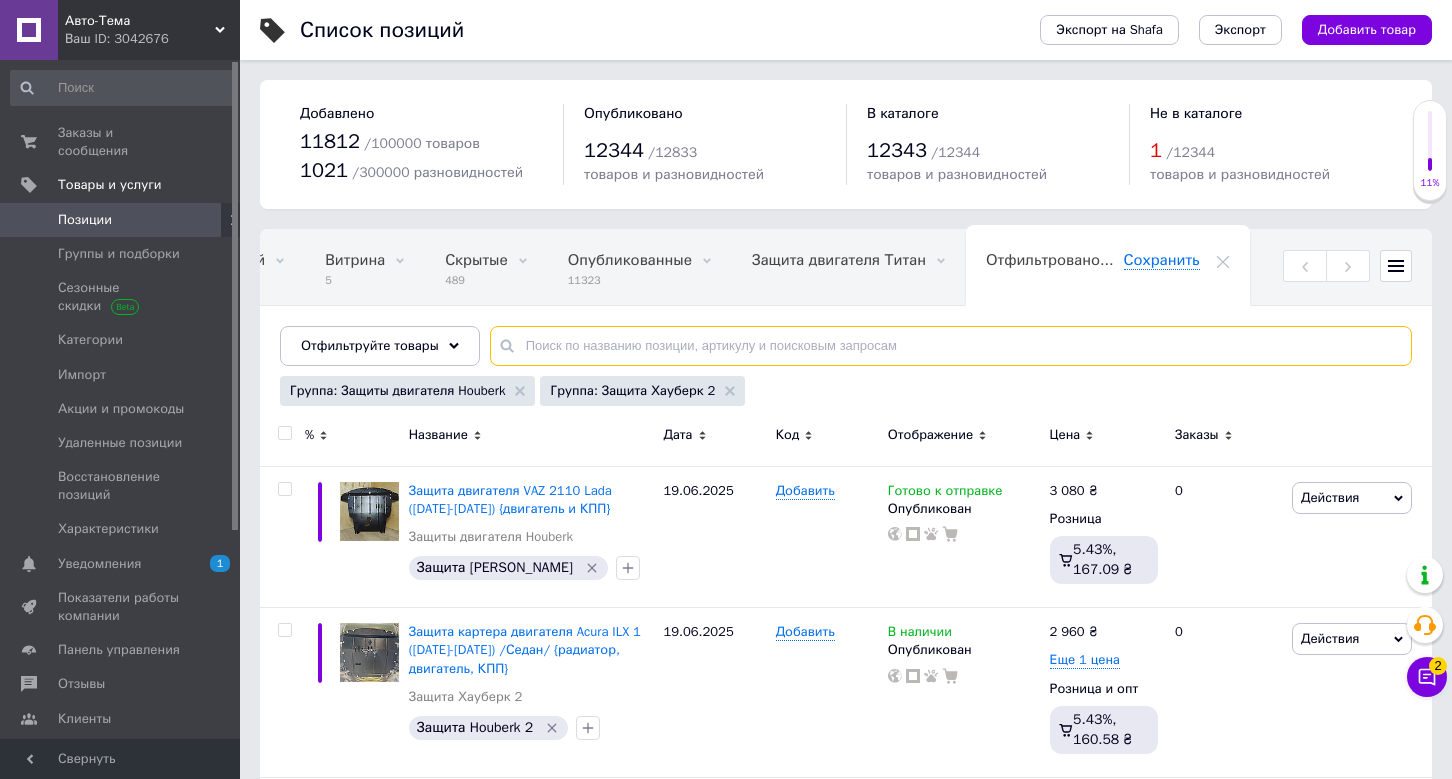 click at bounding box center [951, 346] 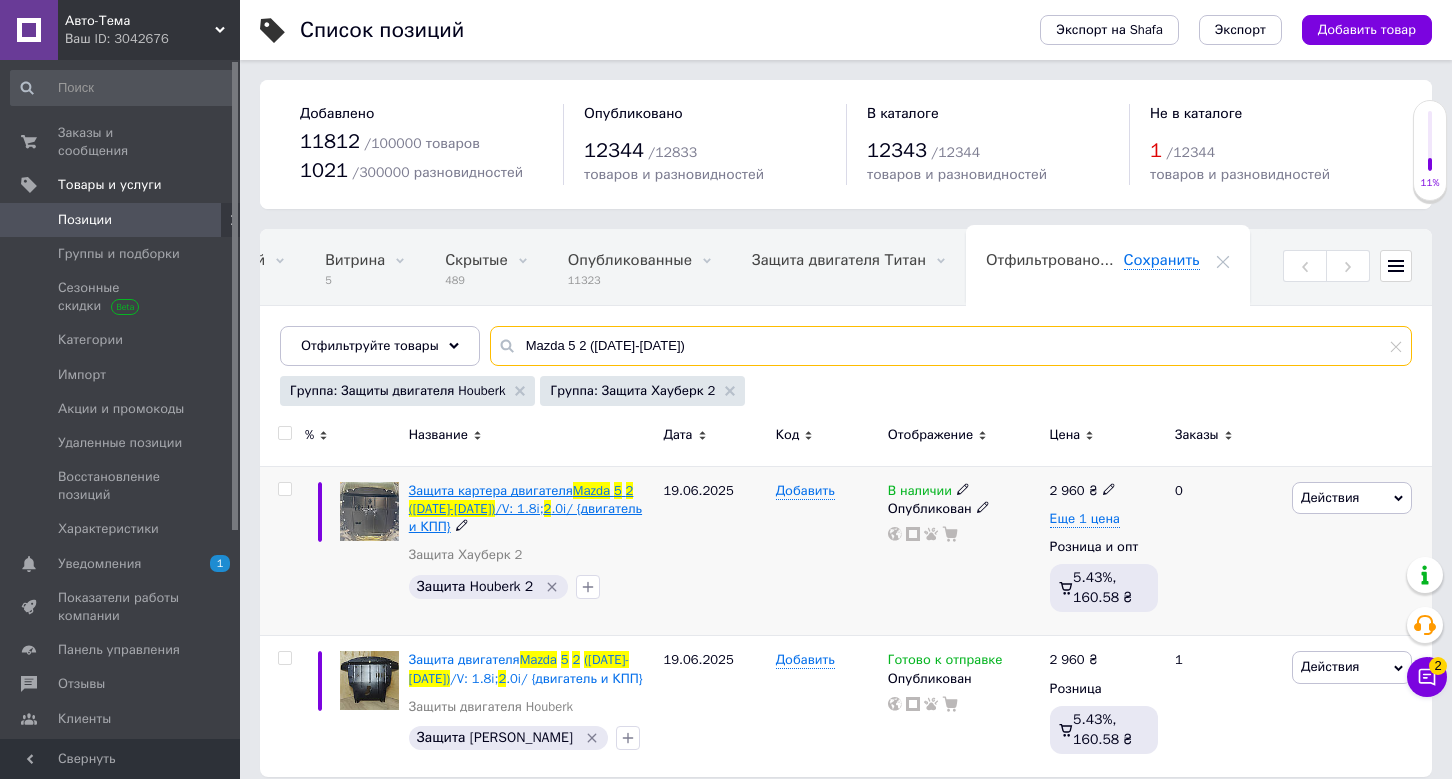 type on "Mazda 5 2 ([DATE]-[DATE])" 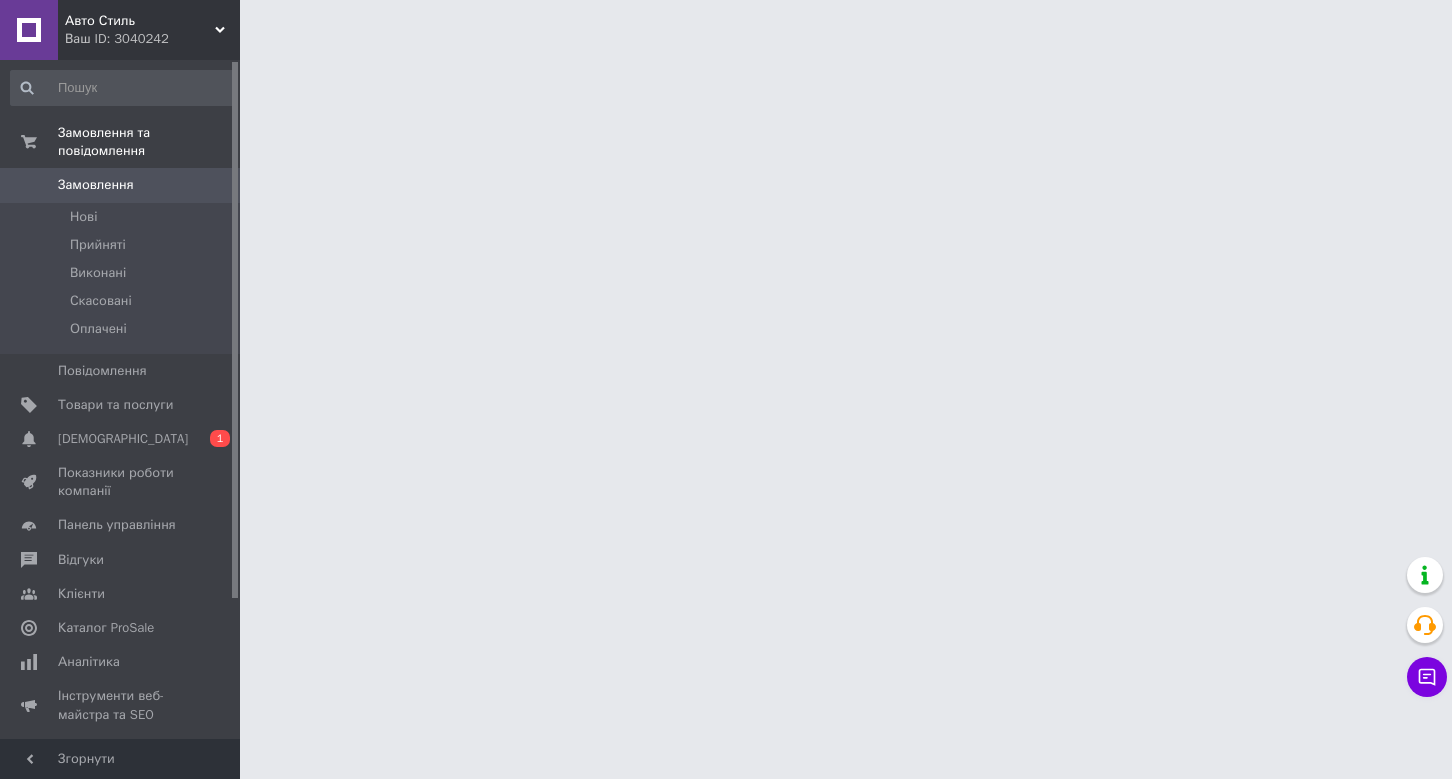 scroll, scrollTop: 0, scrollLeft: 0, axis: both 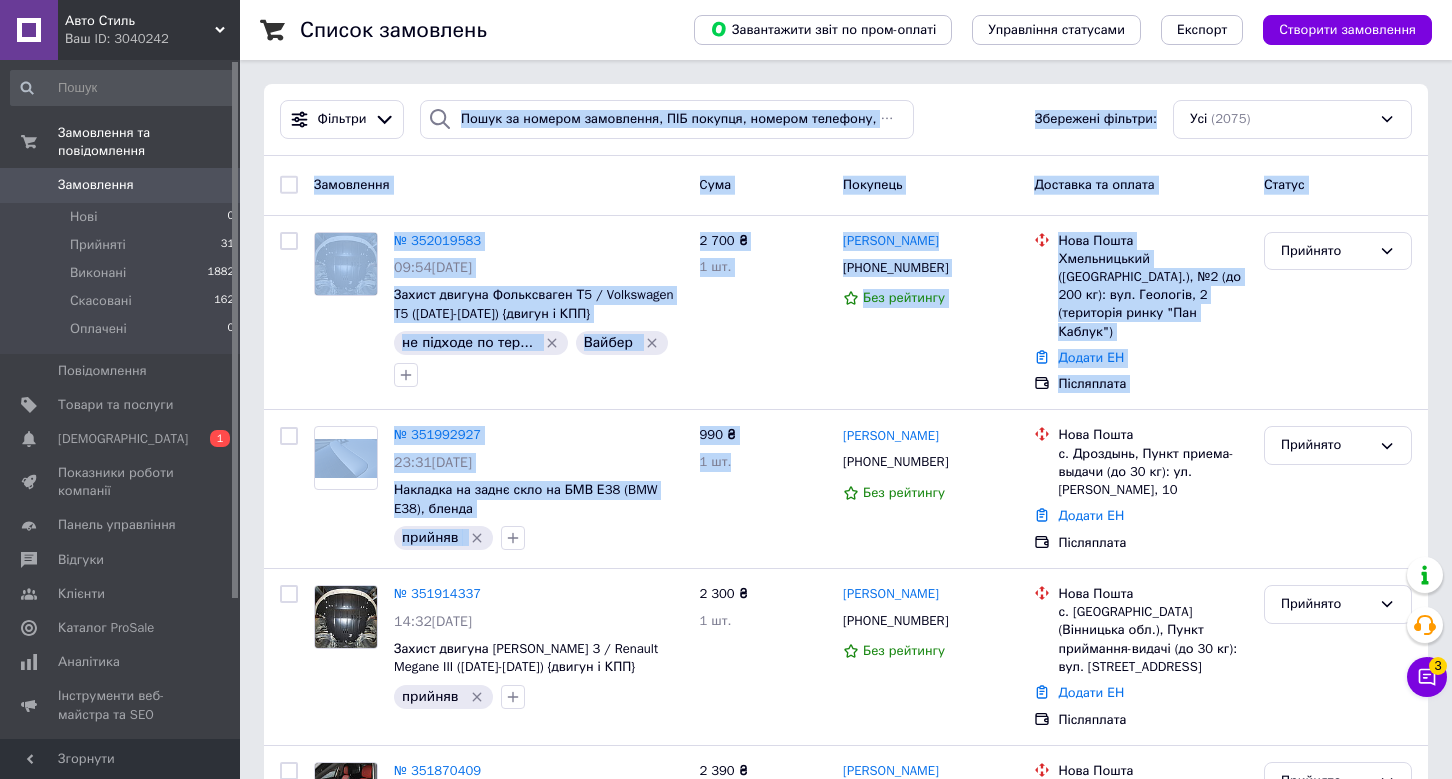 drag, startPoint x: 697, startPoint y: 513, endPoint x: 902, endPoint y: -117, distance: 662.51416 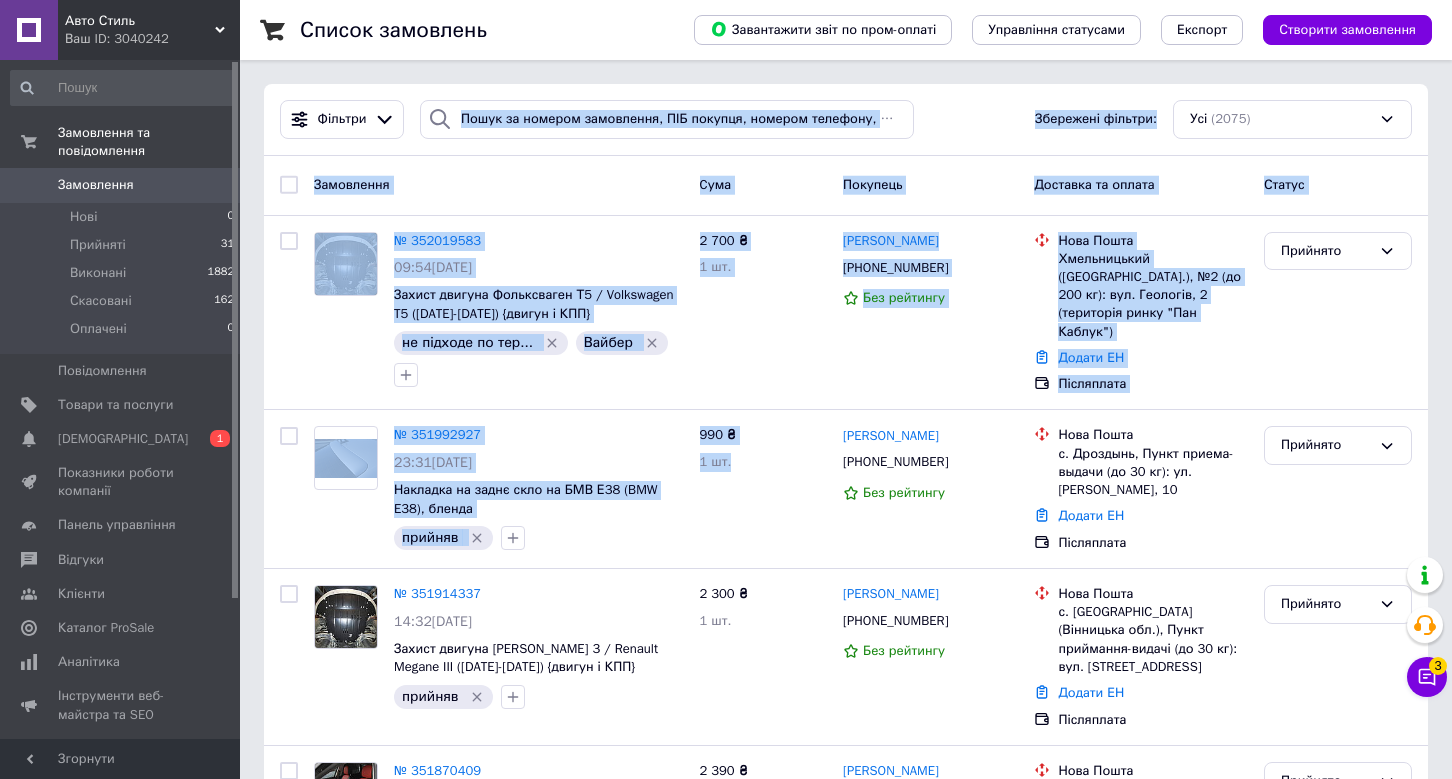 click on "Список замовлень   Завантажити звіт по пром-оплаті Управління статусами Експорт Створити замовлення Фільтри Збережені фільтри: Усі (2075) Замовлення Cума Покупець Доставка та оплата Статус № 352019583 09:54, 10.07.2025 Захист двигуна Фольксваген Т5 / Volkswagen T5 (2003-2015) {двигун і КПП} не підходе по тер...   Вайбер   2 700 ₴ 1 шт. Володимир Савчук +380972917751 Без рейтингу Нова Пошта Хмельницький (Хмельницька обл.), №2 (до 200 кг): вул. Геологів, 2 (територія ринку "Пан Каблук") Додати ЕН Післяплата Прийнято № 351992927 23:31, 09.07.2025 Накладка на заднє скло на БМВ Е38 (BMW E38), бленда прийняв   990 ₴ 1 шт.   1" at bounding box center (846, 1991) 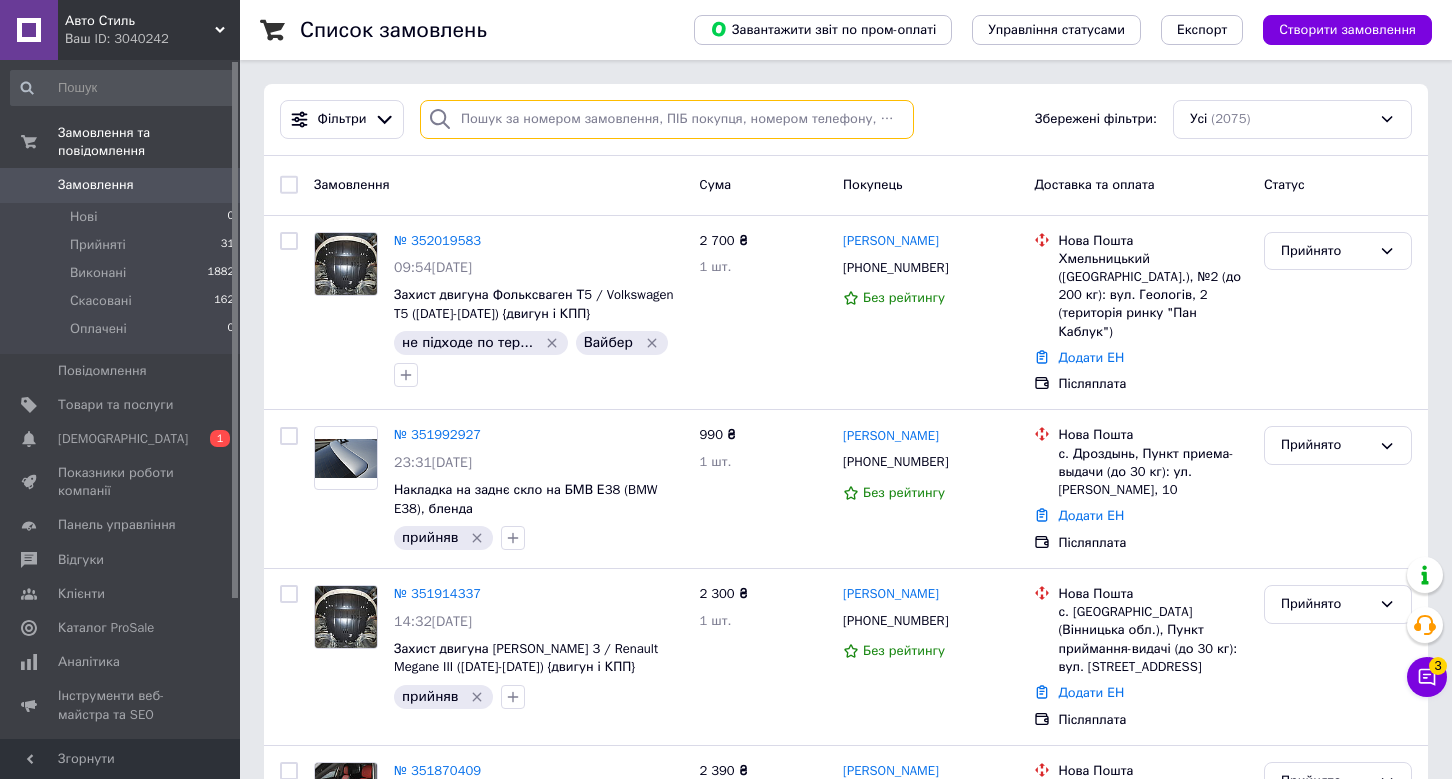 click at bounding box center [667, 119] 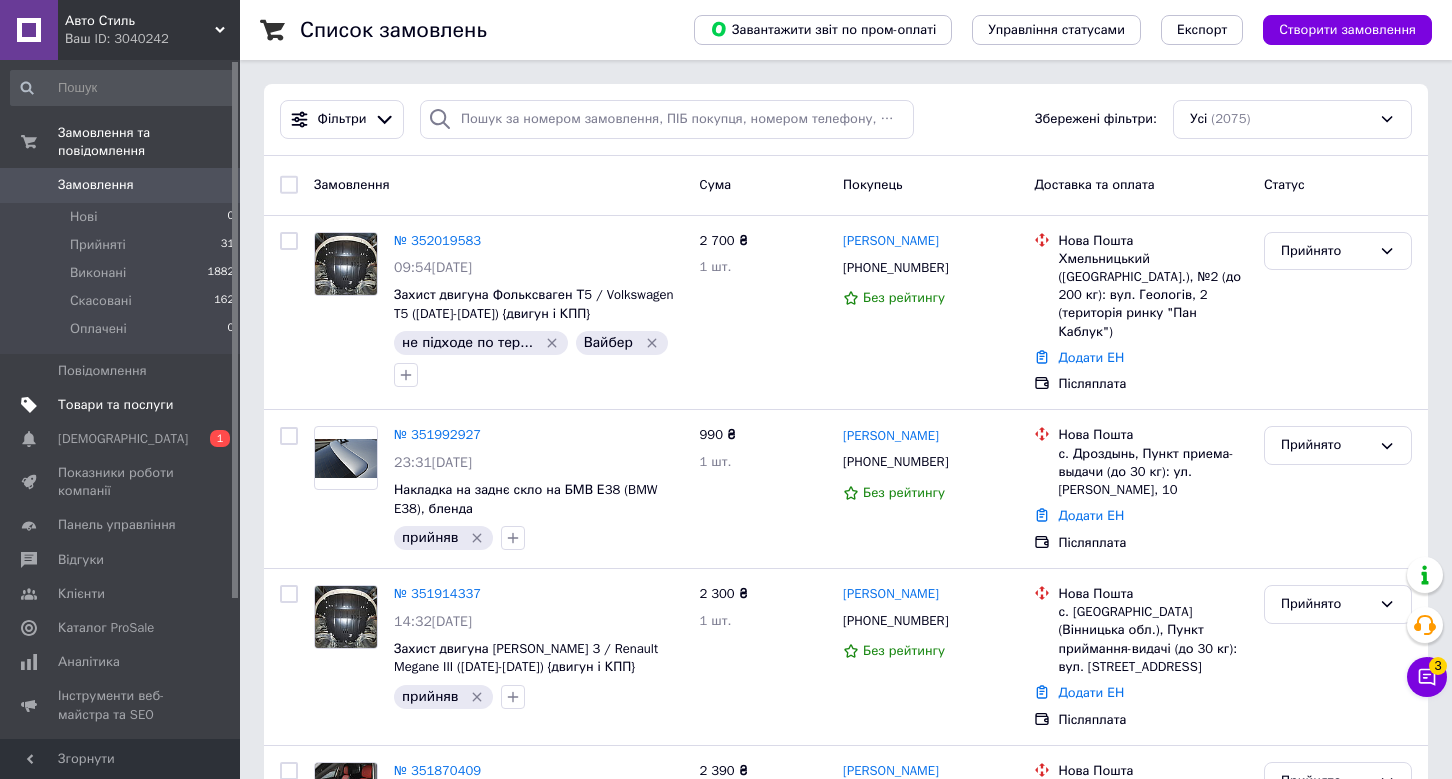 click on "Товари та послуги" at bounding box center [115, 405] 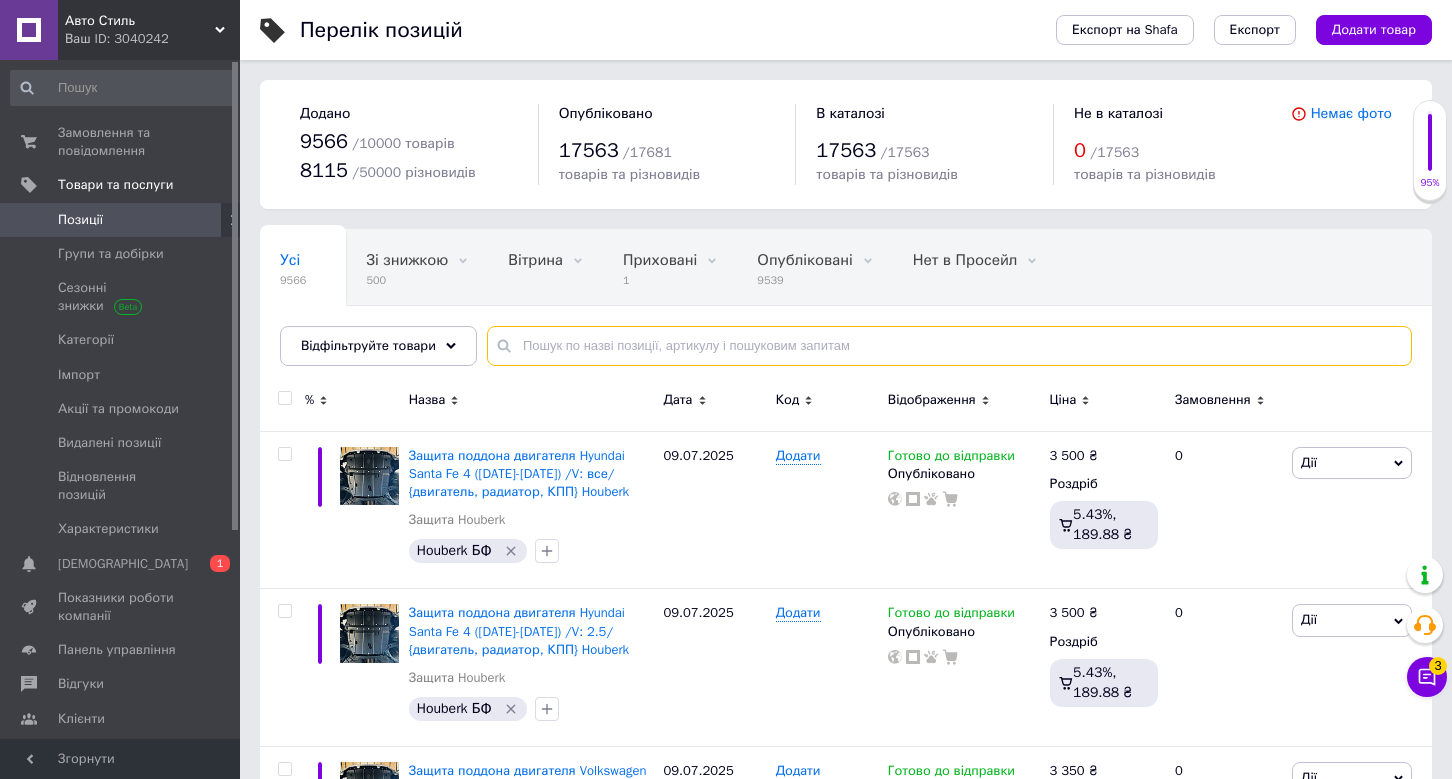click at bounding box center (949, 346) 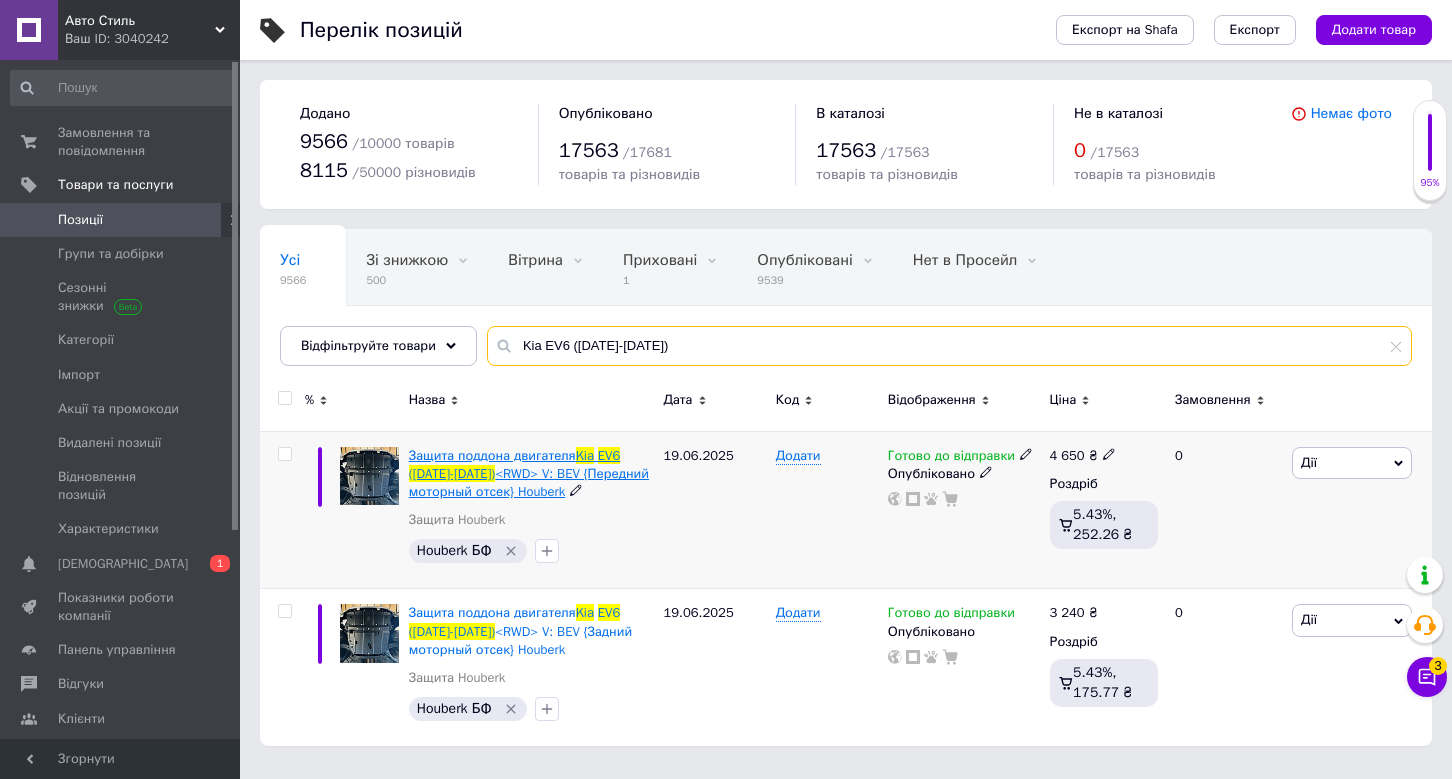 type on "Kia EV6 ([DATE]-[DATE])" 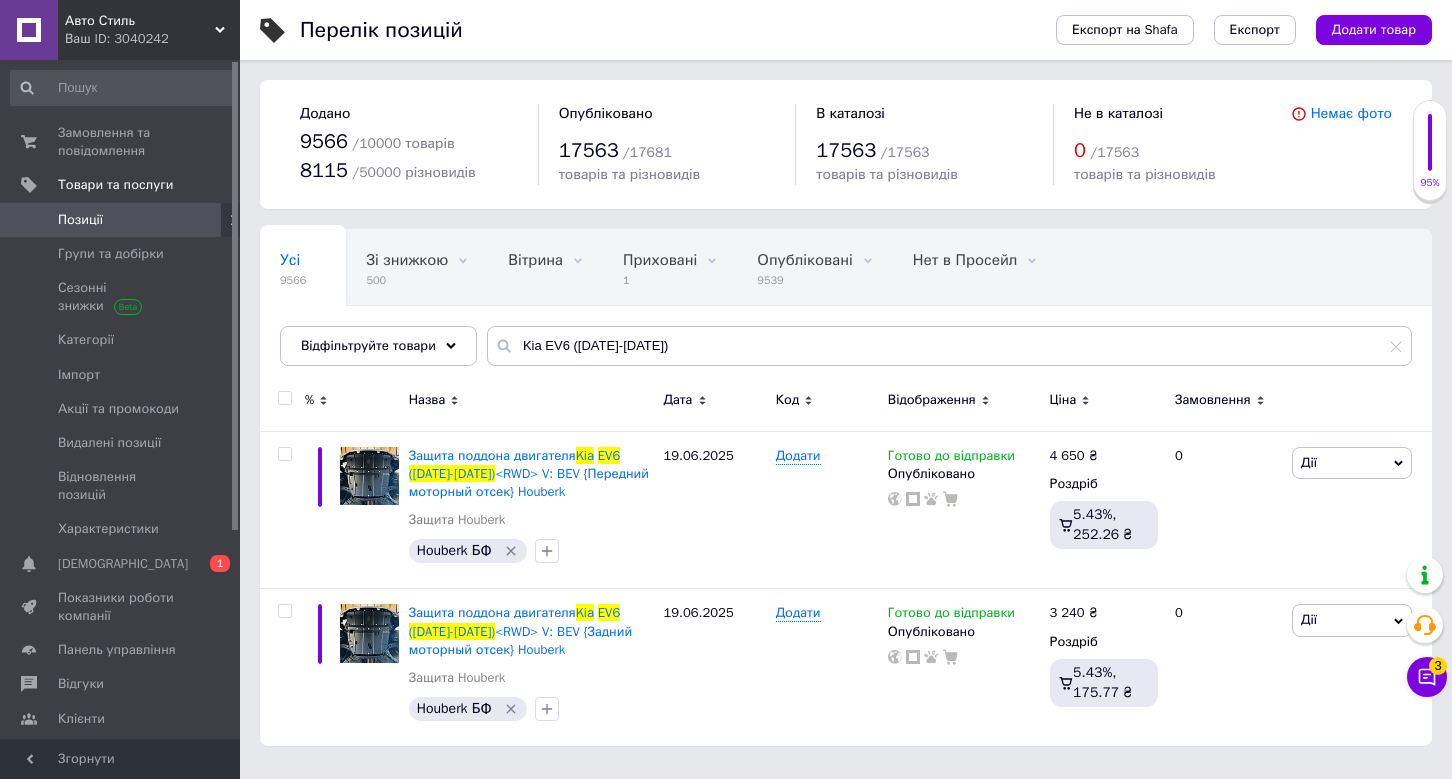 click on "Ваш ID: 3040242" at bounding box center (152, 39) 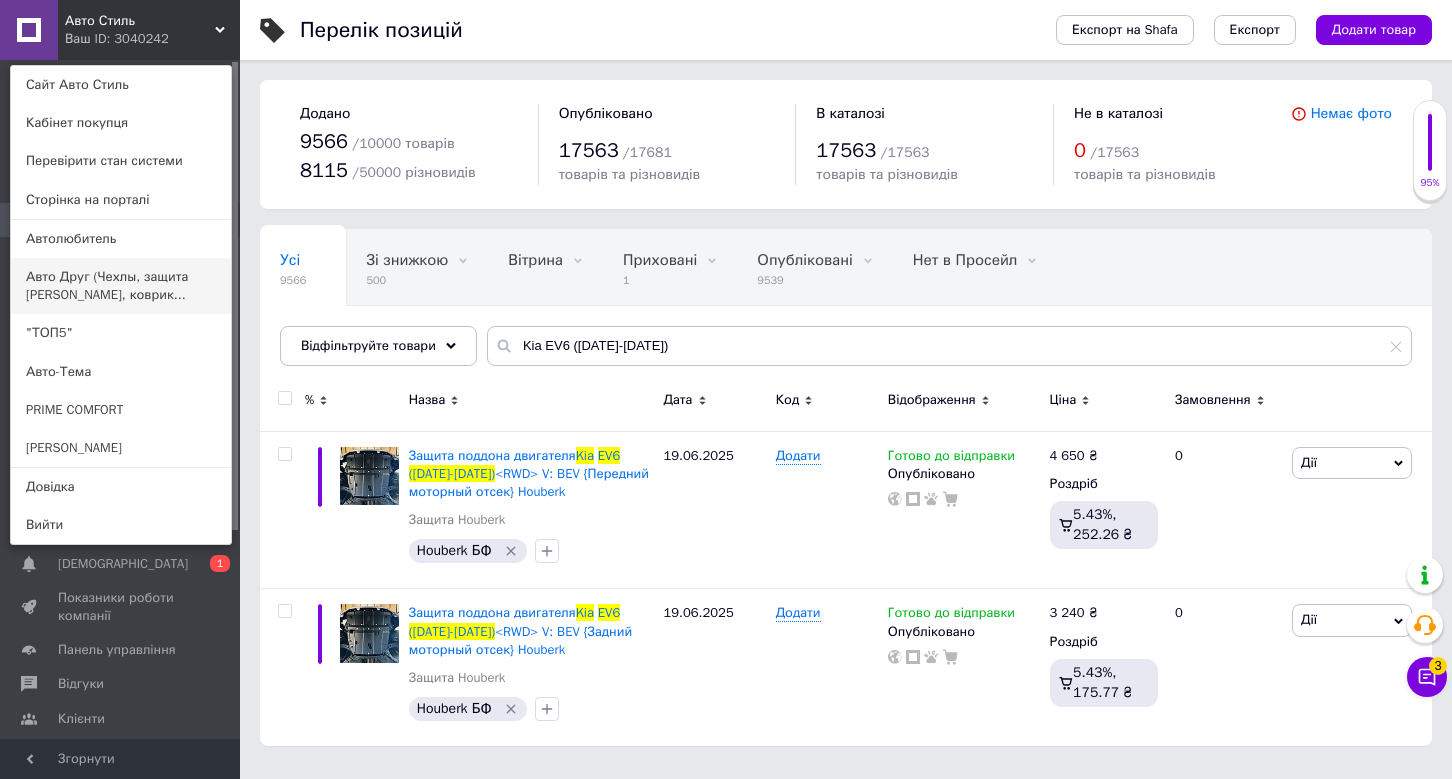 click on "Авто Друг (Чехлы, защита [PERSON_NAME], коврик..." at bounding box center (121, 286) 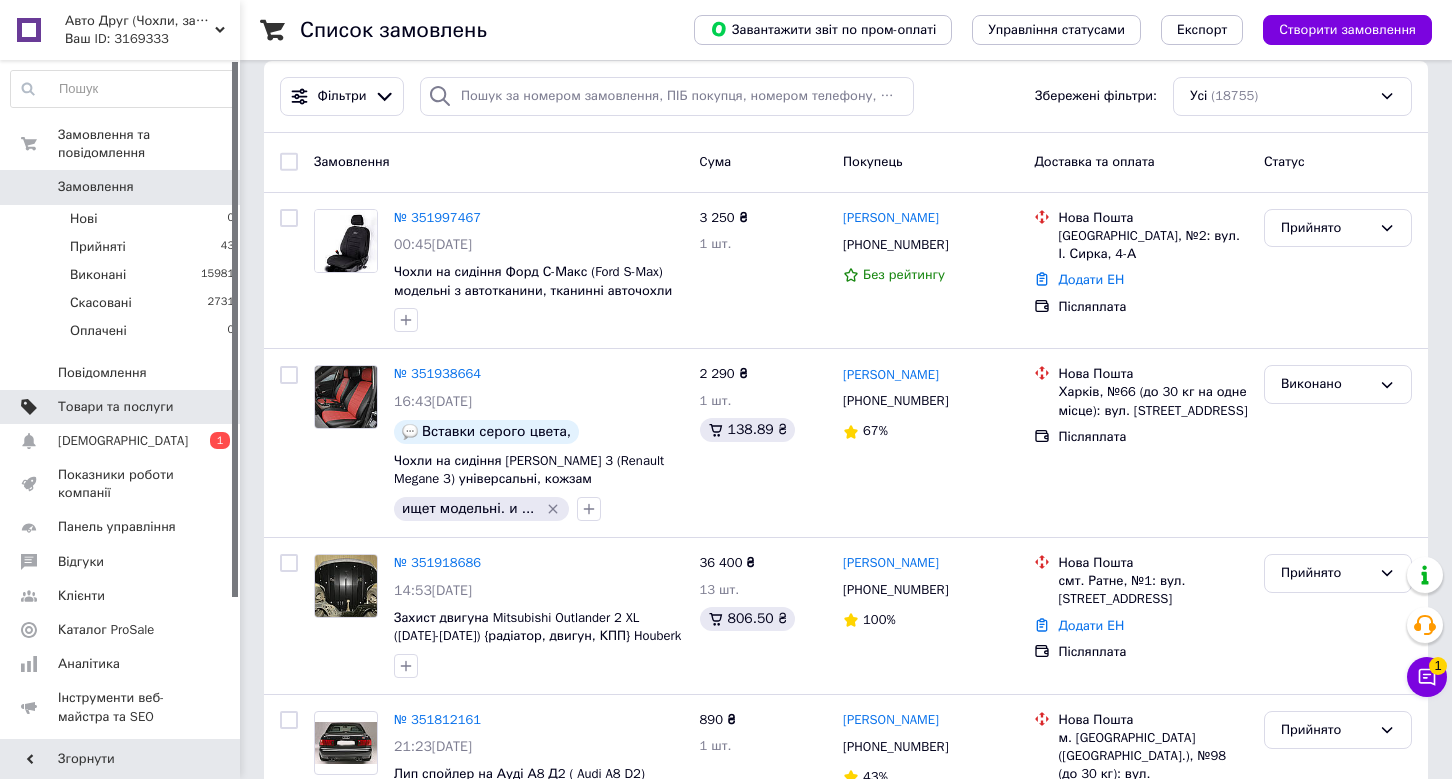 scroll, scrollTop: 34, scrollLeft: 0, axis: vertical 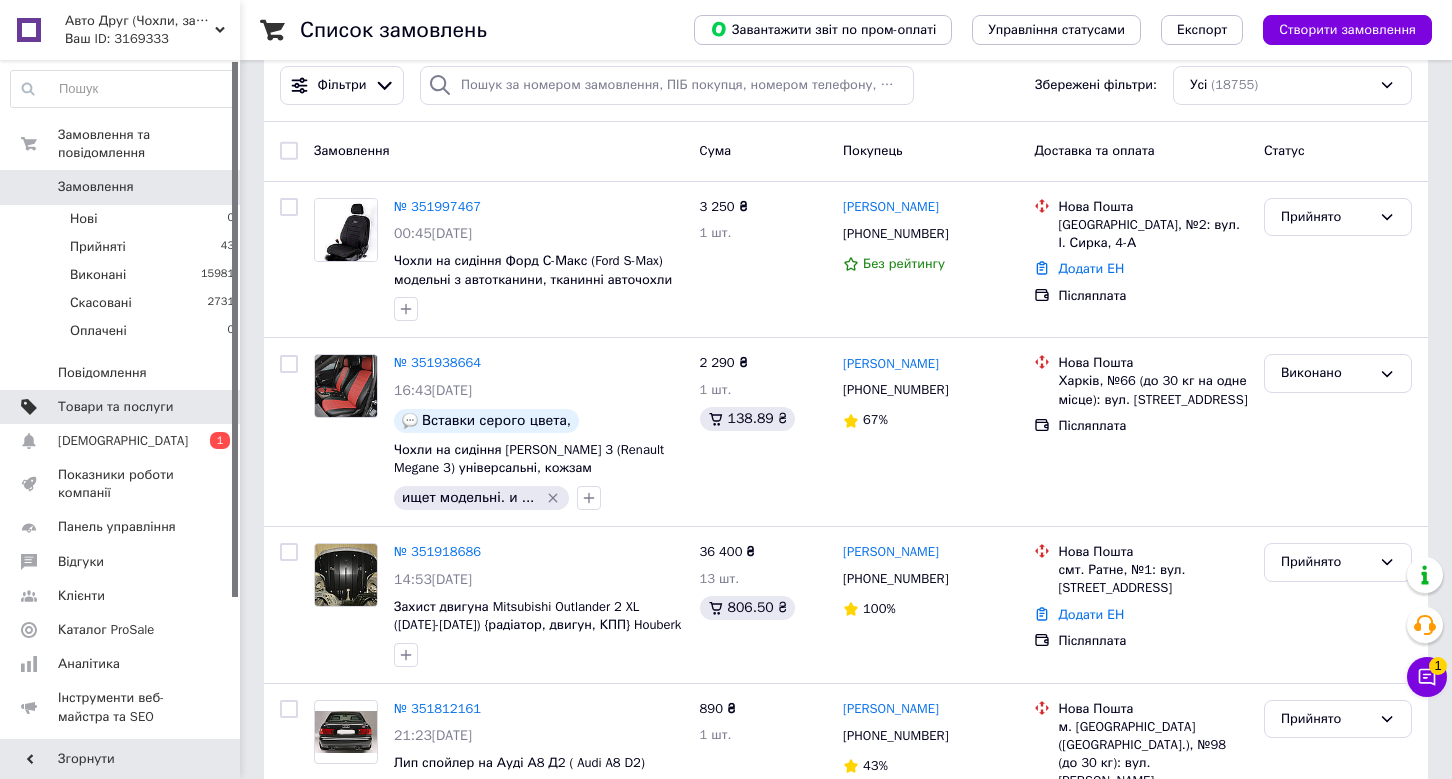 click on "Товари та послуги" at bounding box center [121, 407] 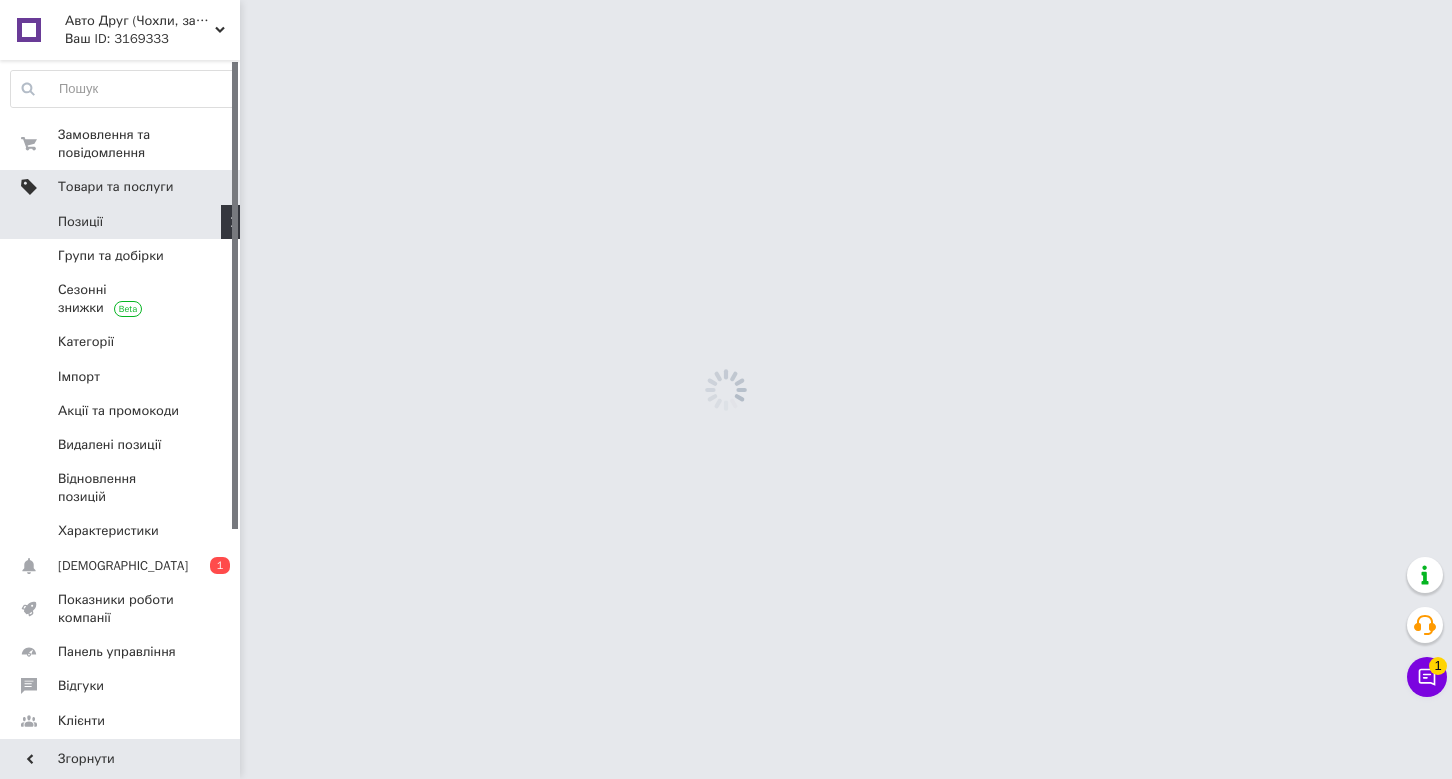 scroll, scrollTop: 0, scrollLeft: 0, axis: both 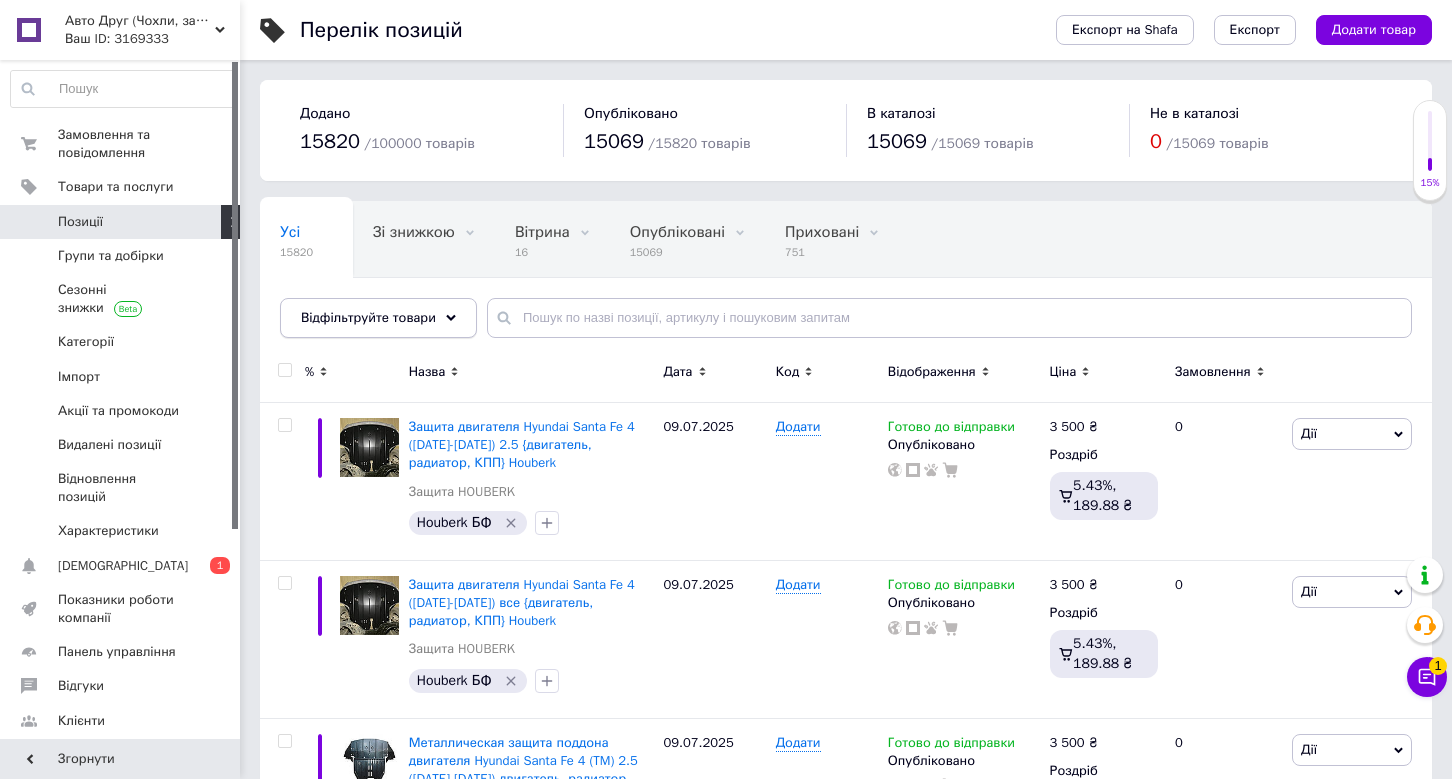 click on "Відфільтруйте товари" at bounding box center [378, 318] 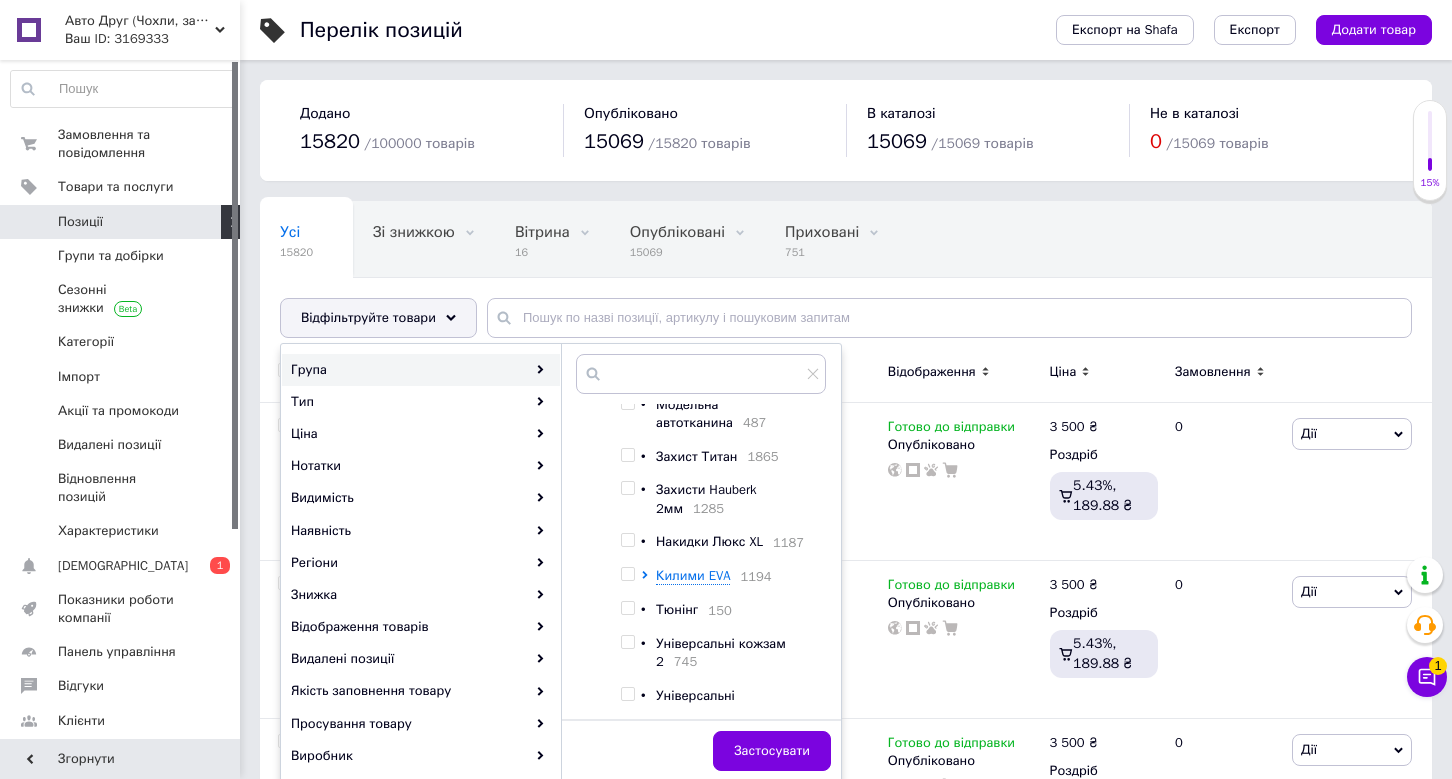 scroll, scrollTop: 255, scrollLeft: 0, axis: vertical 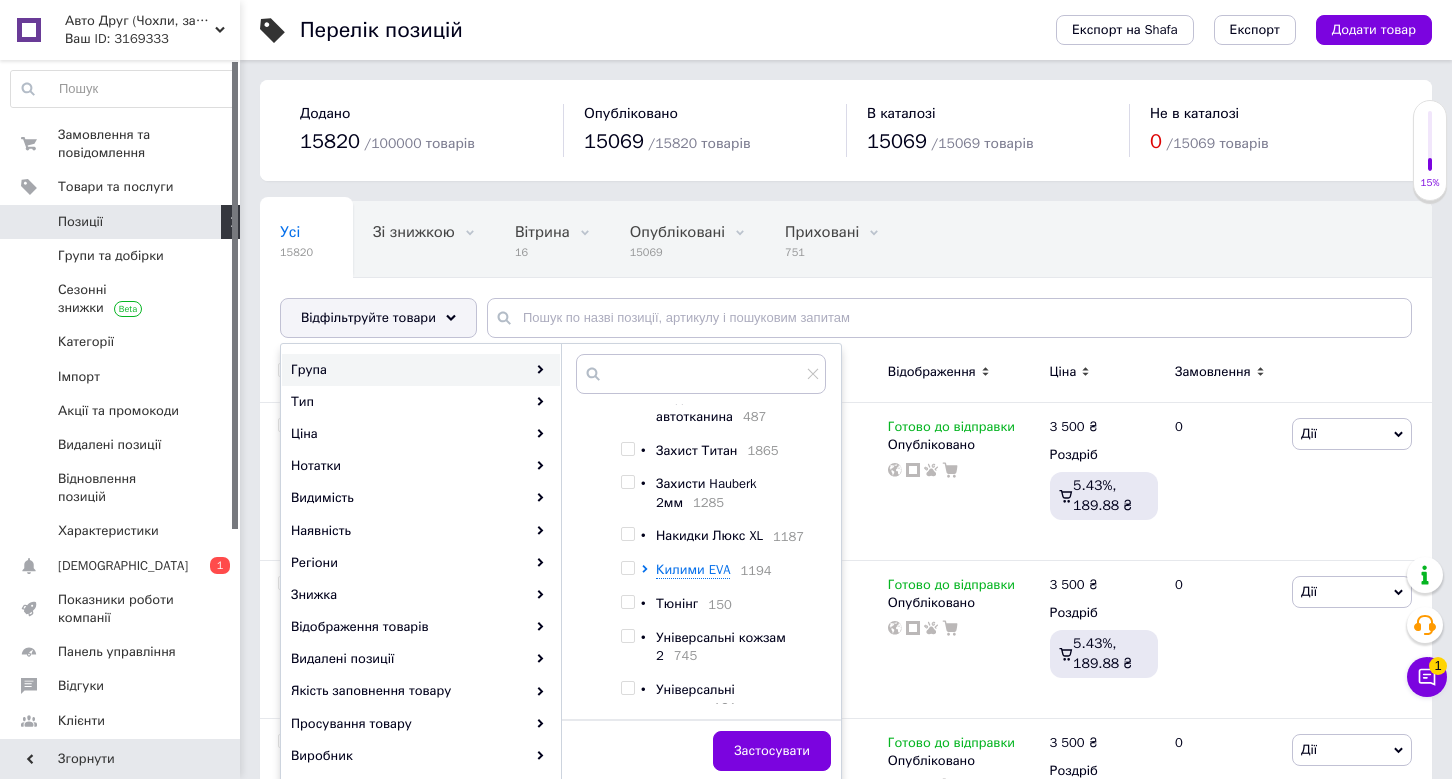 click at bounding box center (627, 482) 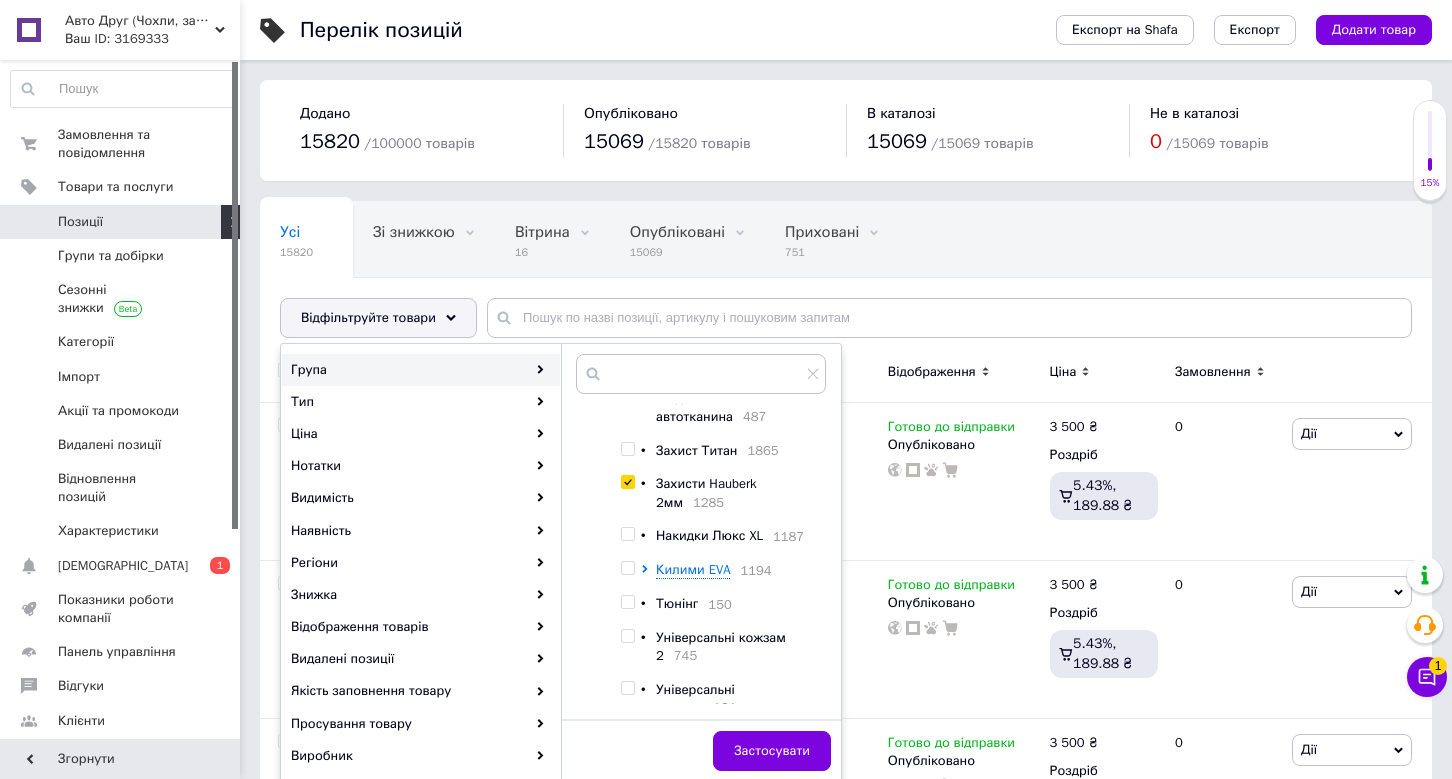 checkbox on "true" 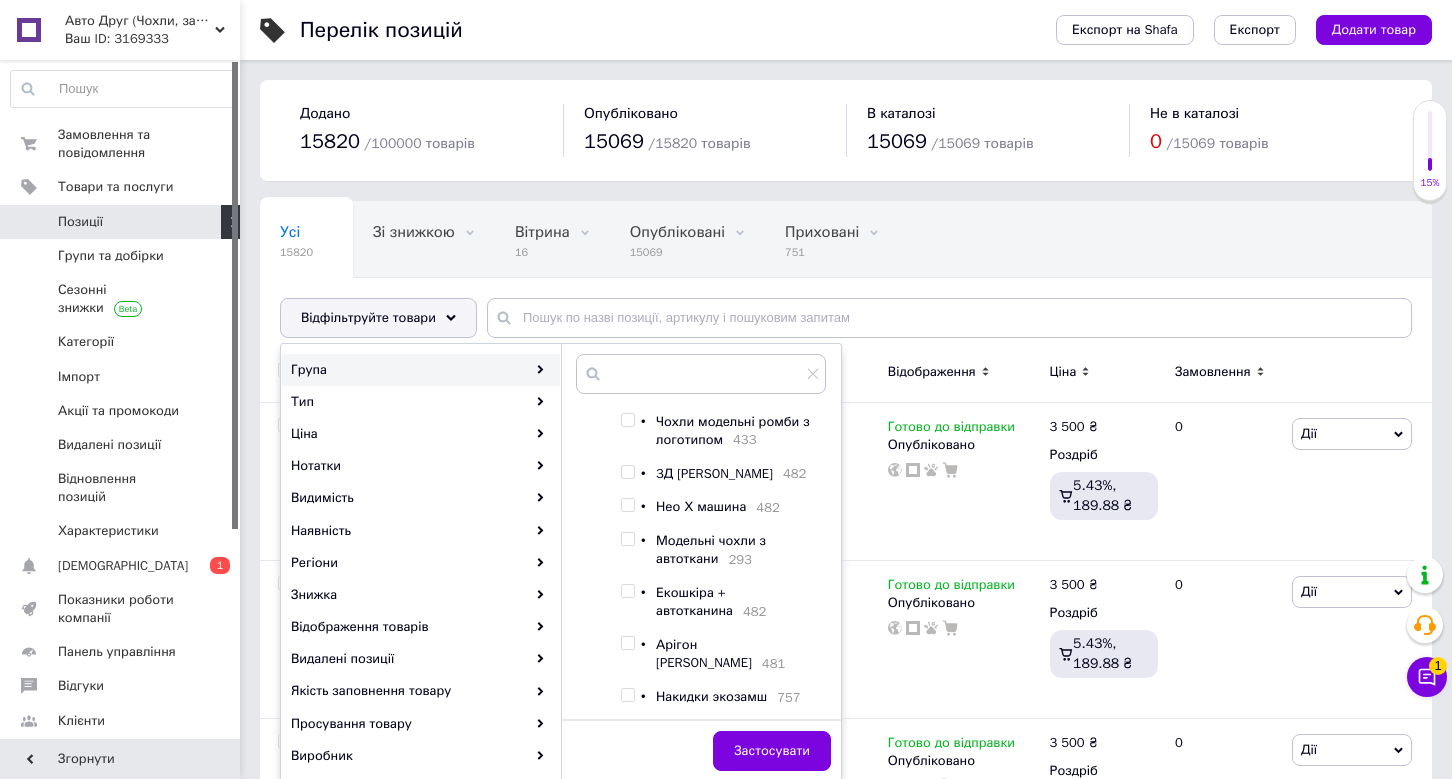 scroll, scrollTop: 626, scrollLeft: 0, axis: vertical 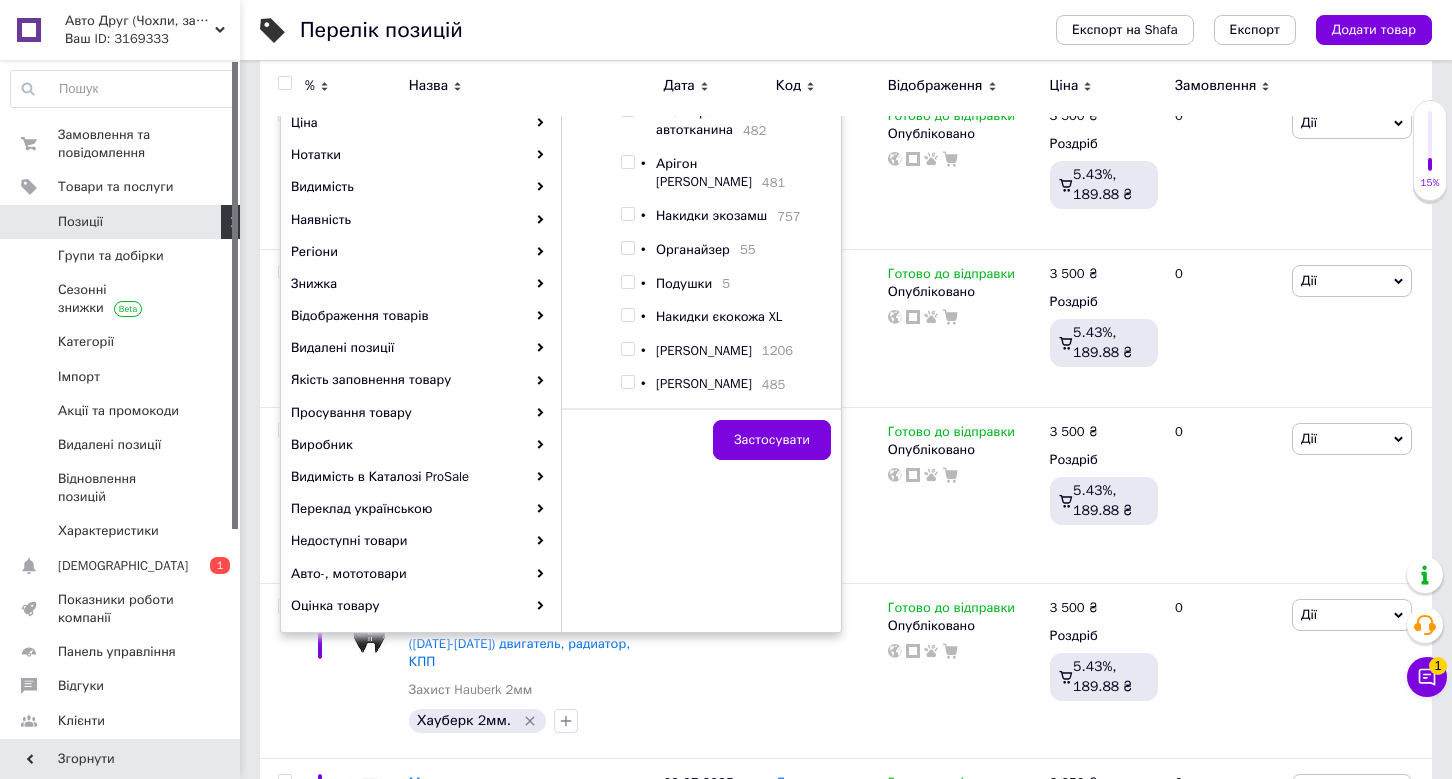 click at bounding box center [627, 349] 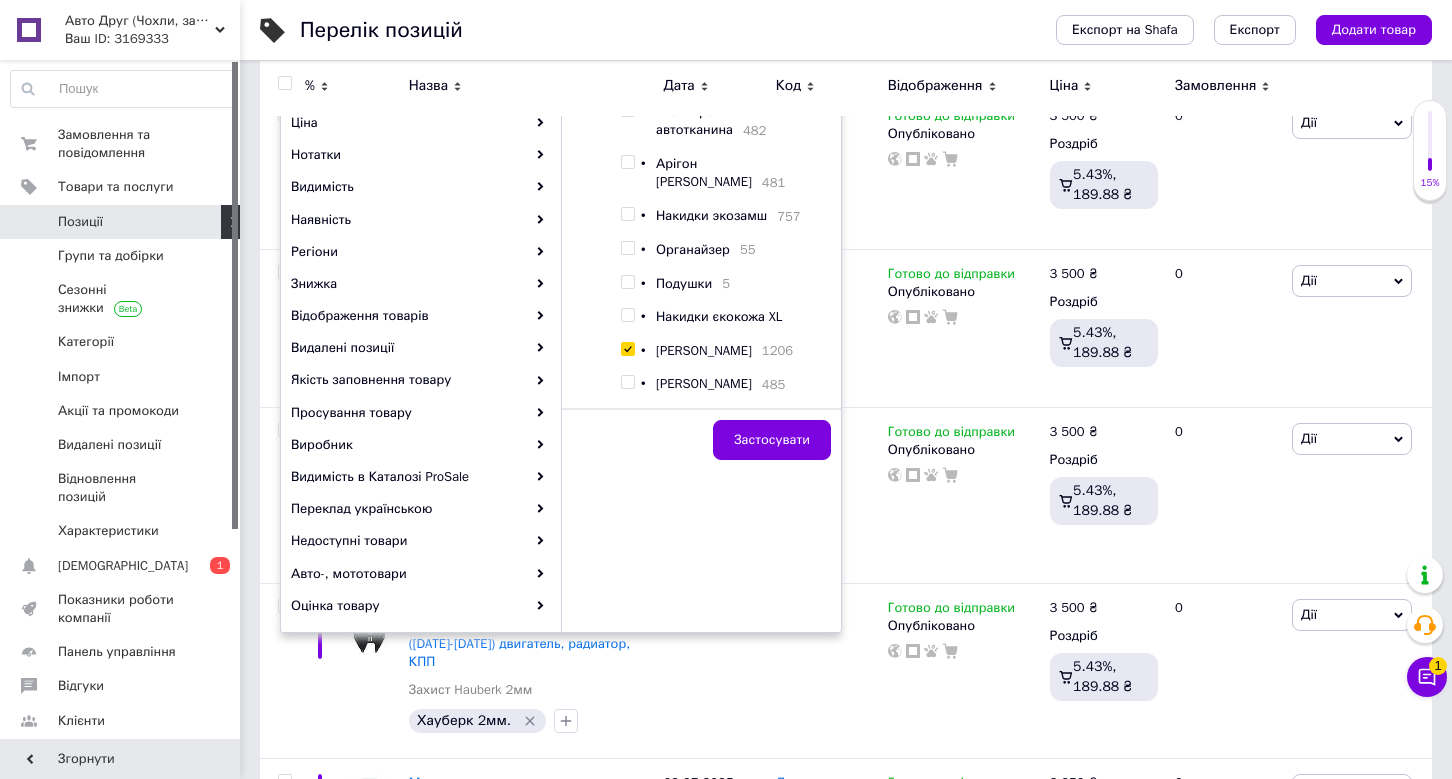 checkbox on "true" 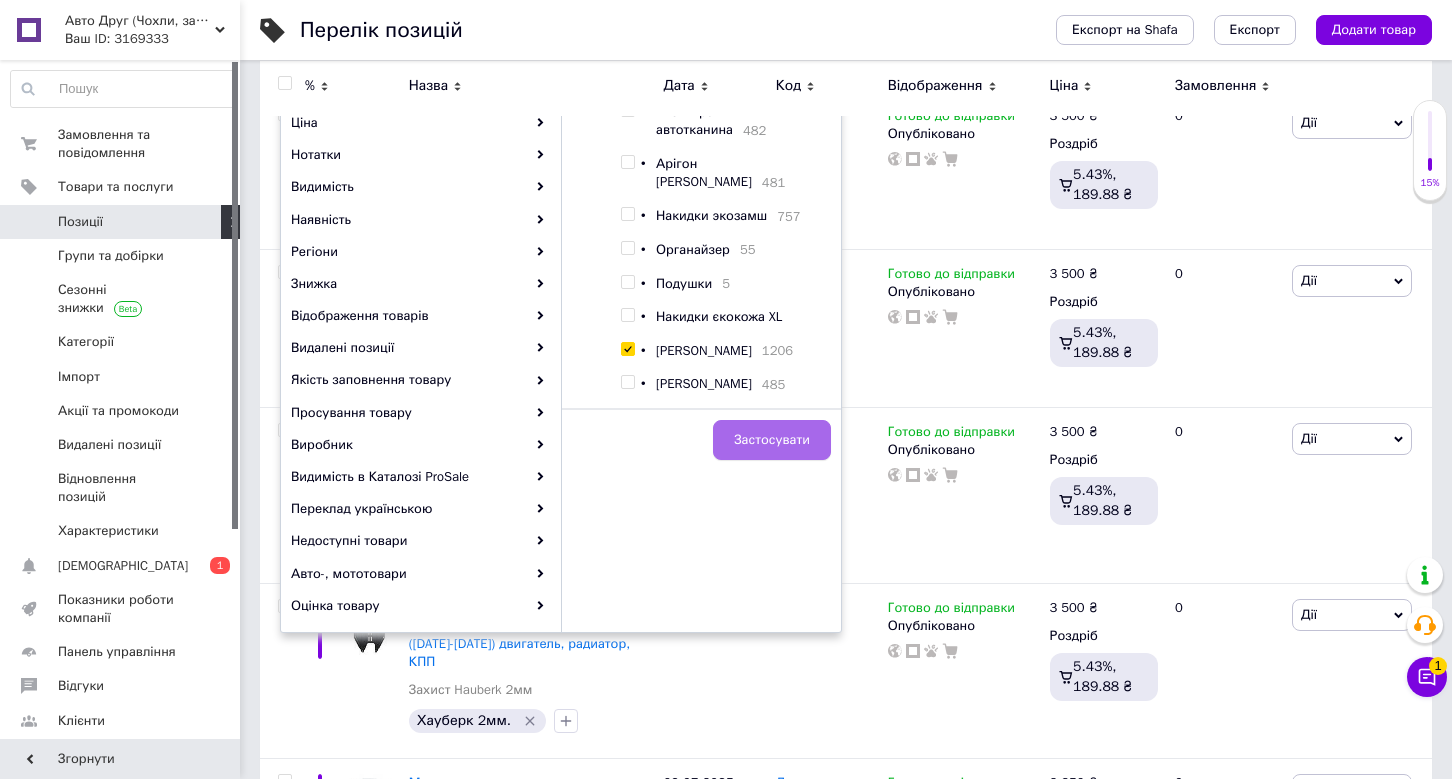 click on "Застосувати" at bounding box center [772, 440] 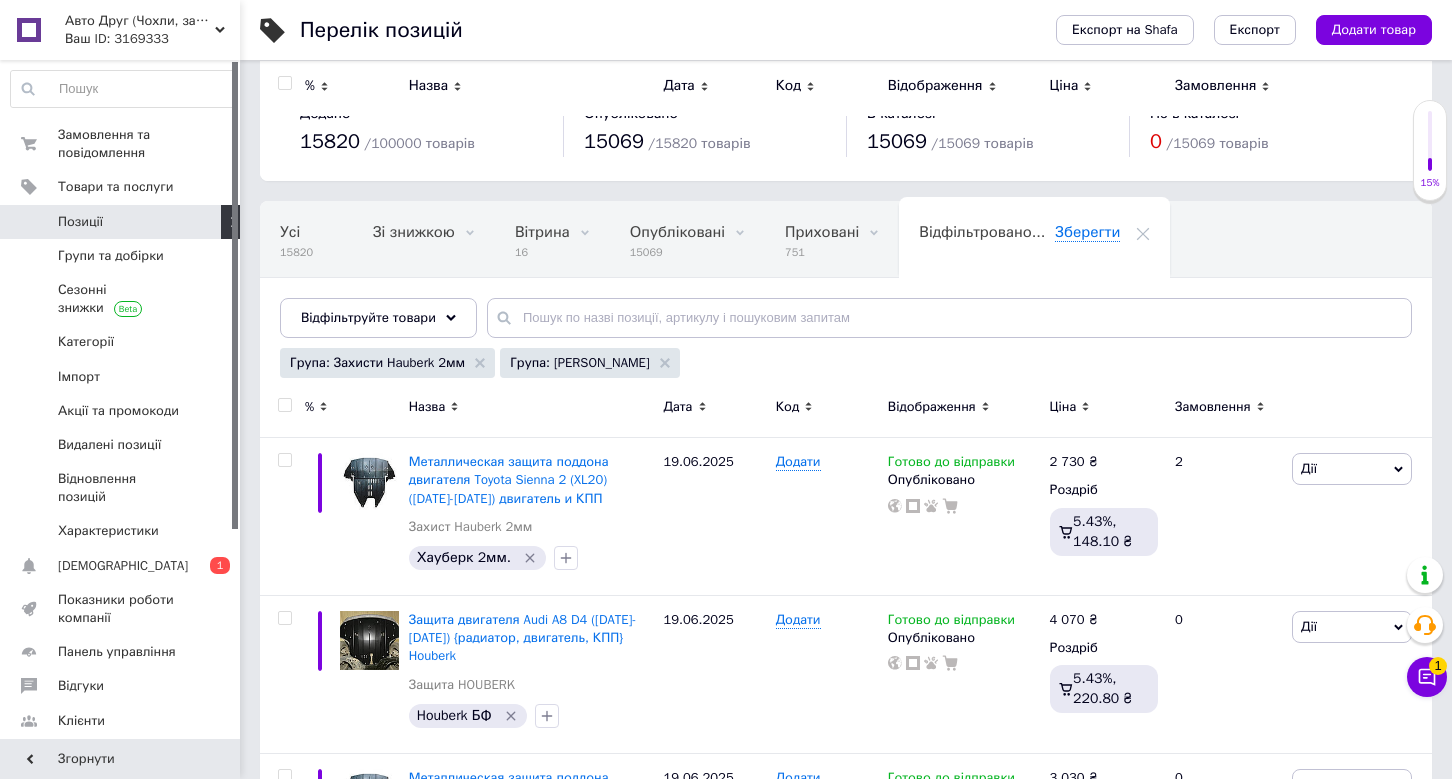 scroll, scrollTop: 0, scrollLeft: 0, axis: both 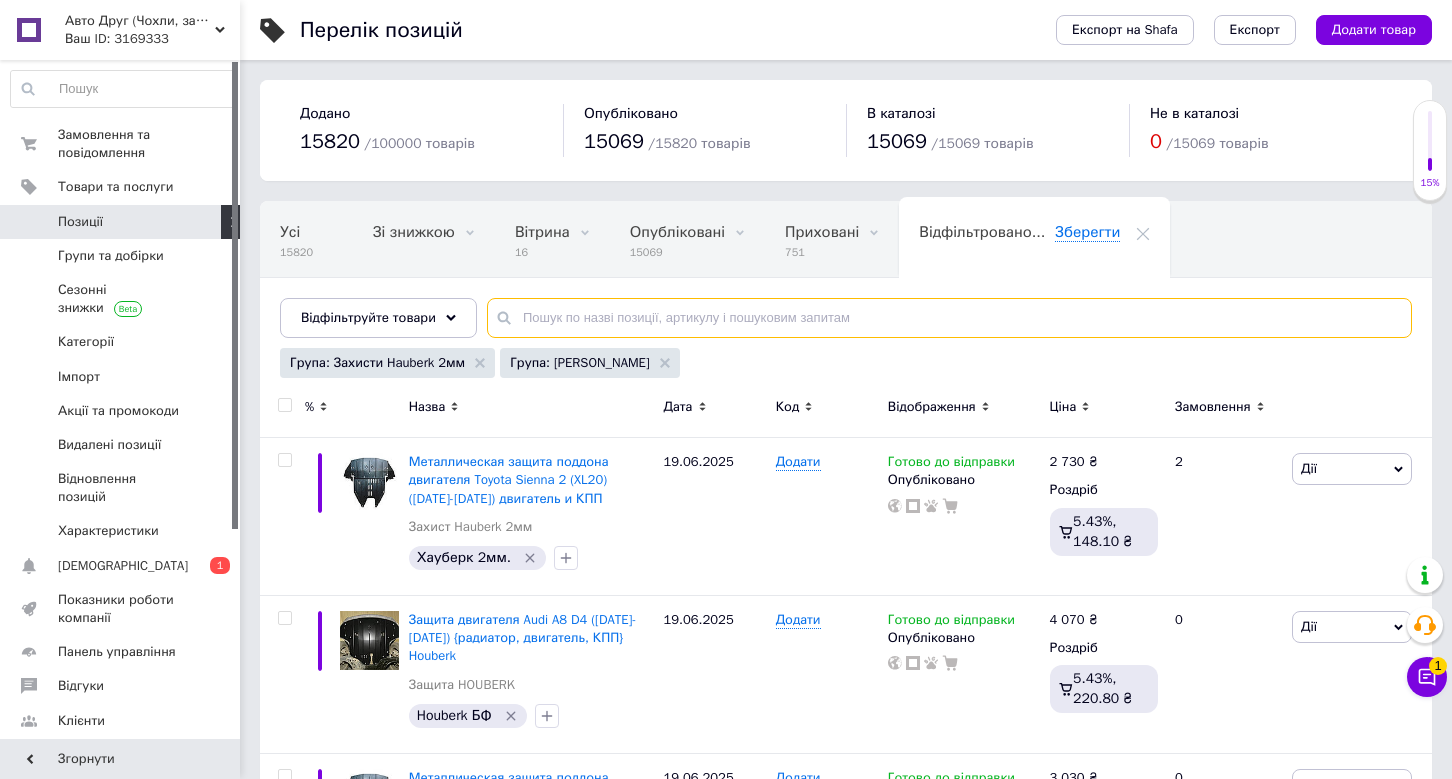 click at bounding box center [949, 318] 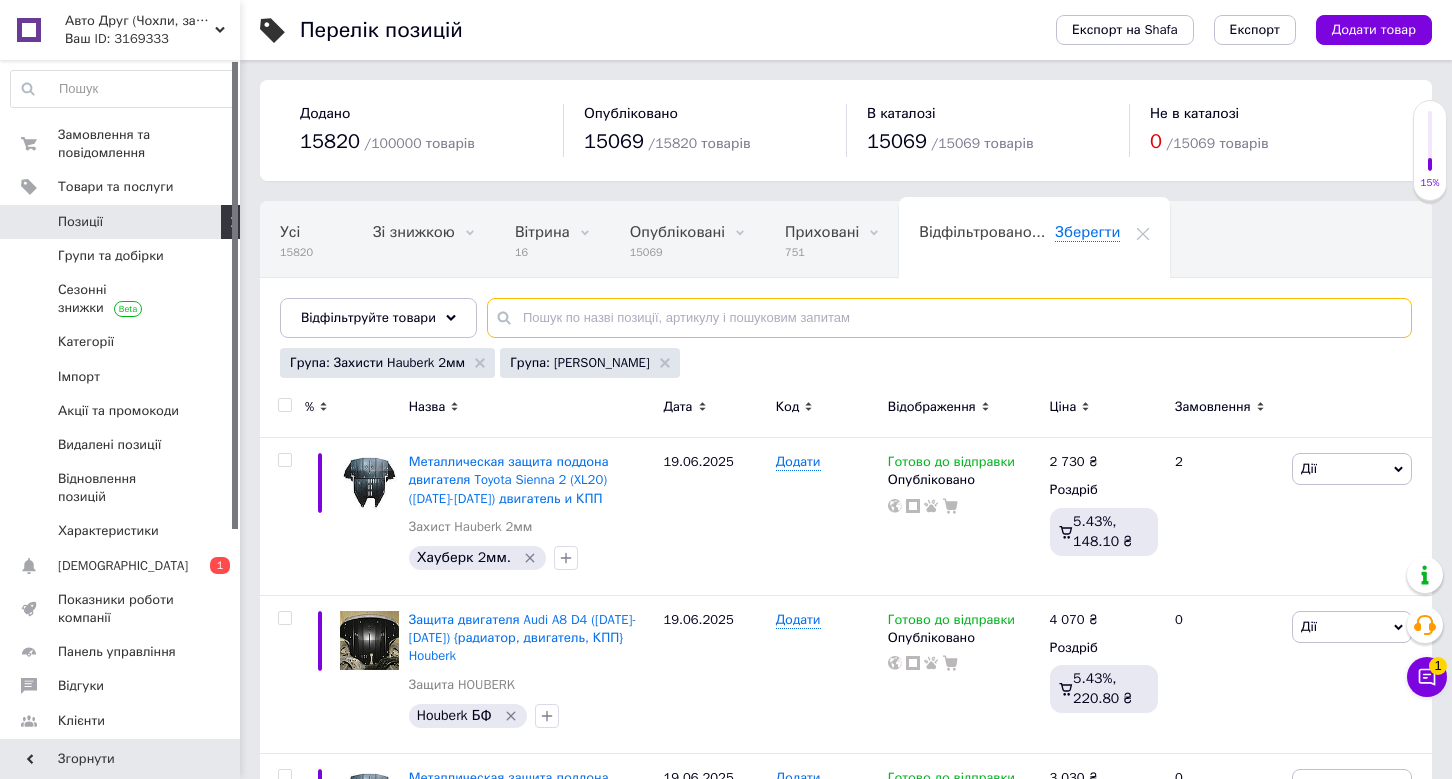 type on "v" 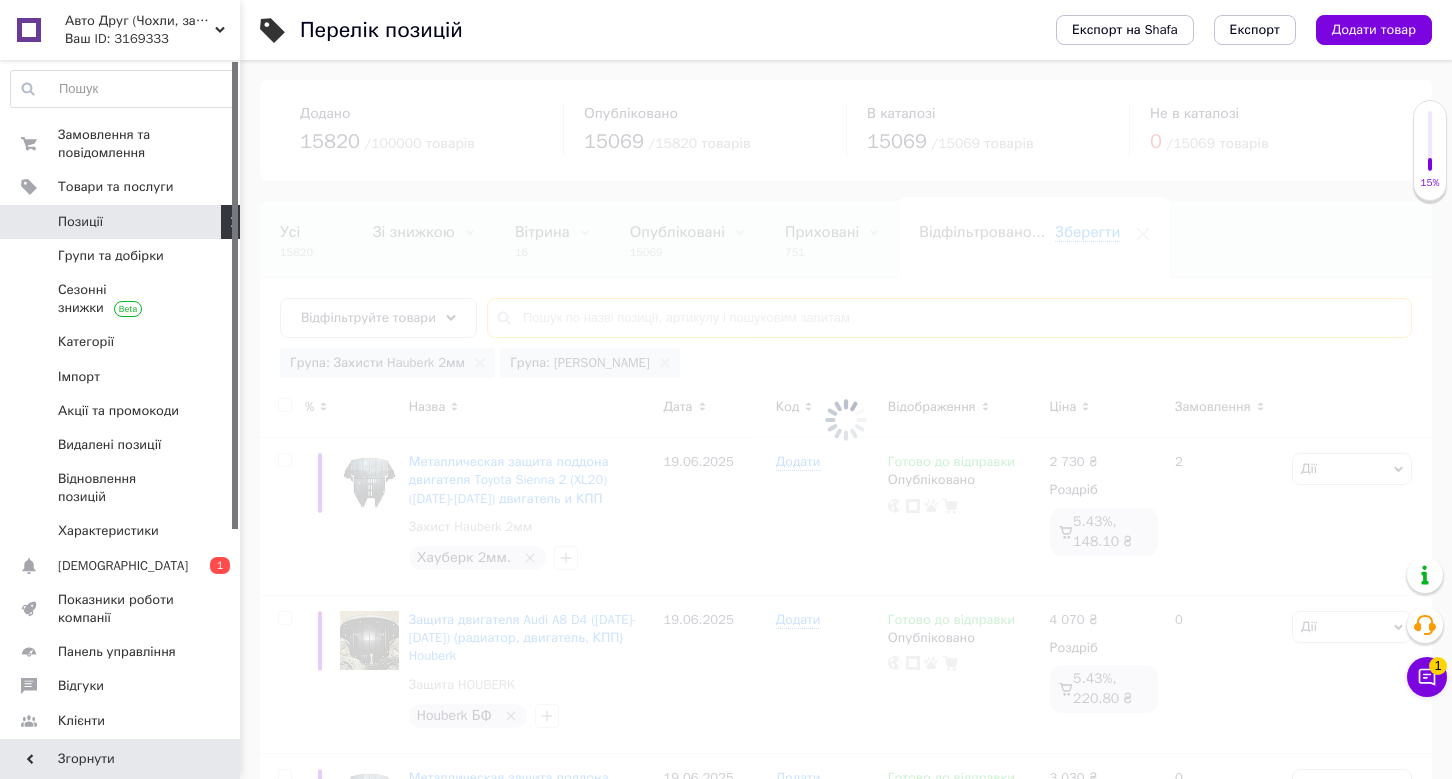 paste on "Kia EV6 ([DATE]-[DATE])" 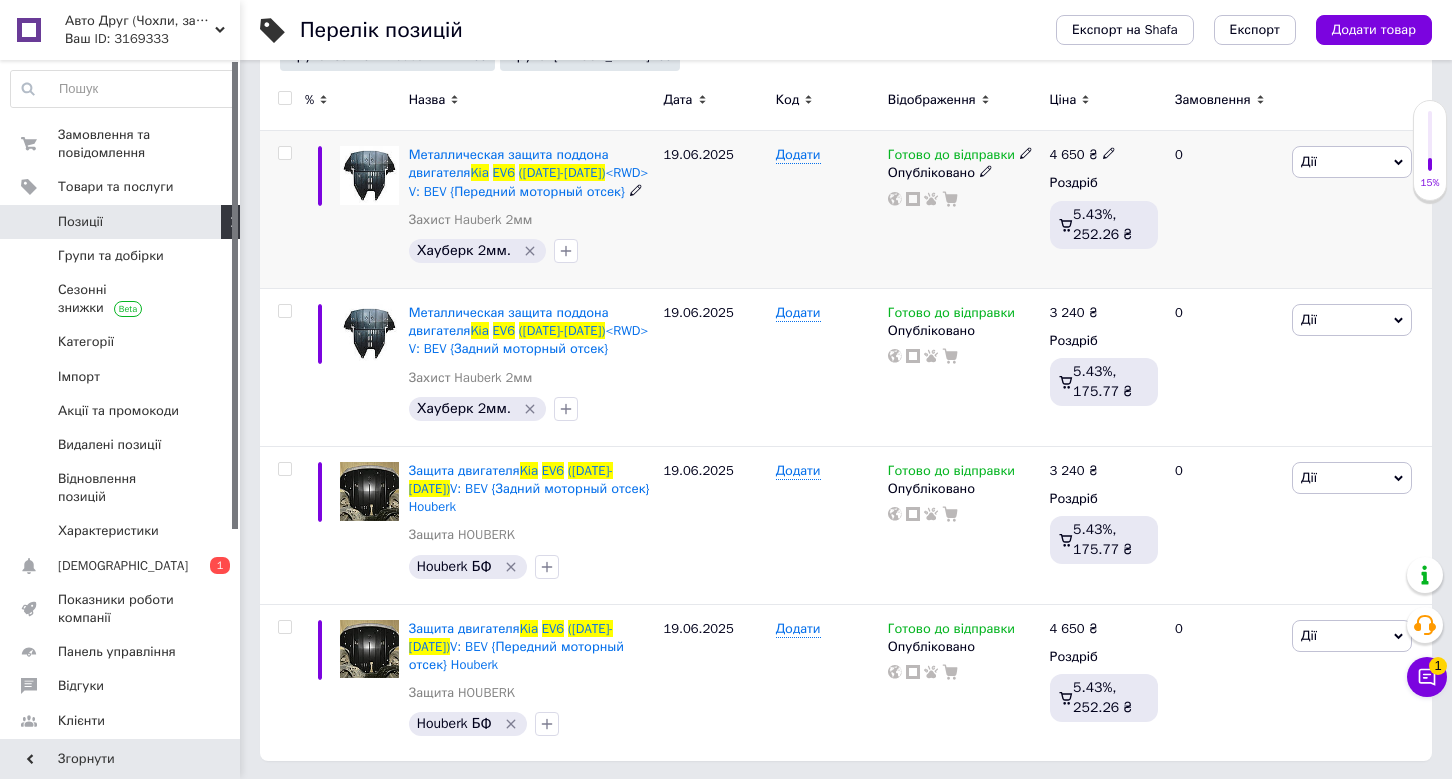 scroll, scrollTop: 306, scrollLeft: 0, axis: vertical 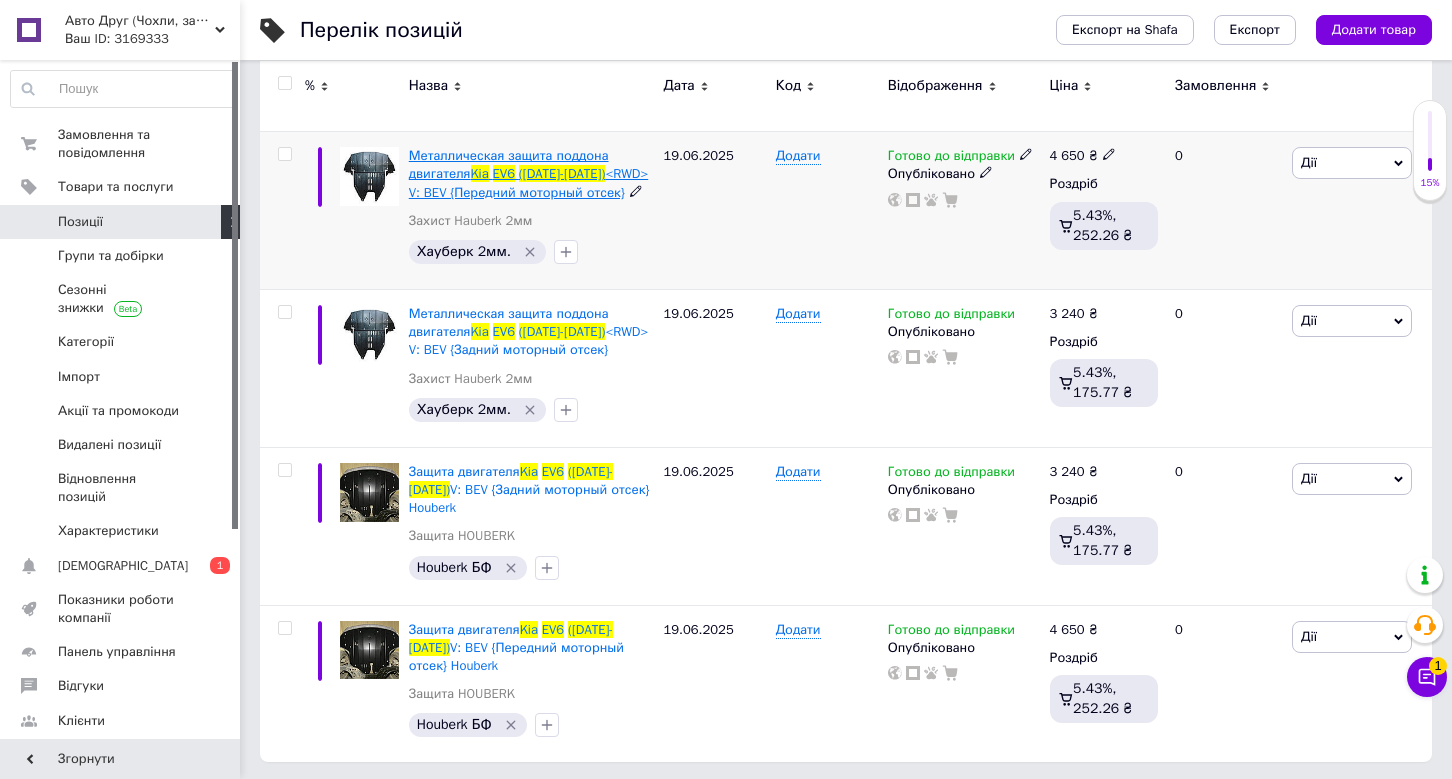 type on "Kia EV6 ([DATE]-[DATE])" 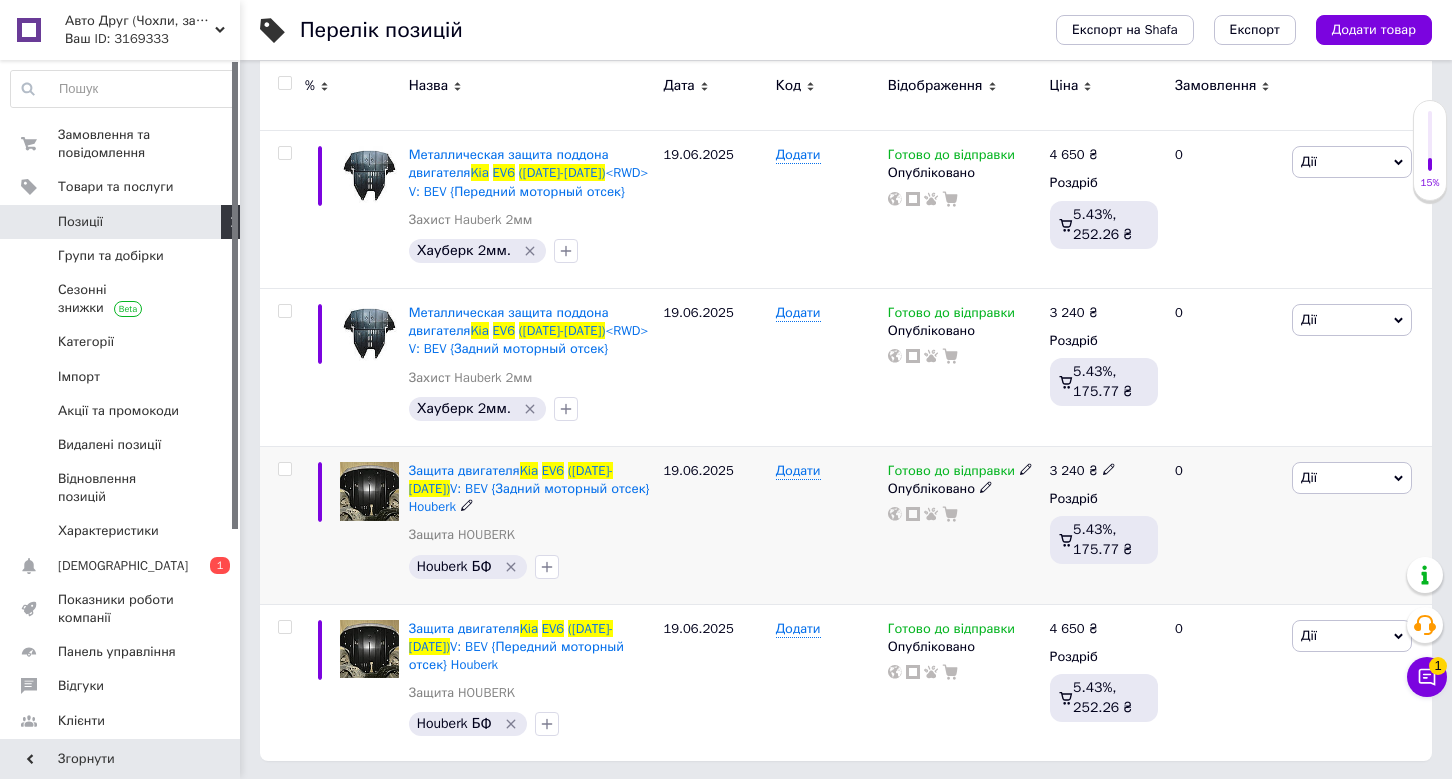 scroll, scrollTop: 306, scrollLeft: 0, axis: vertical 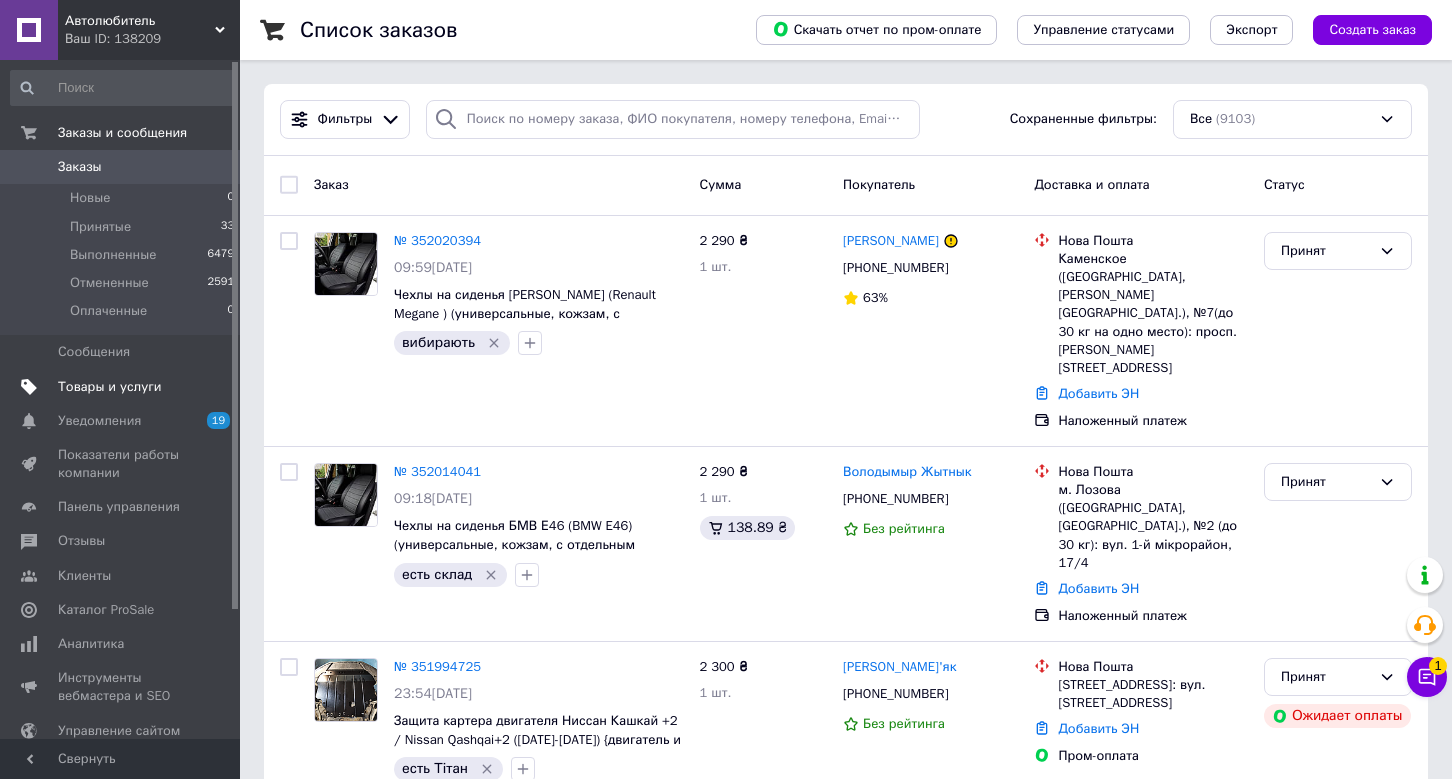 click on "Товары и услуги" at bounding box center [110, 387] 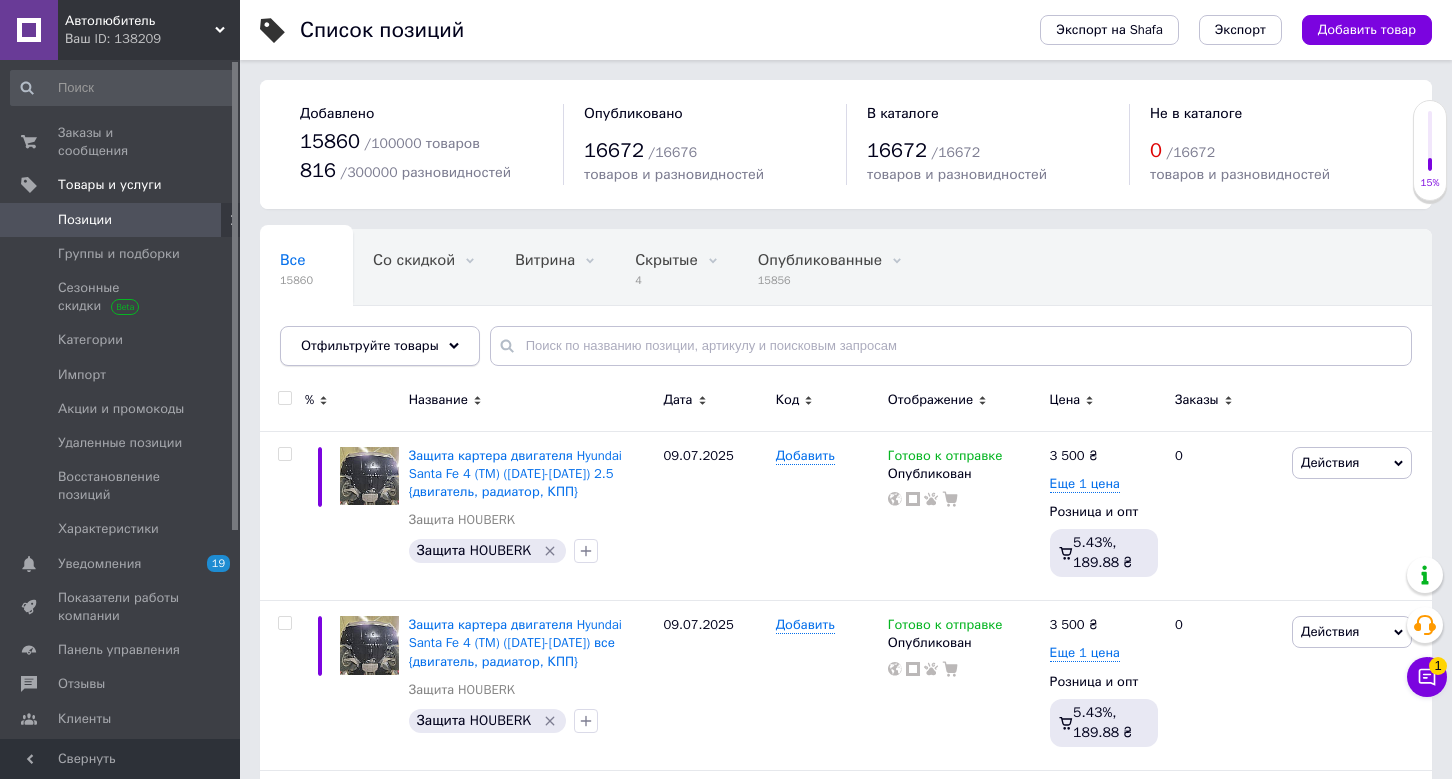 click on "Отфильтруйте товары" at bounding box center (380, 346) 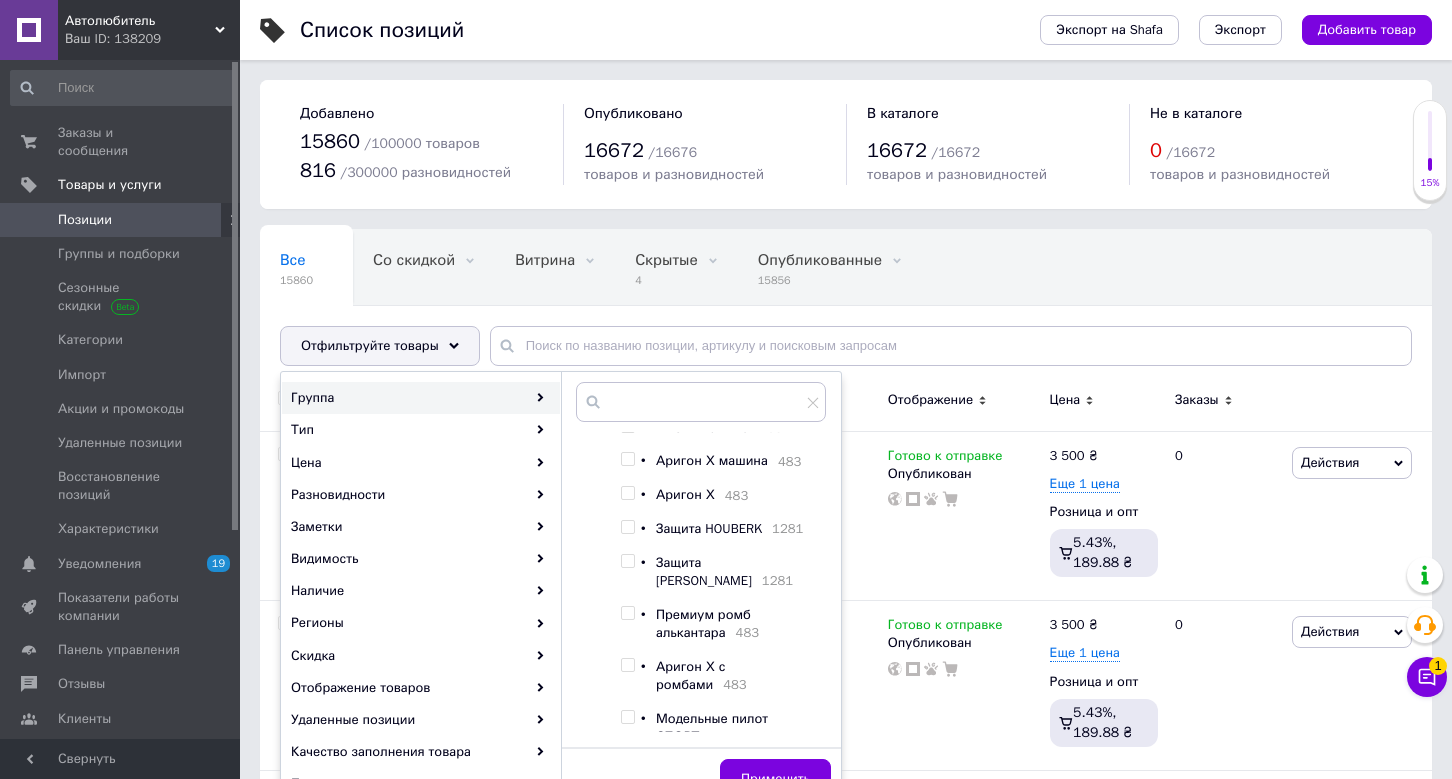 scroll, scrollTop: 416, scrollLeft: 0, axis: vertical 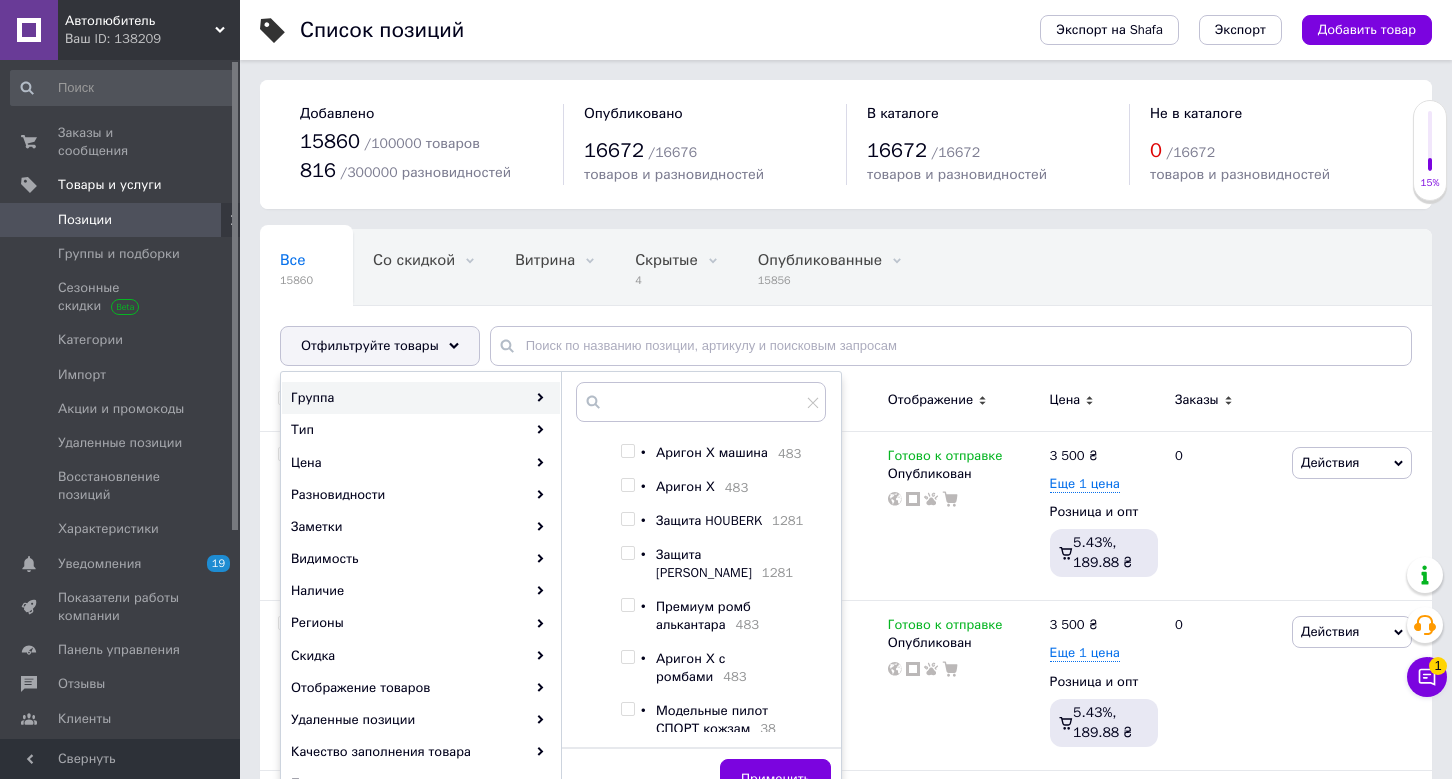 click at bounding box center (627, 519) 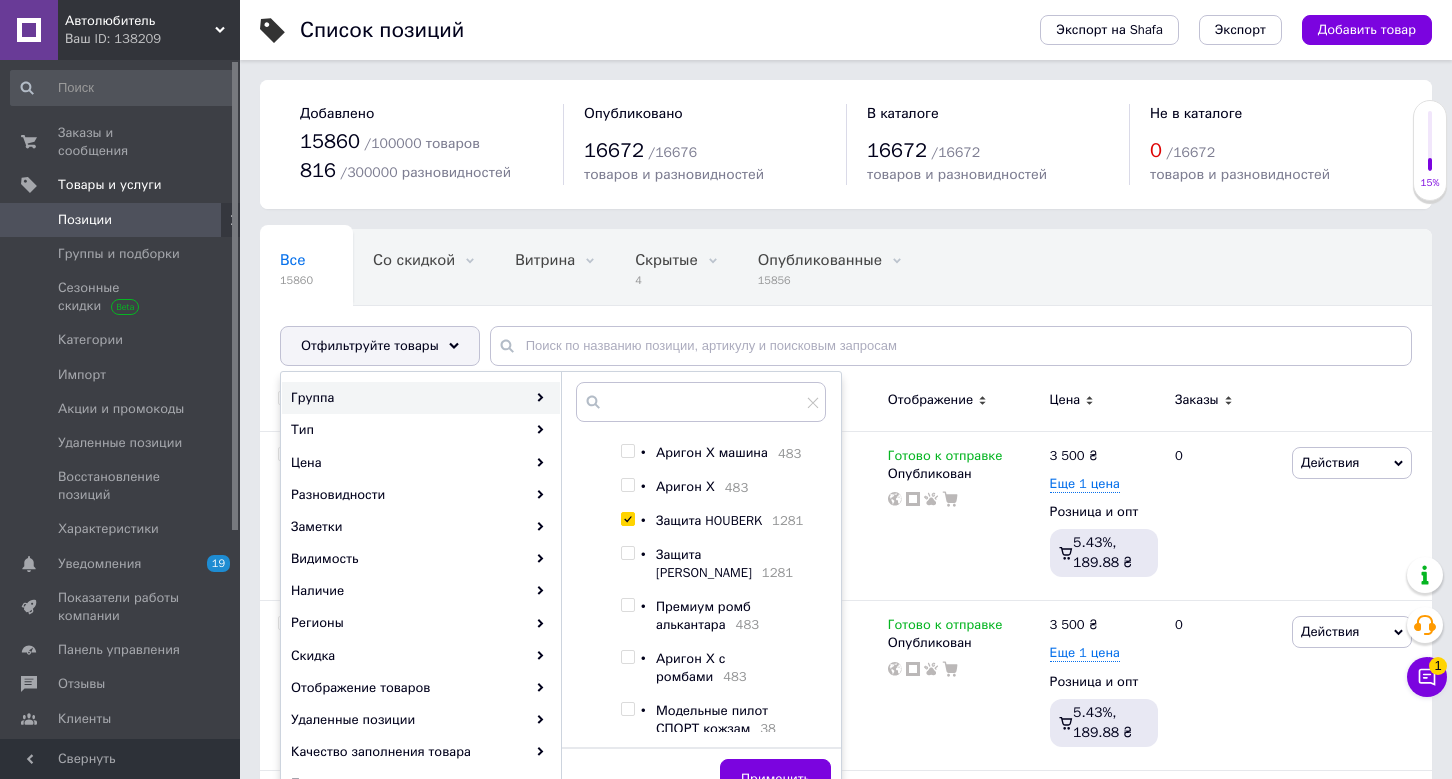 checkbox on "true" 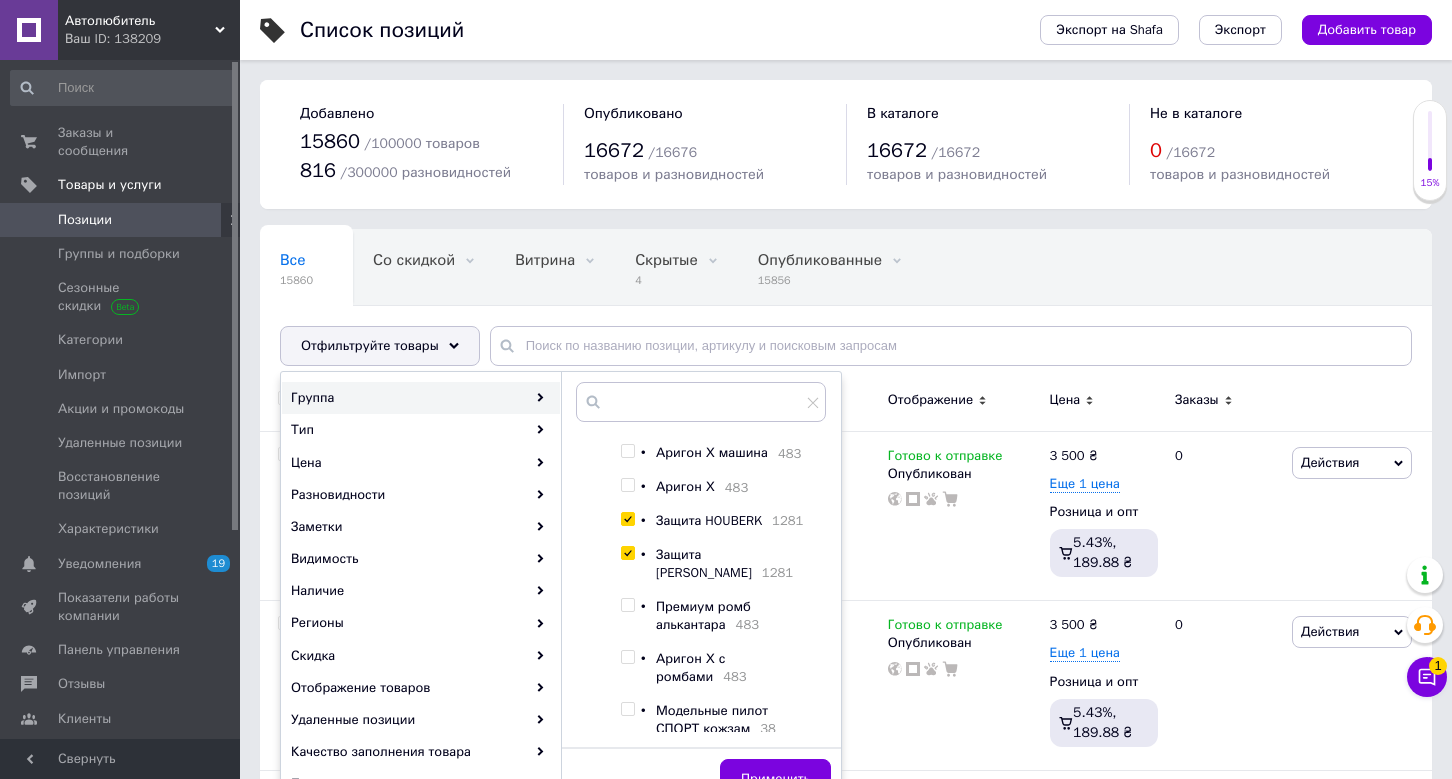 checkbox on "true" 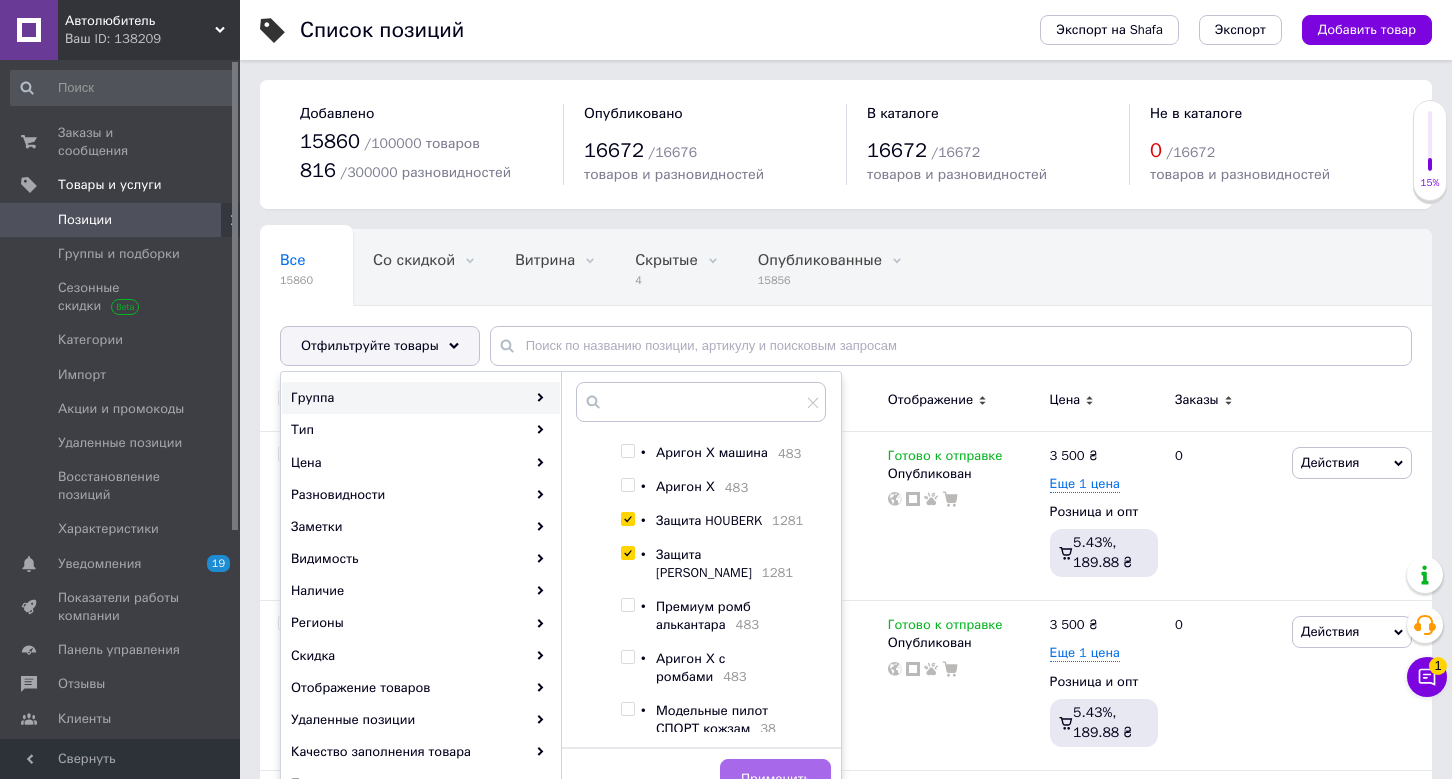 click on "Применить" at bounding box center (775, 779) 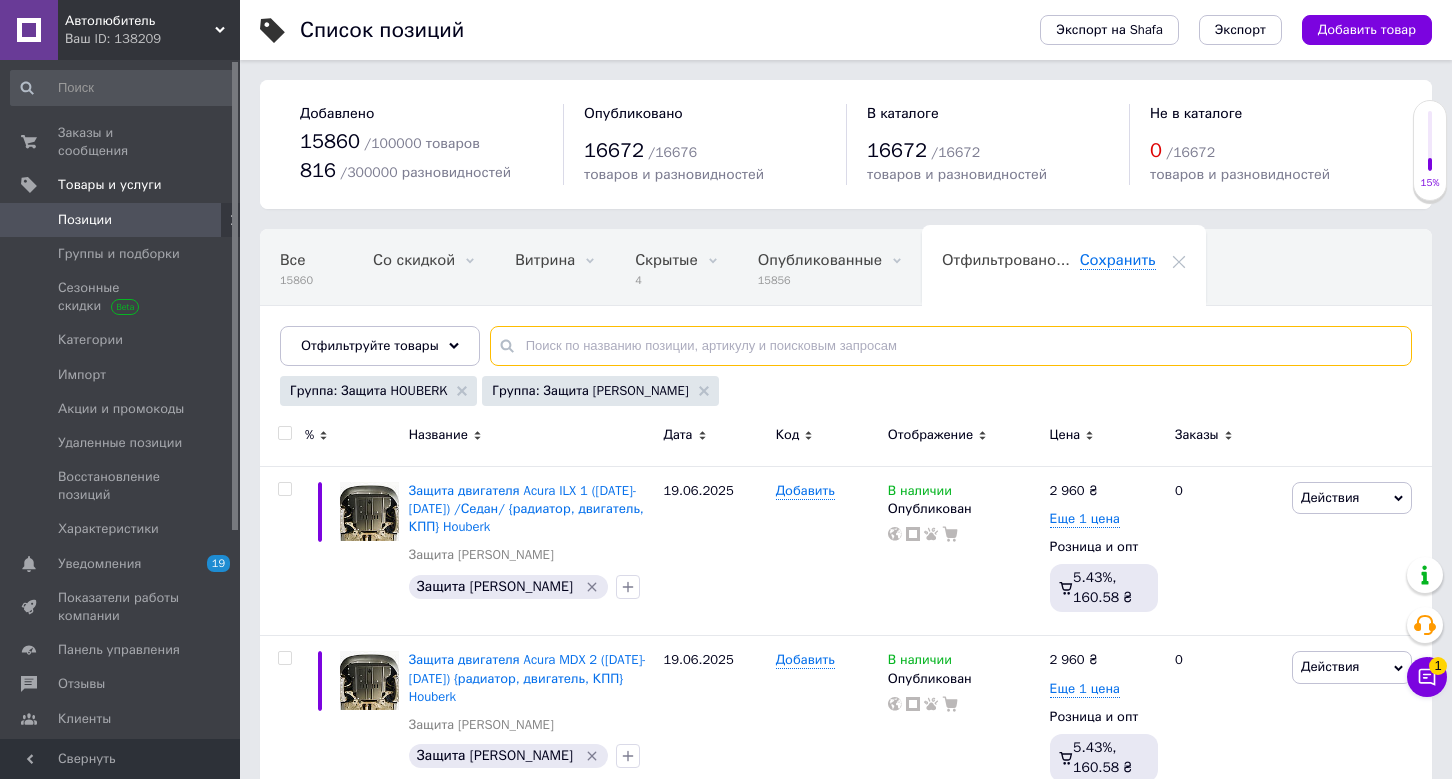 click at bounding box center [951, 346] 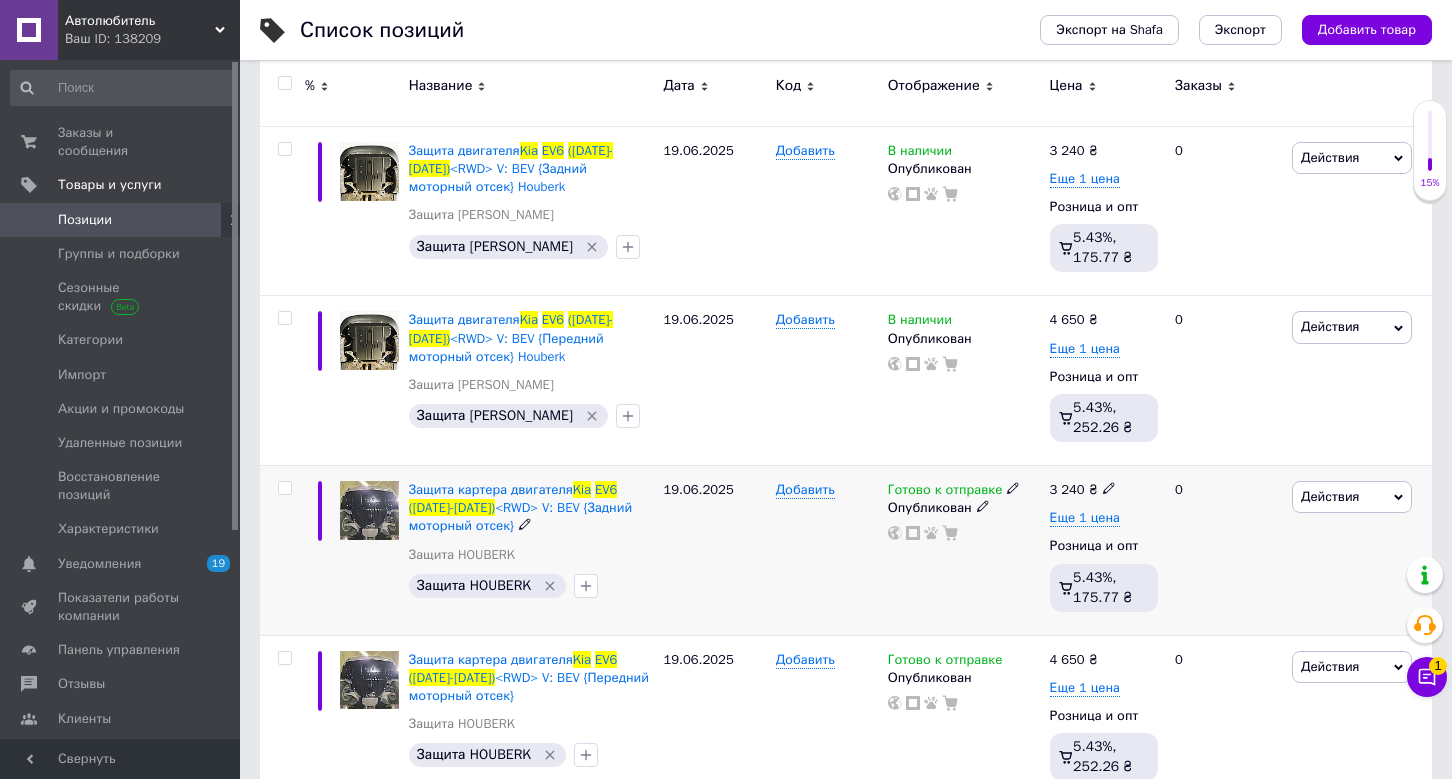 scroll, scrollTop: 329, scrollLeft: 0, axis: vertical 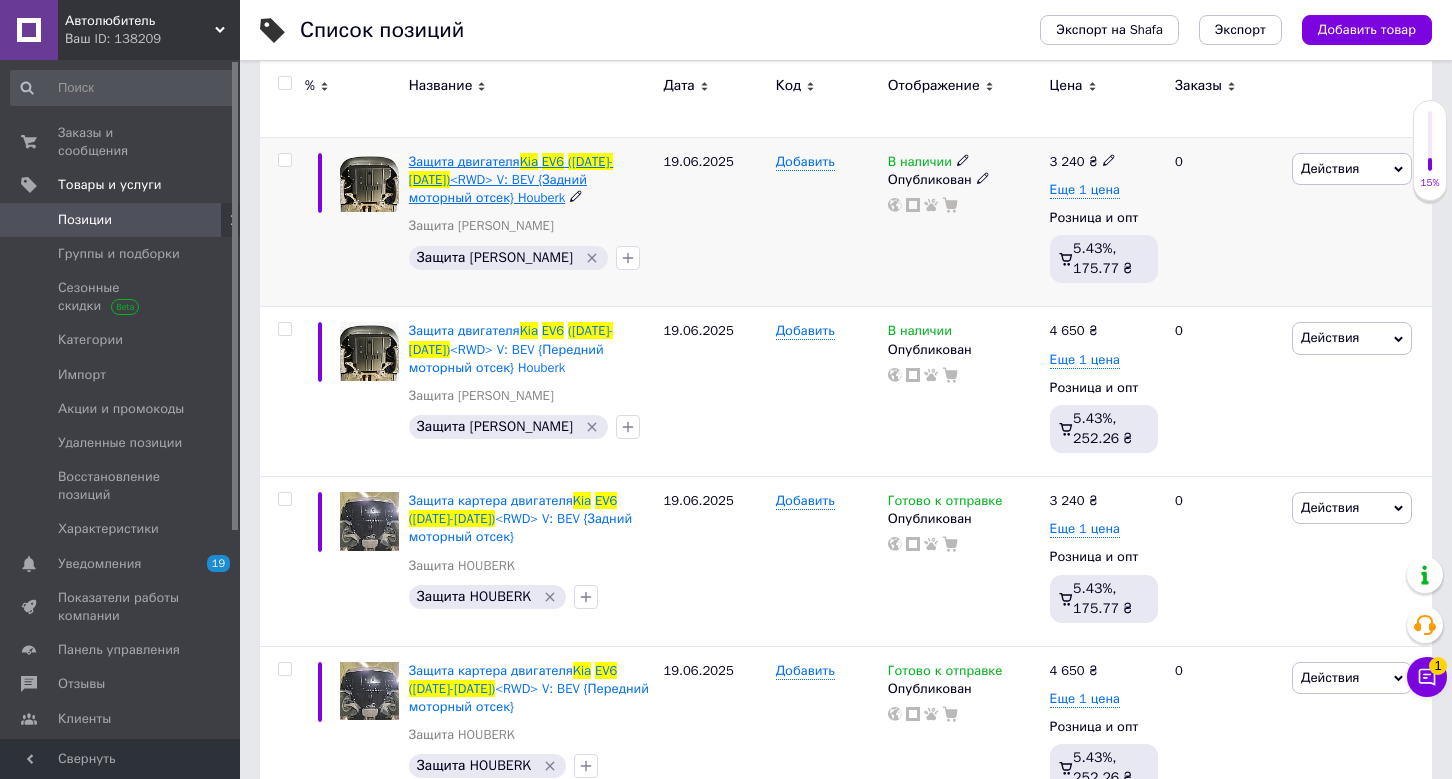 type on "Kia EV6 ([DATE]-[DATE])" 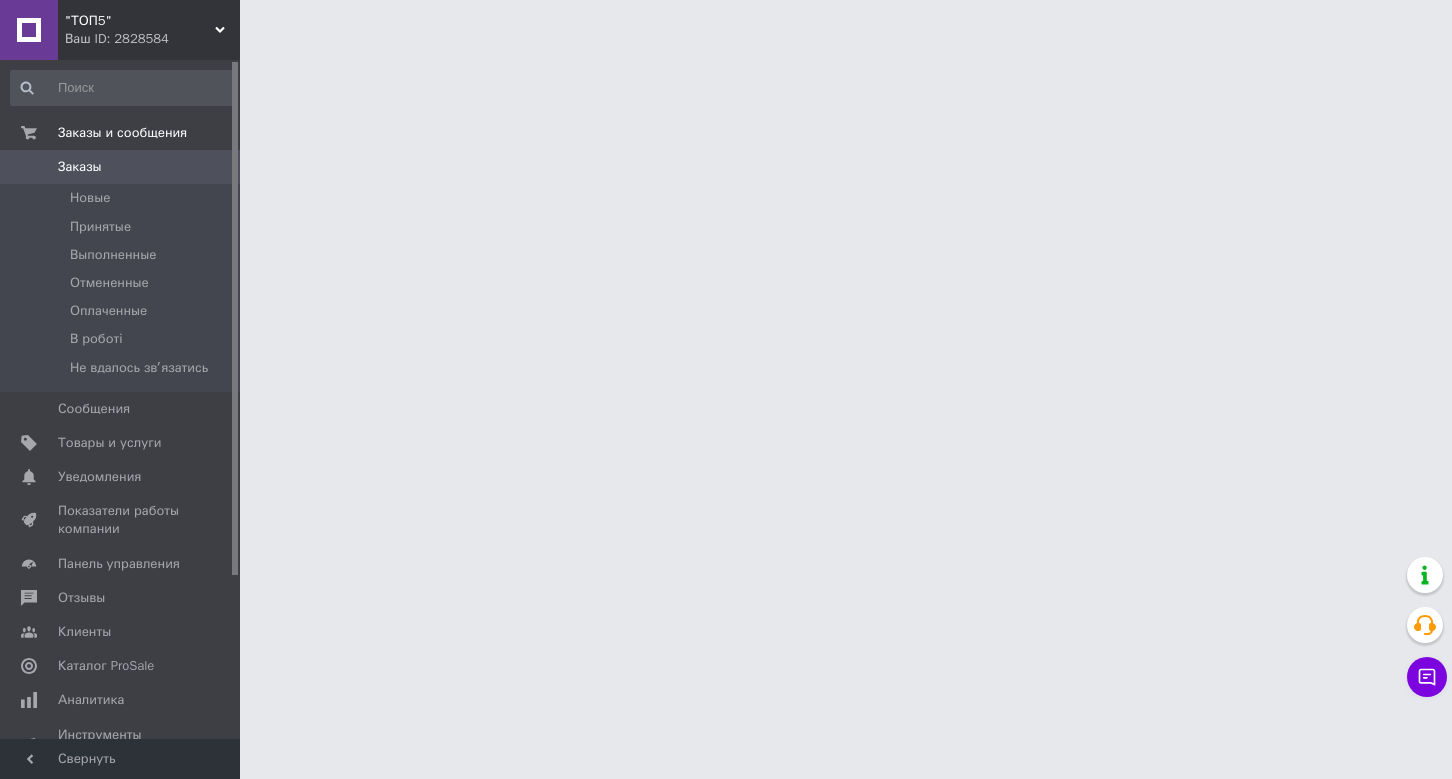scroll, scrollTop: 0, scrollLeft: 0, axis: both 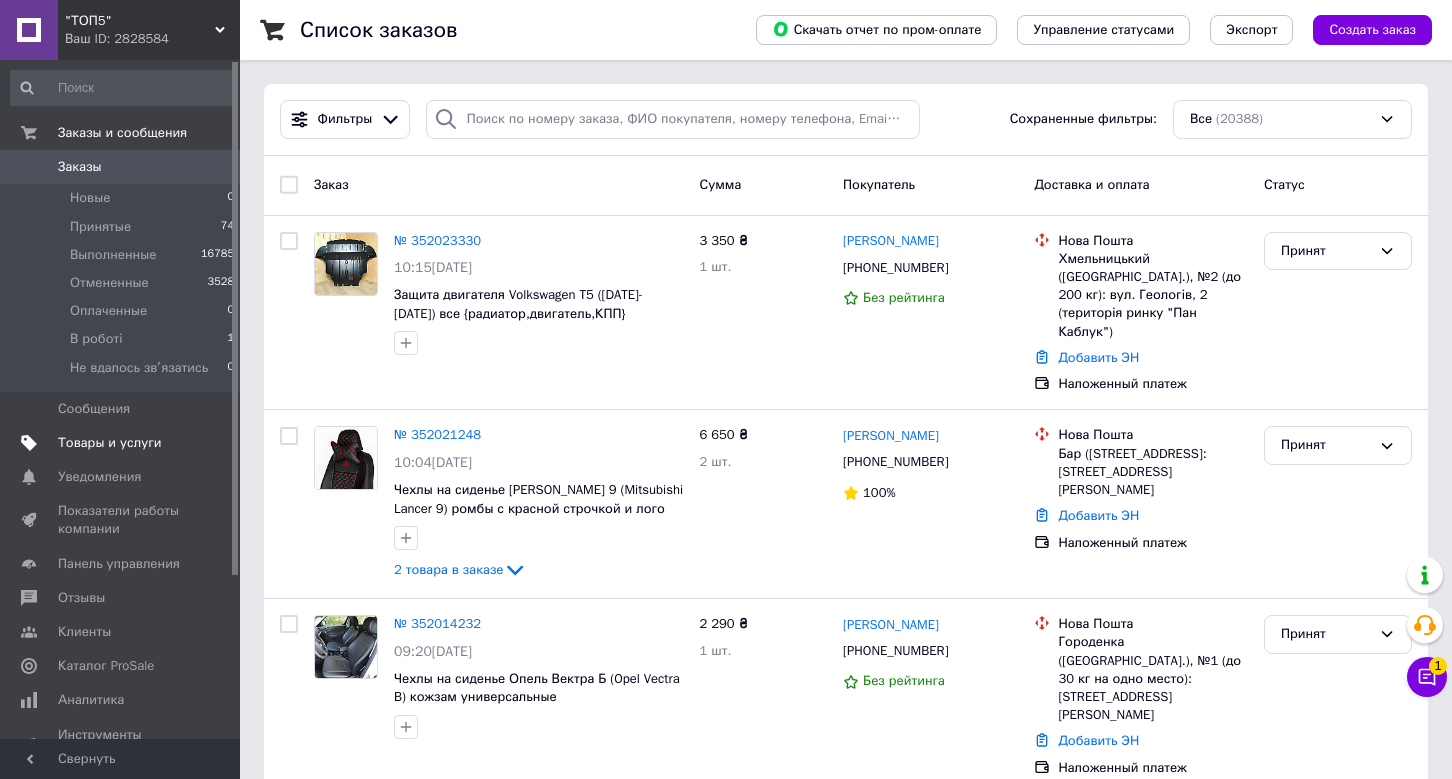 click on "Товары и услуги" at bounding box center [110, 443] 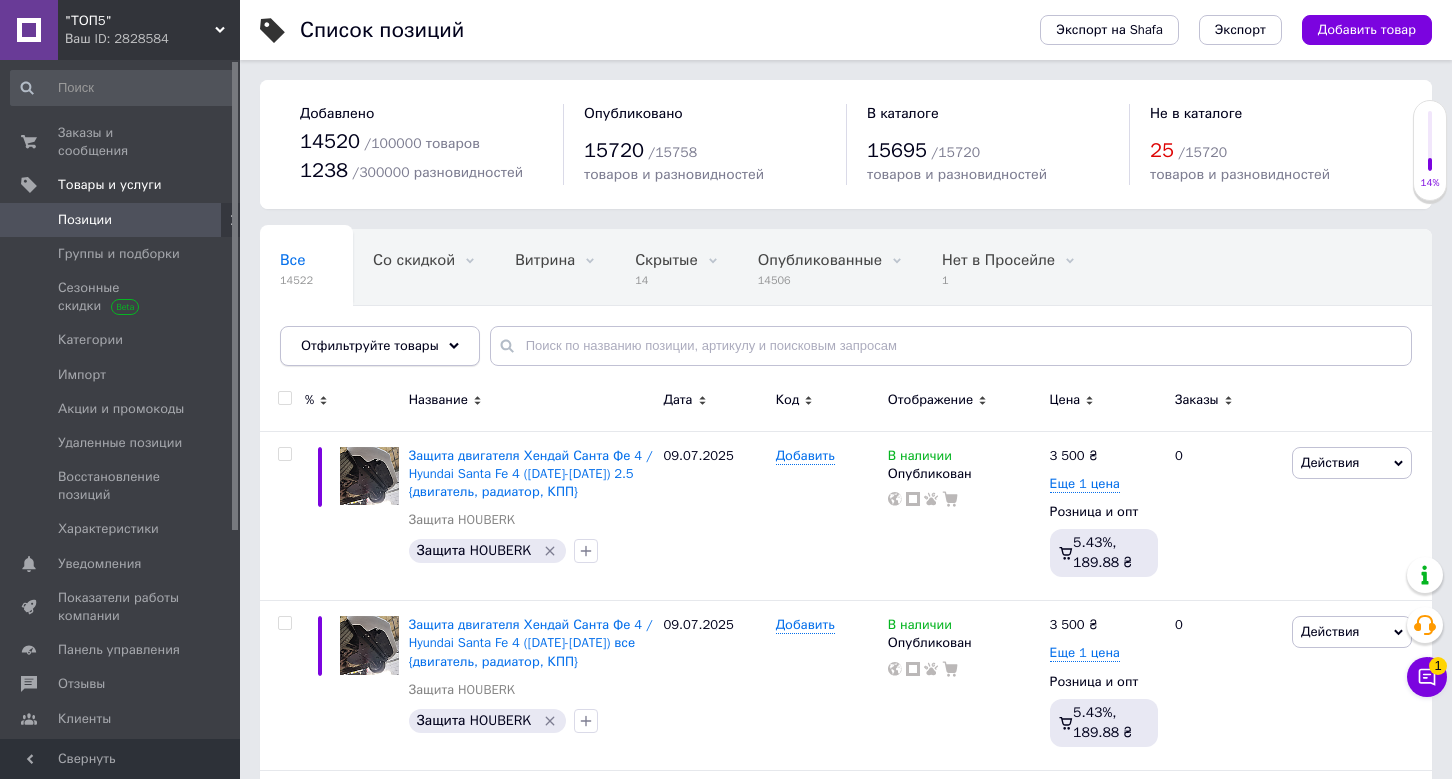 click 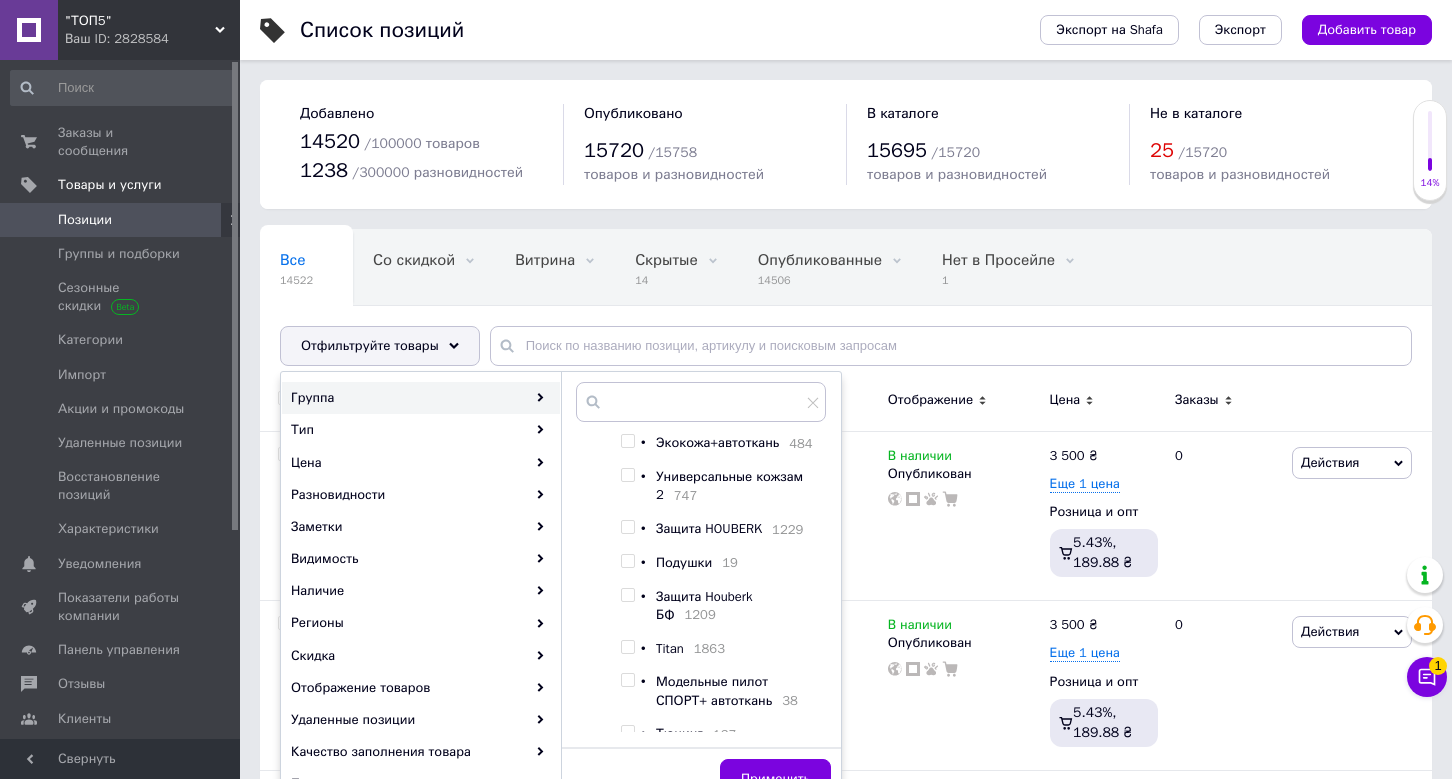 scroll, scrollTop: 385, scrollLeft: 0, axis: vertical 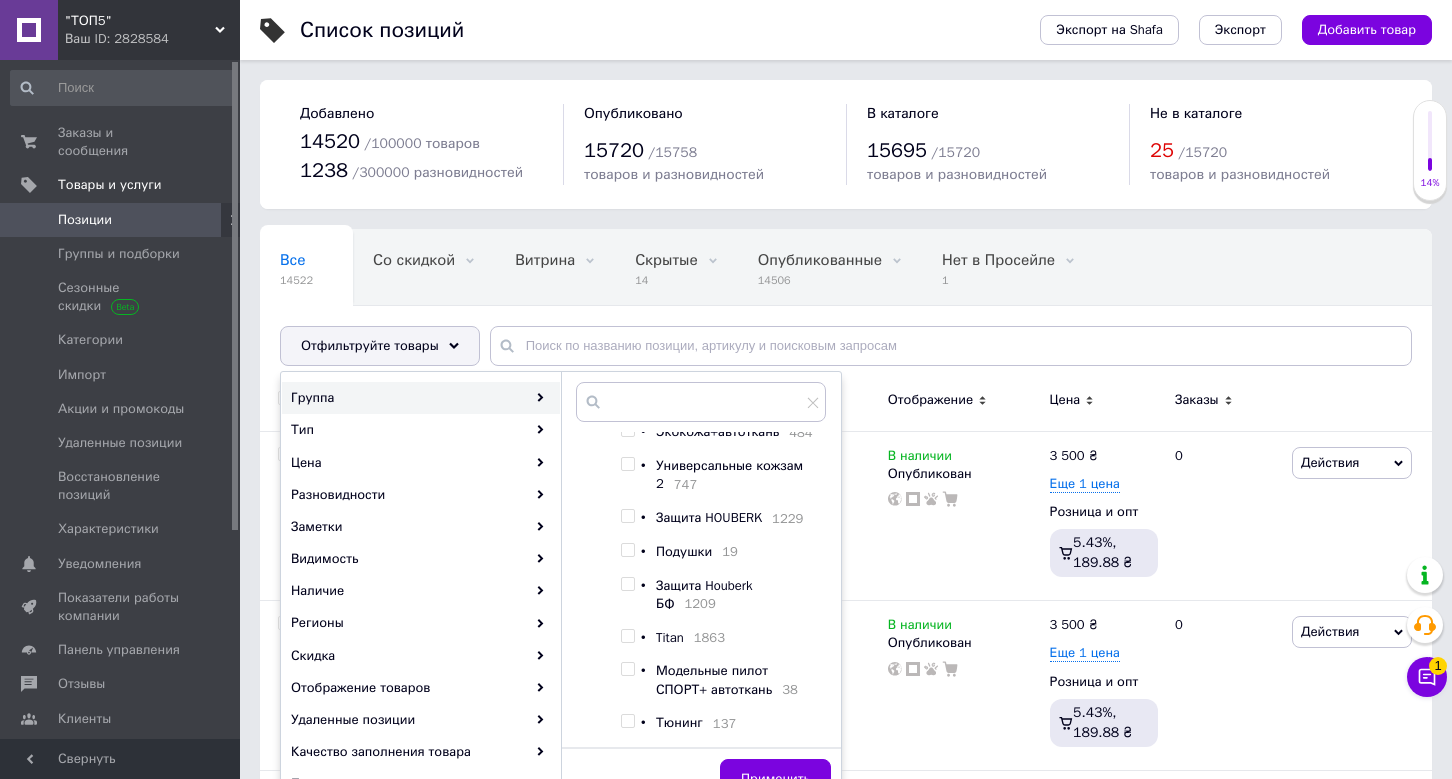 click at bounding box center [627, 516] 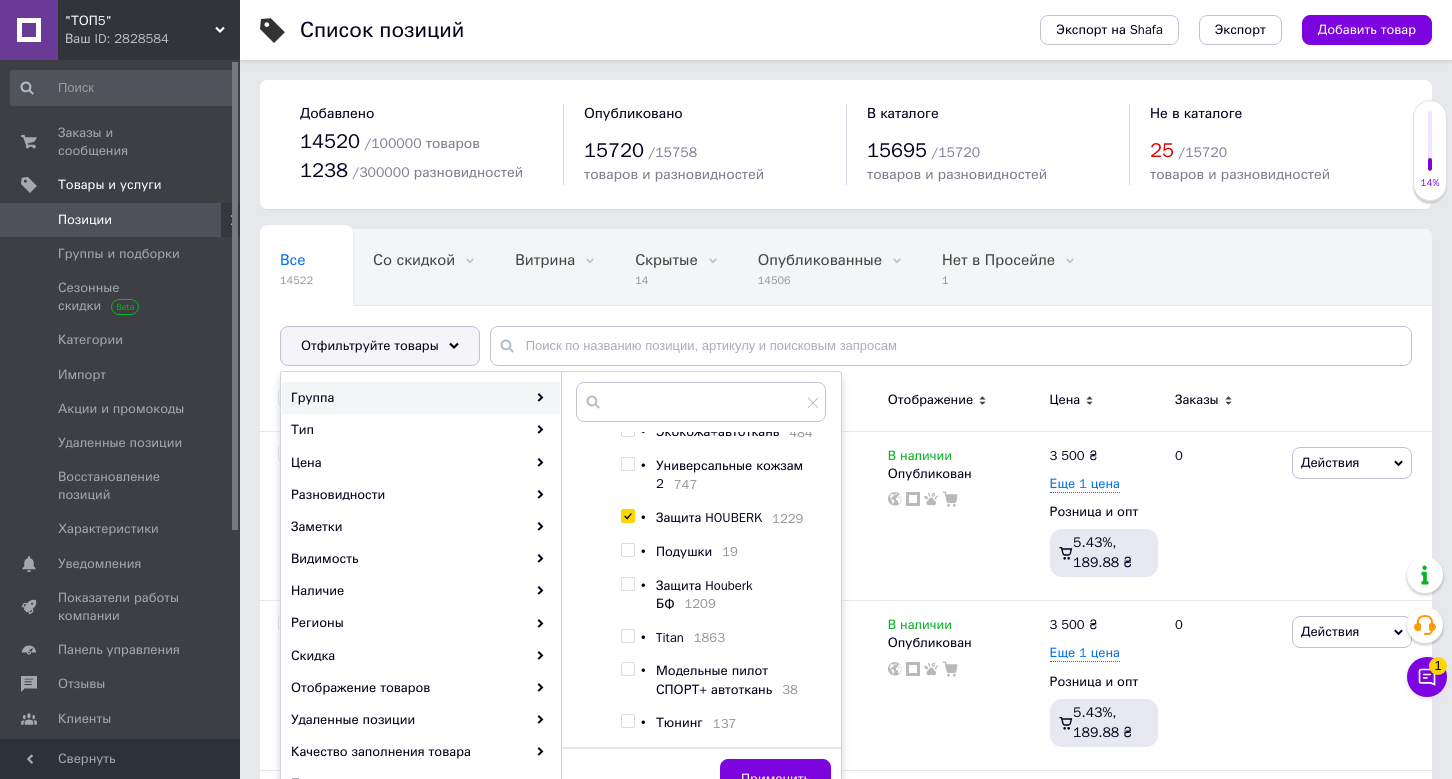 checkbox on "true" 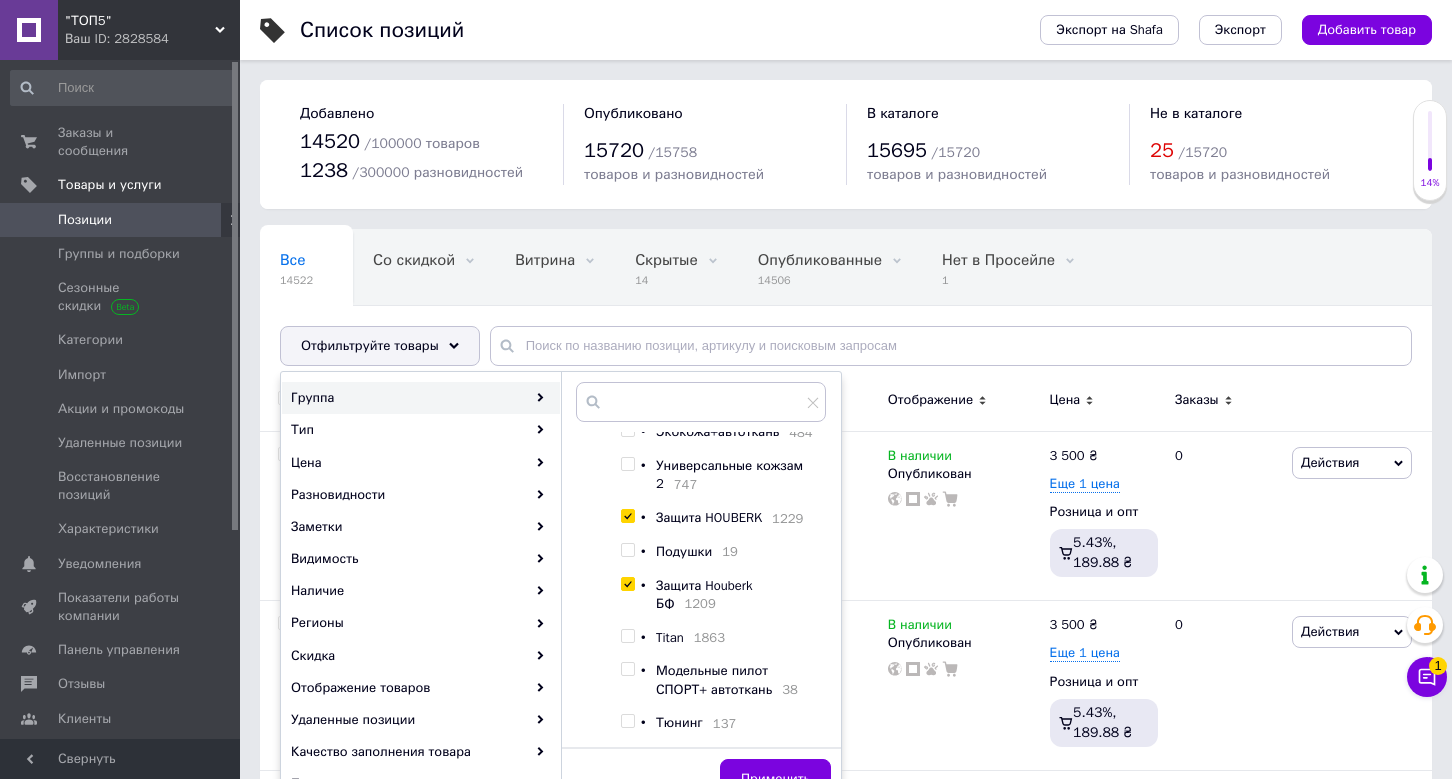 checkbox on "true" 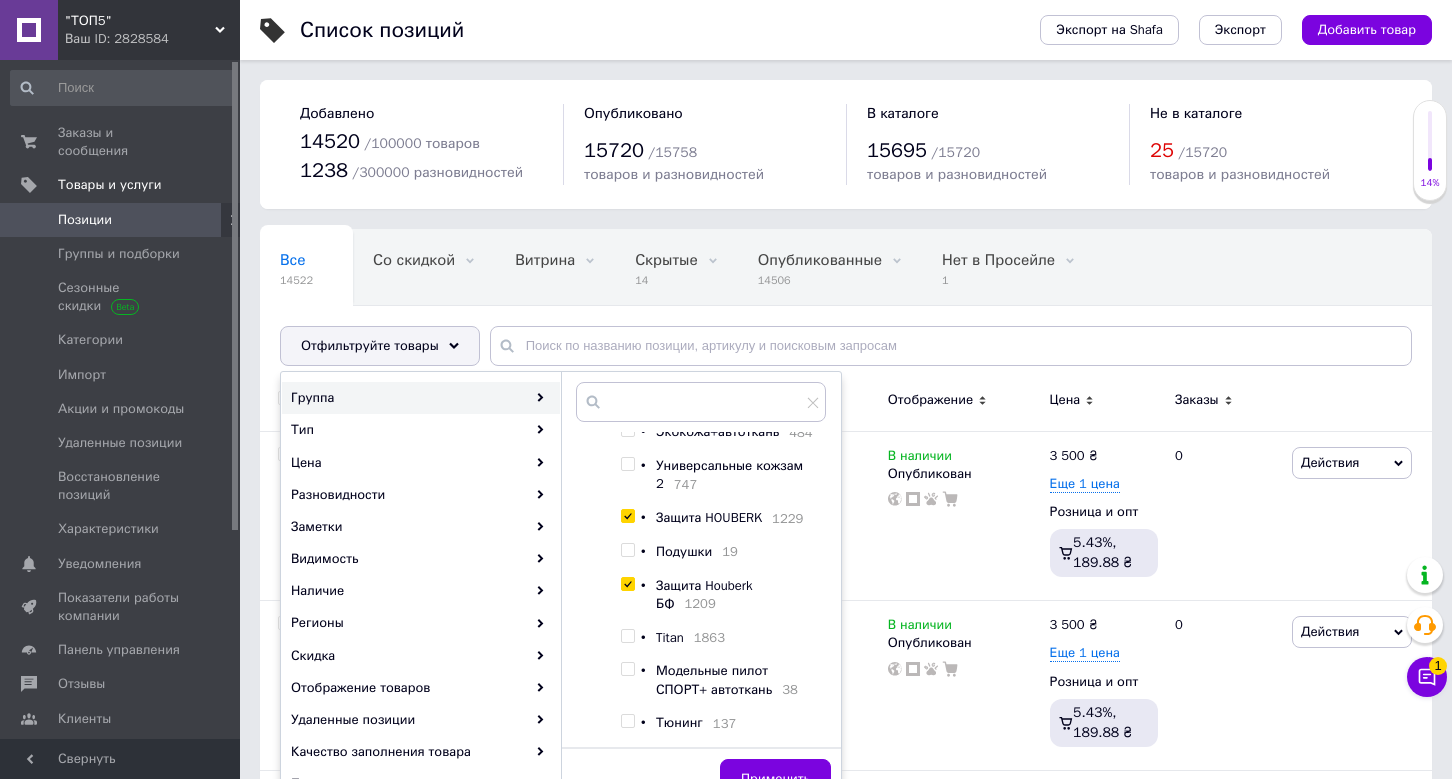 click on "Применить" at bounding box center (701, 778) 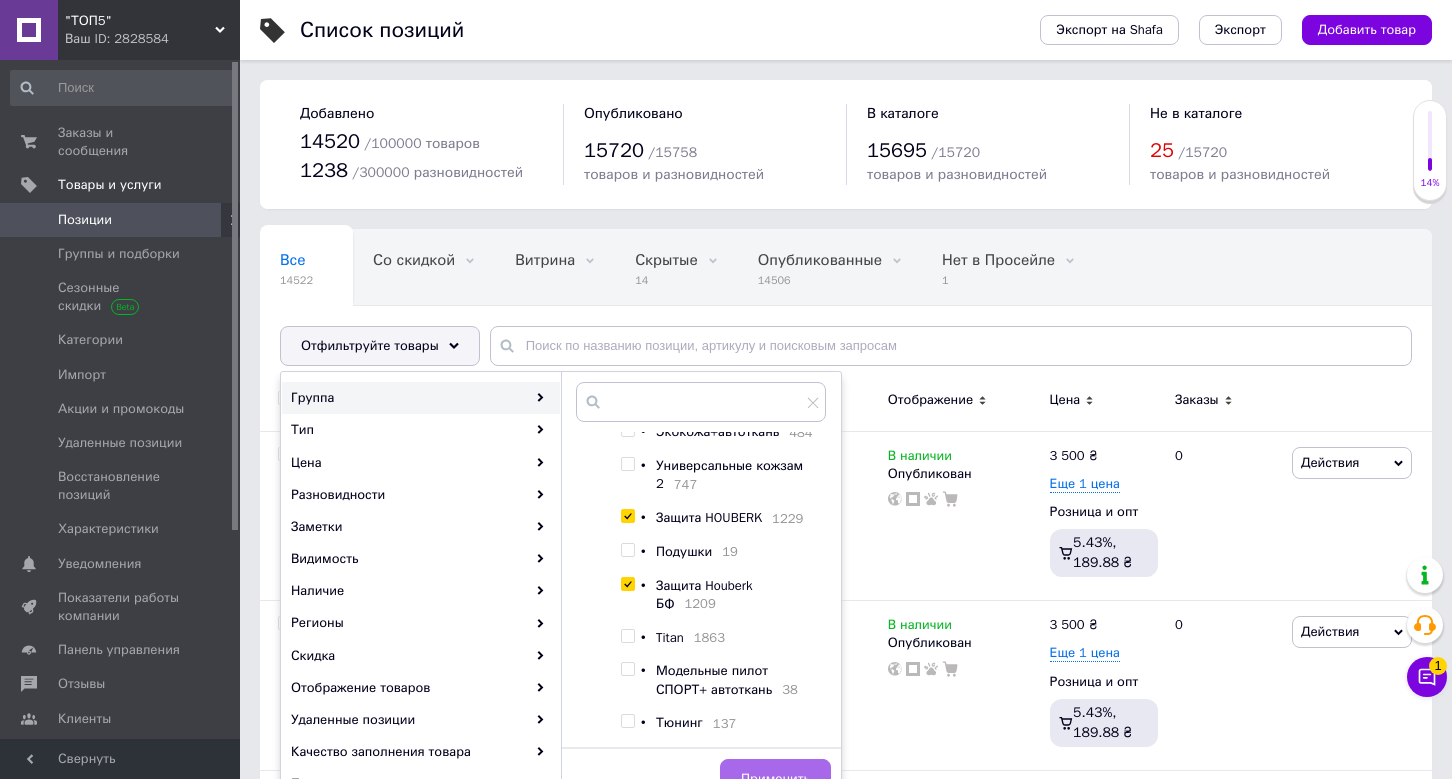 click on "Применить" at bounding box center [775, 779] 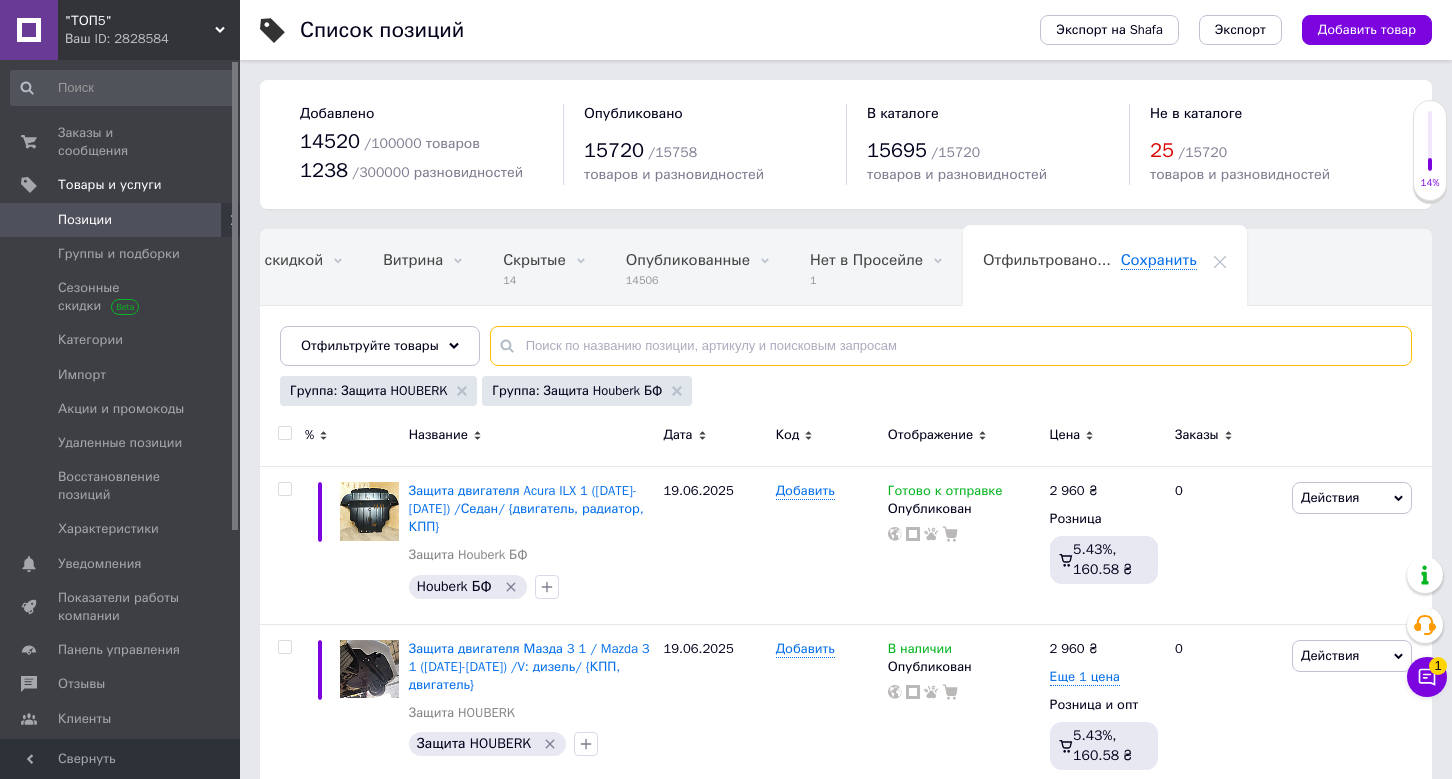 click at bounding box center (951, 346) 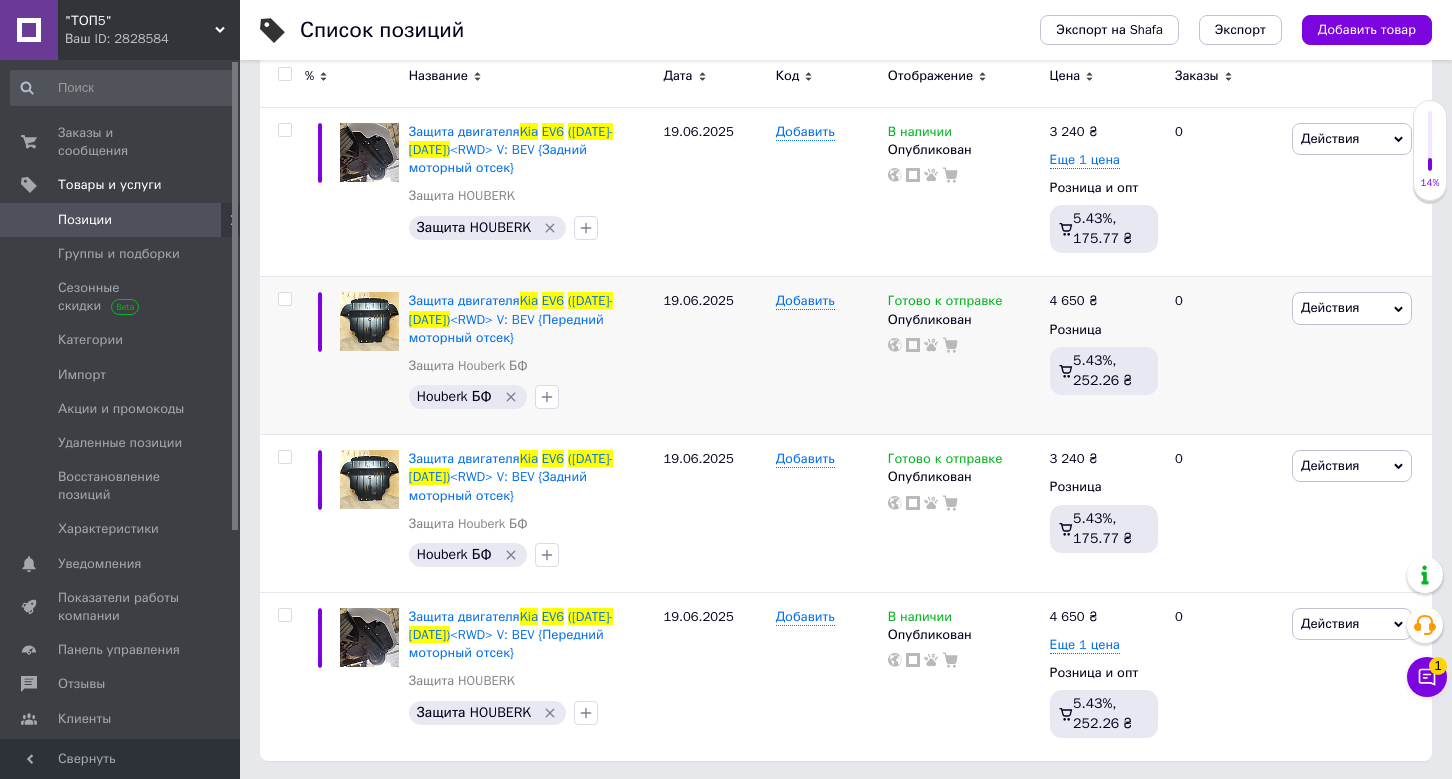 scroll, scrollTop: 358, scrollLeft: 0, axis: vertical 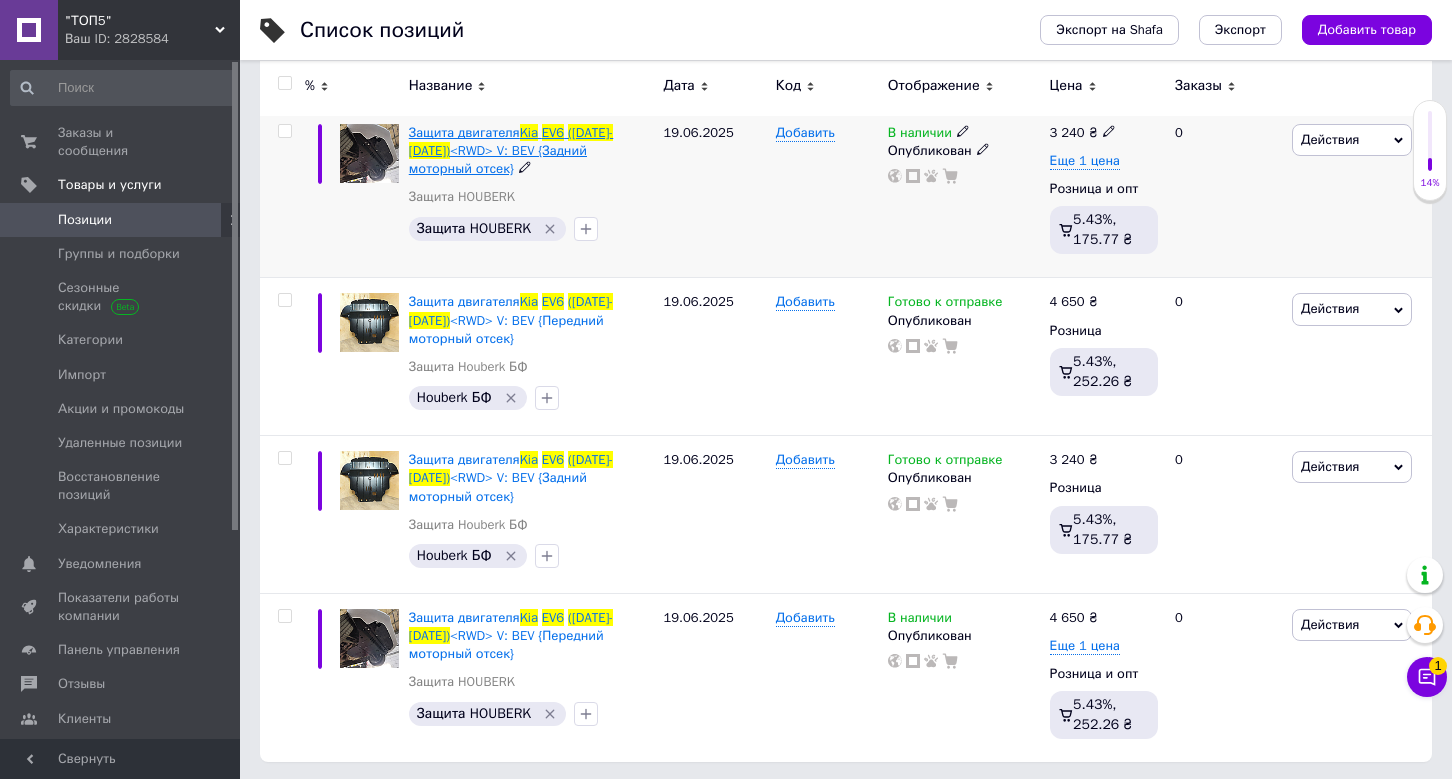 type on "Kia EV6 ([DATE]-[DATE])" 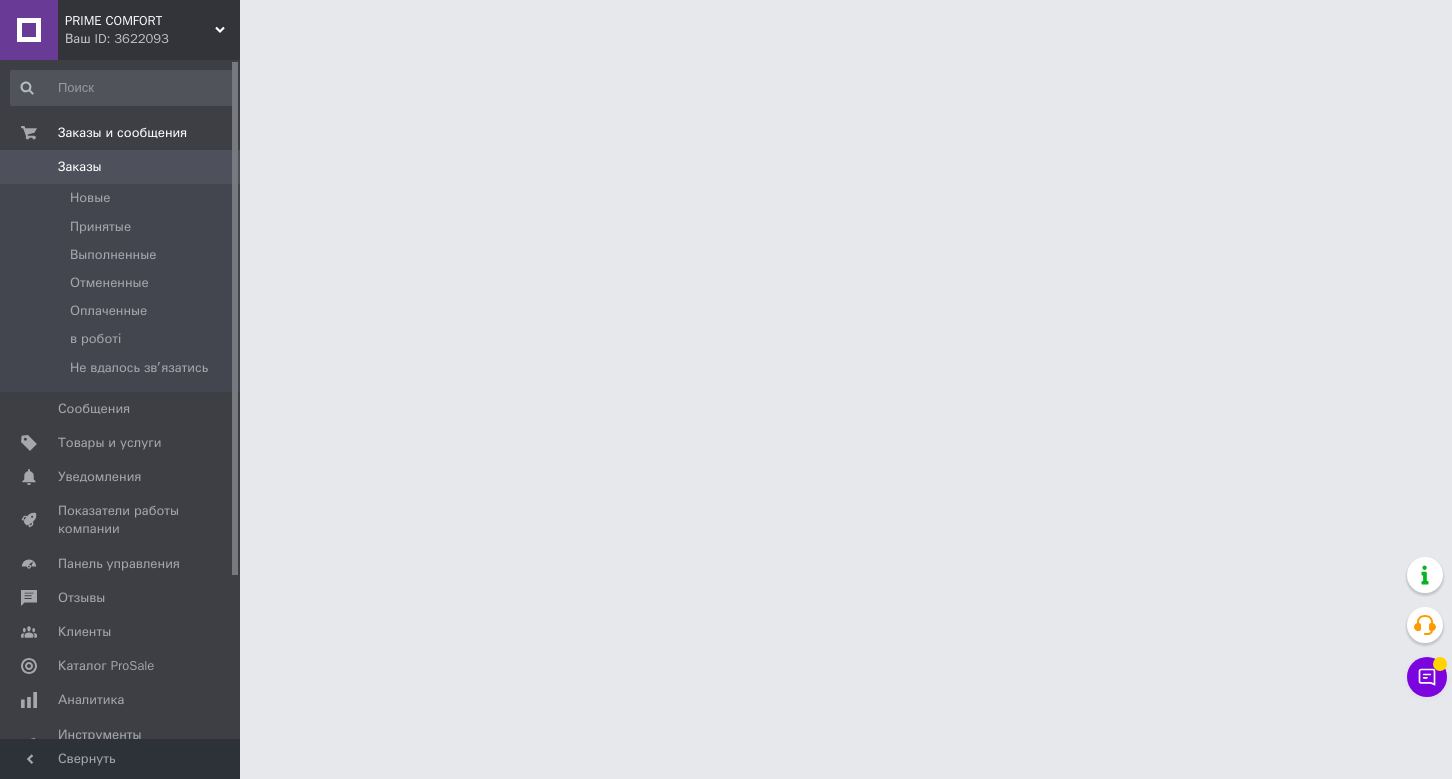 scroll, scrollTop: 0, scrollLeft: 0, axis: both 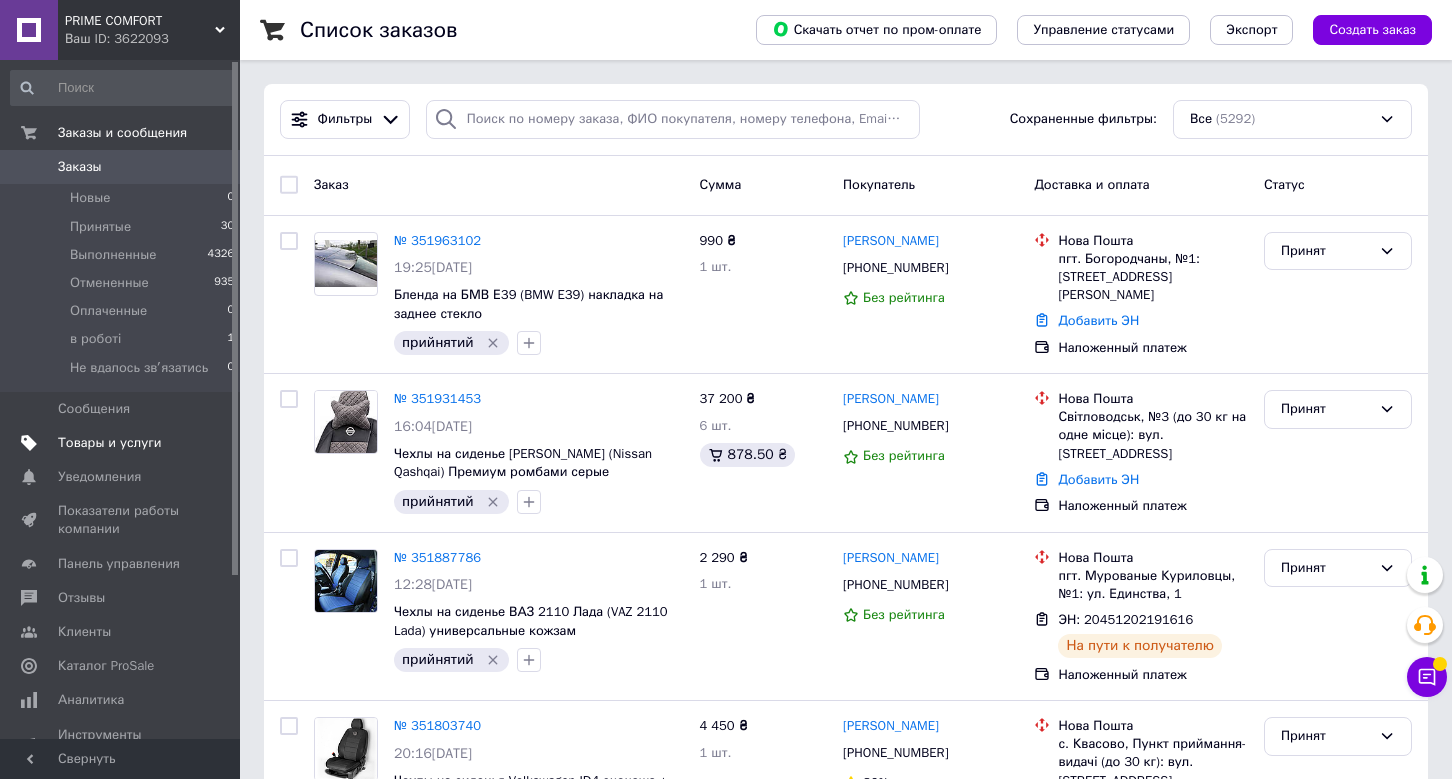 click on "Товары и услуги" at bounding box center [110, 443] 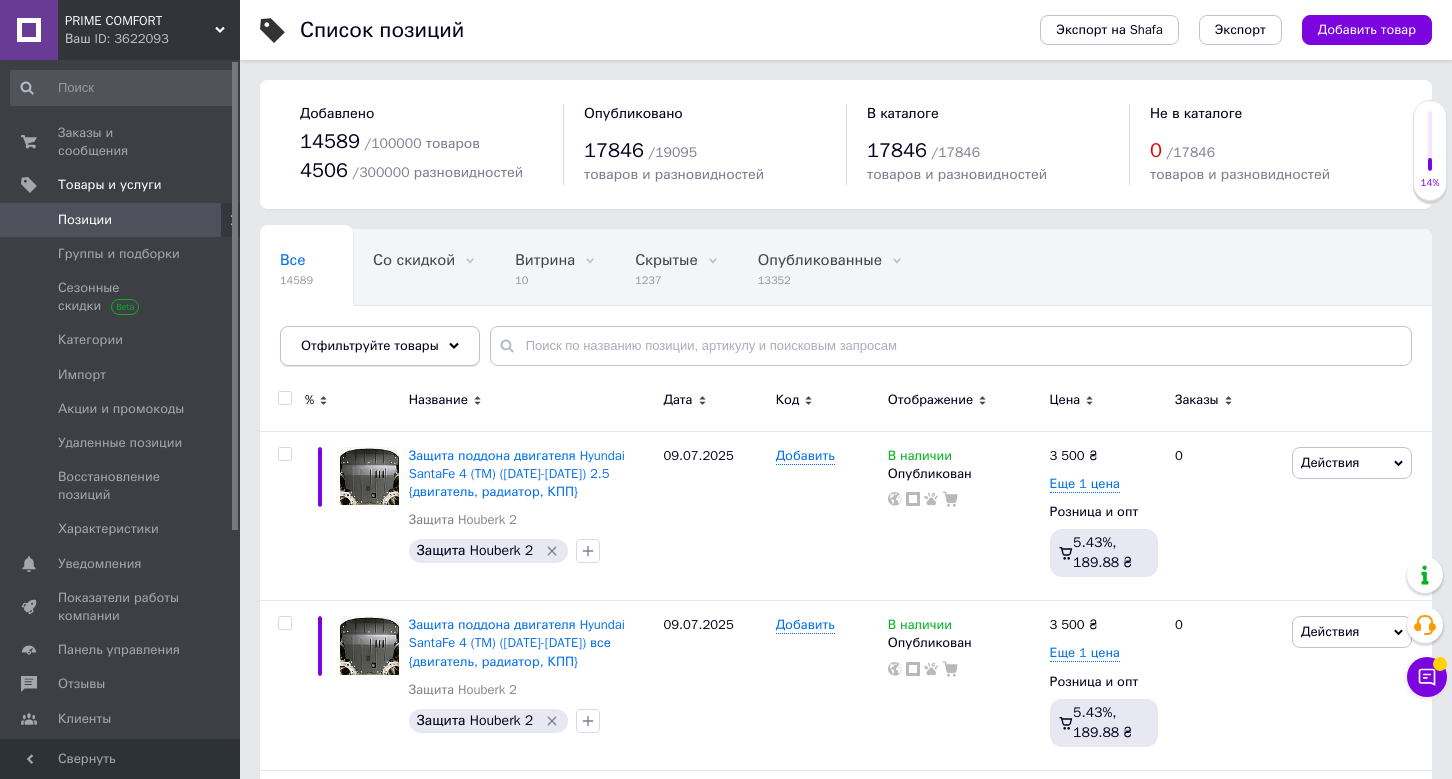 scroll, scrollTop: 0, scrollLeft: 0, axis: both 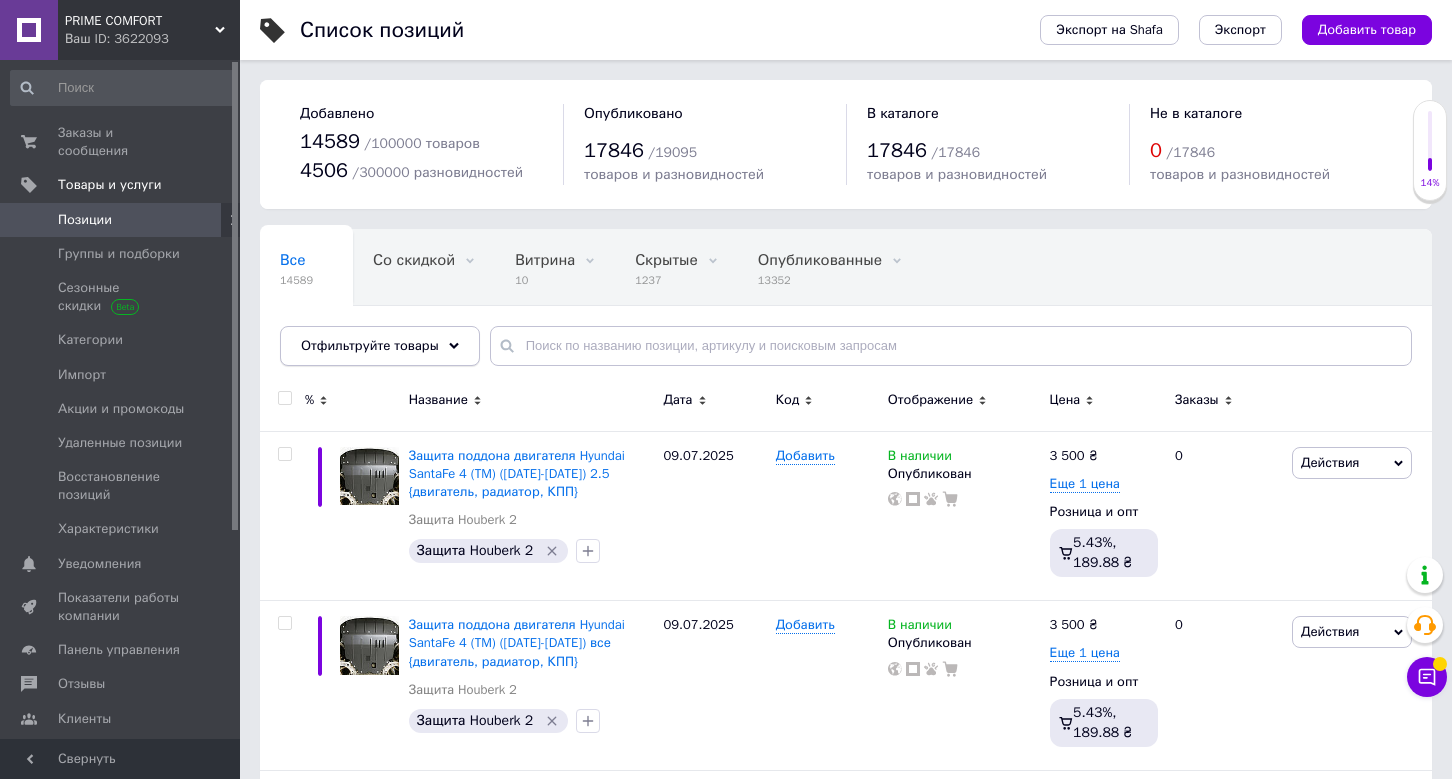 click 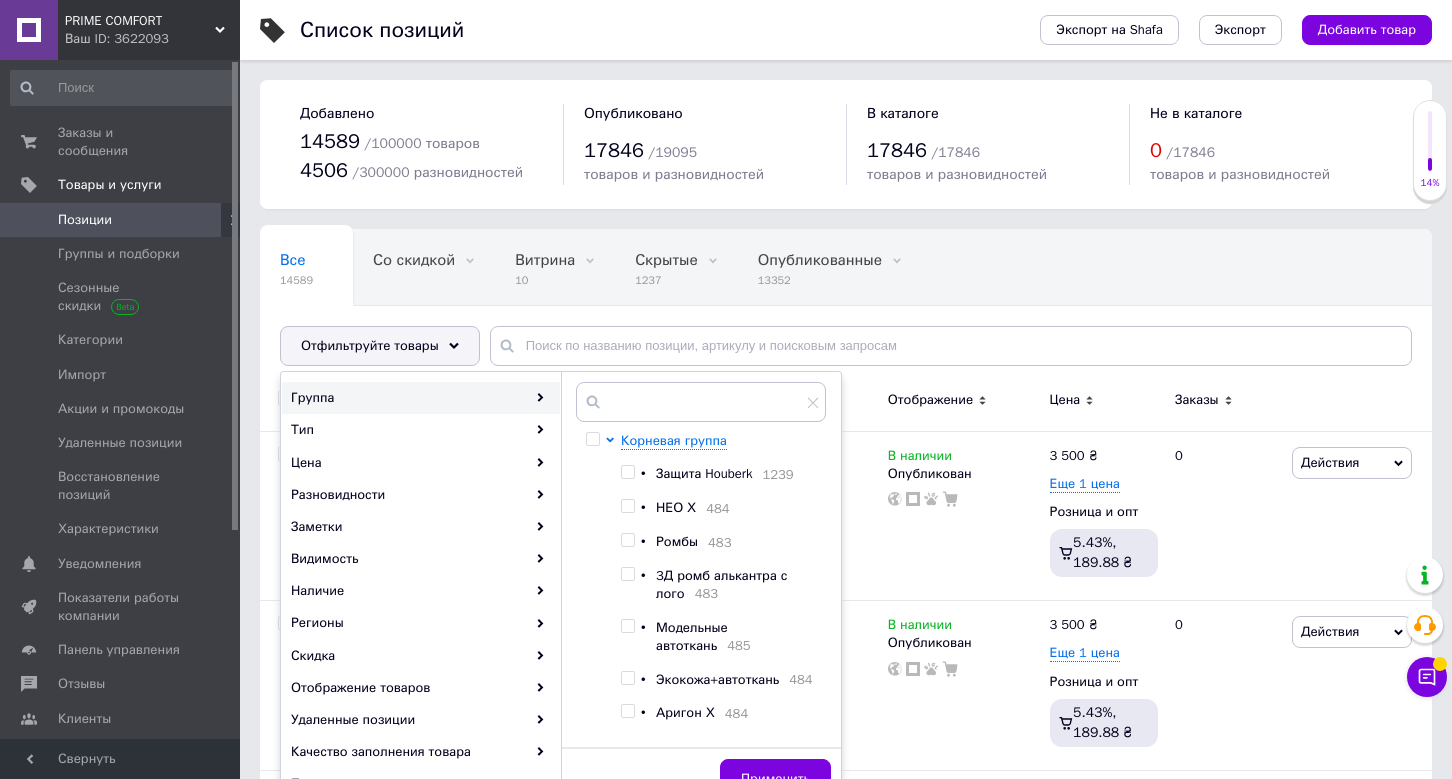 click on "Защита Houberk" at bounding box center (704, 473) 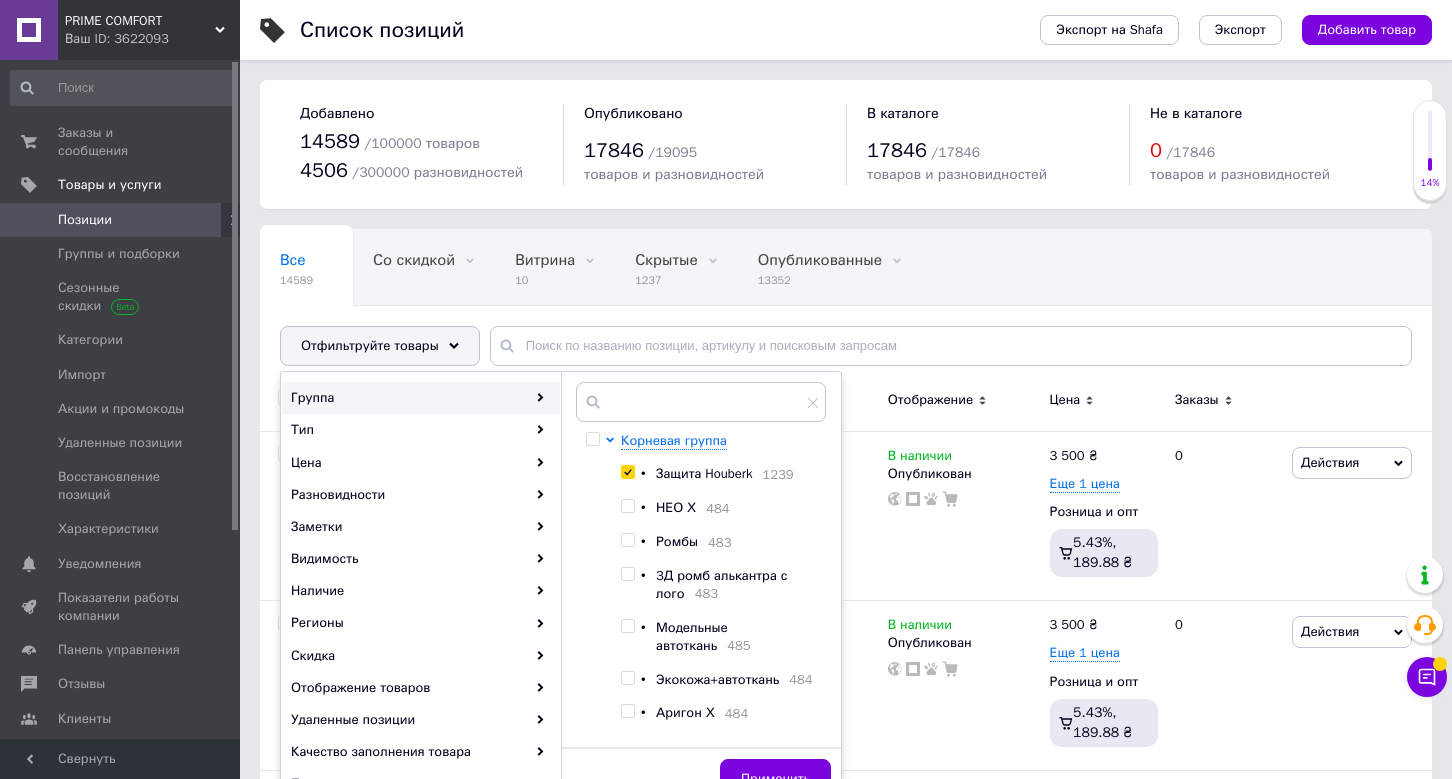 checkbox on "true" 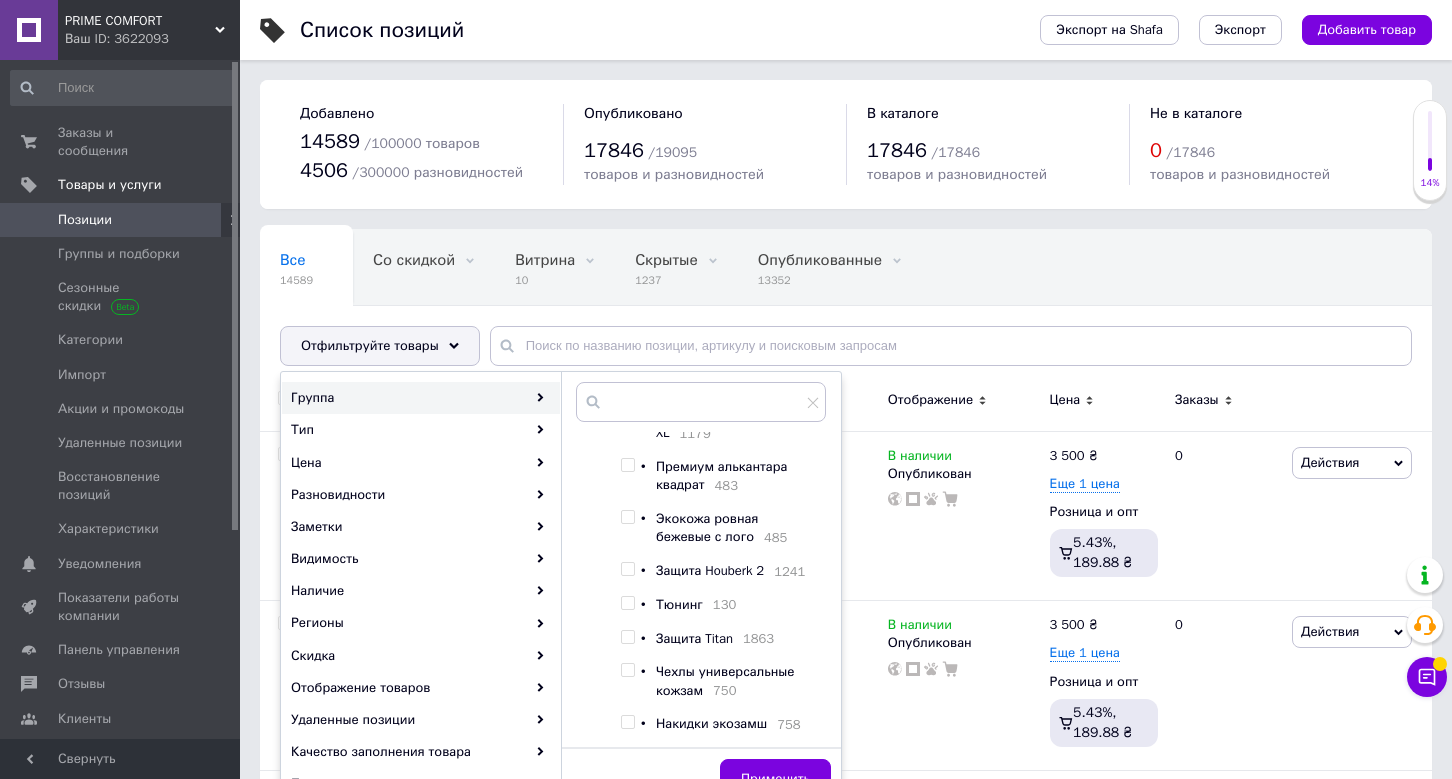 scroll, scrollTop: 335, scrollLeft: 0, axis: vertical 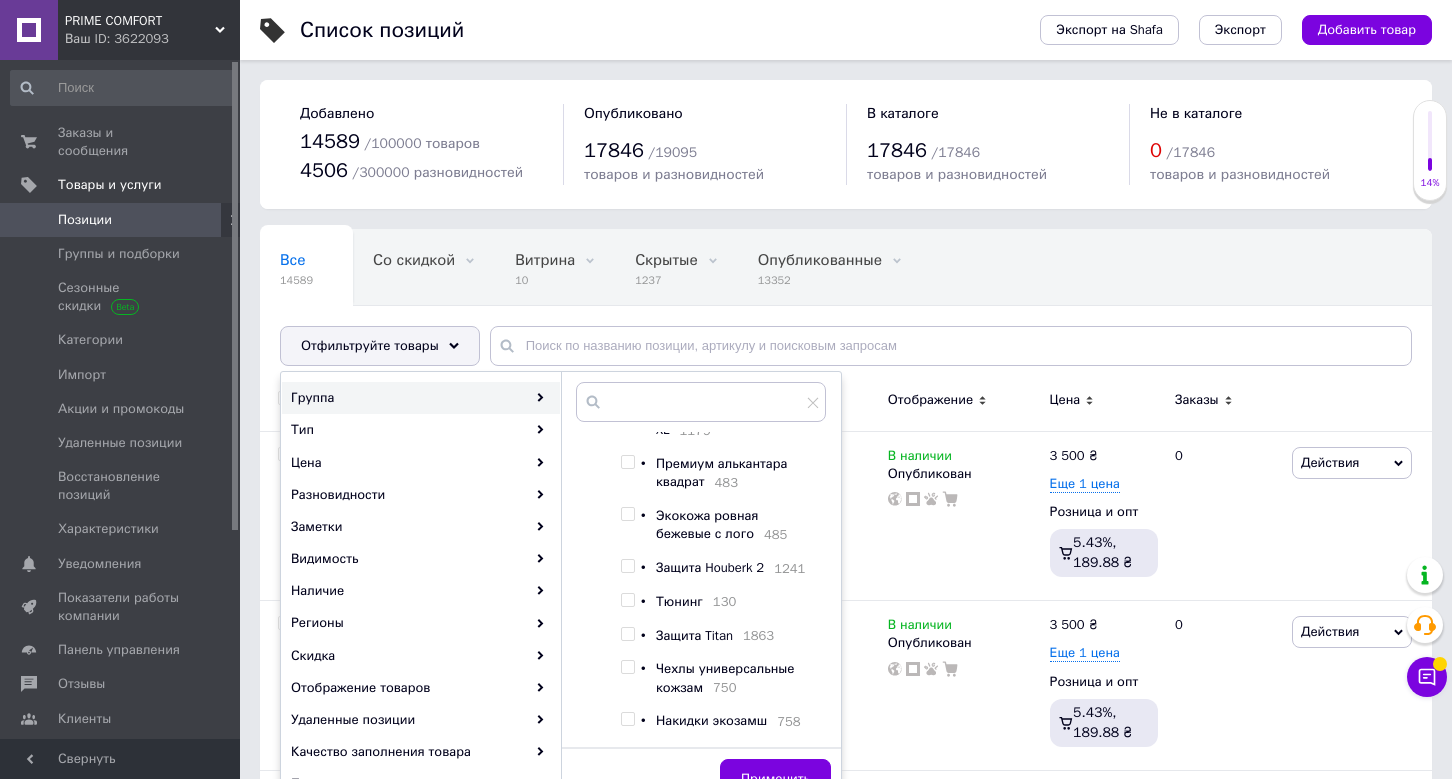 click at bounding box center [627, 566] 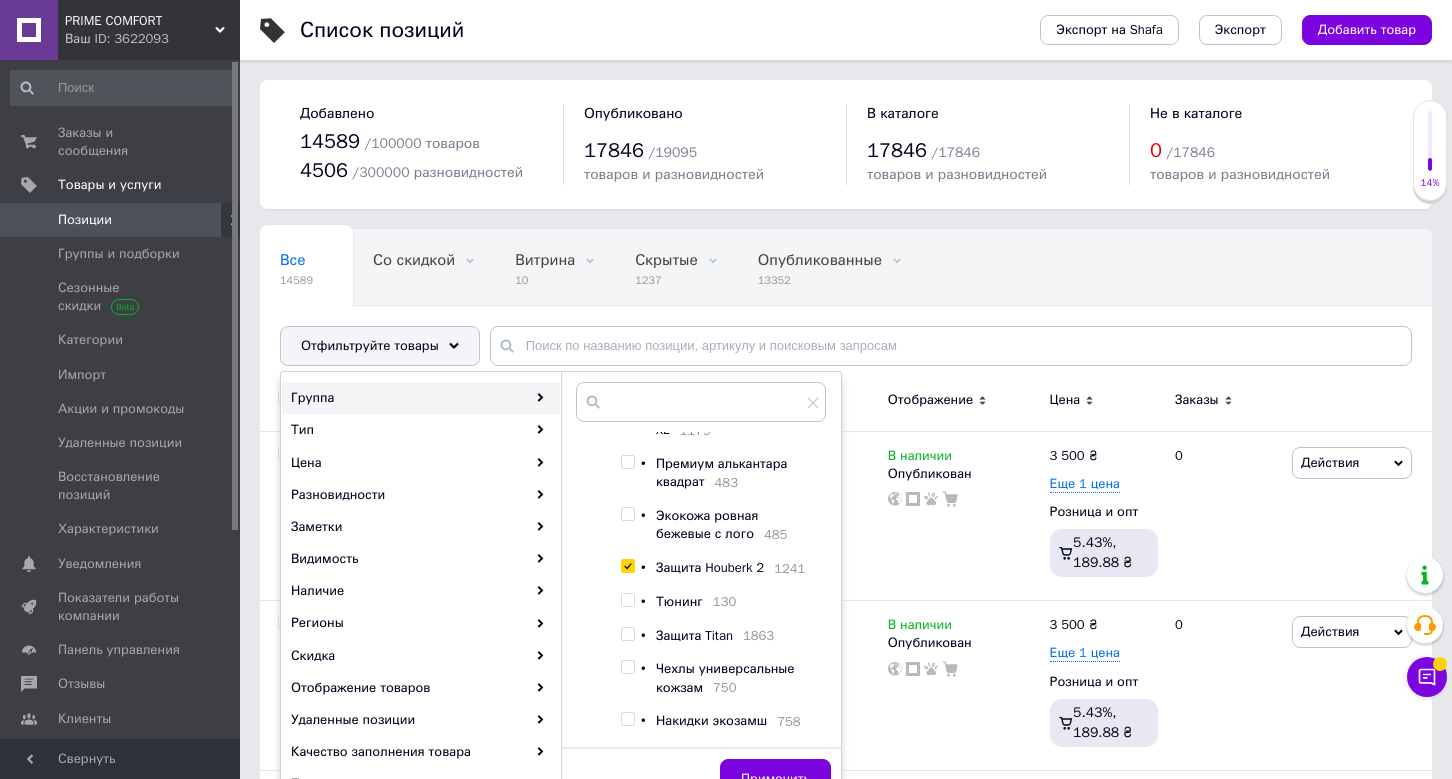 checkbox on "true" 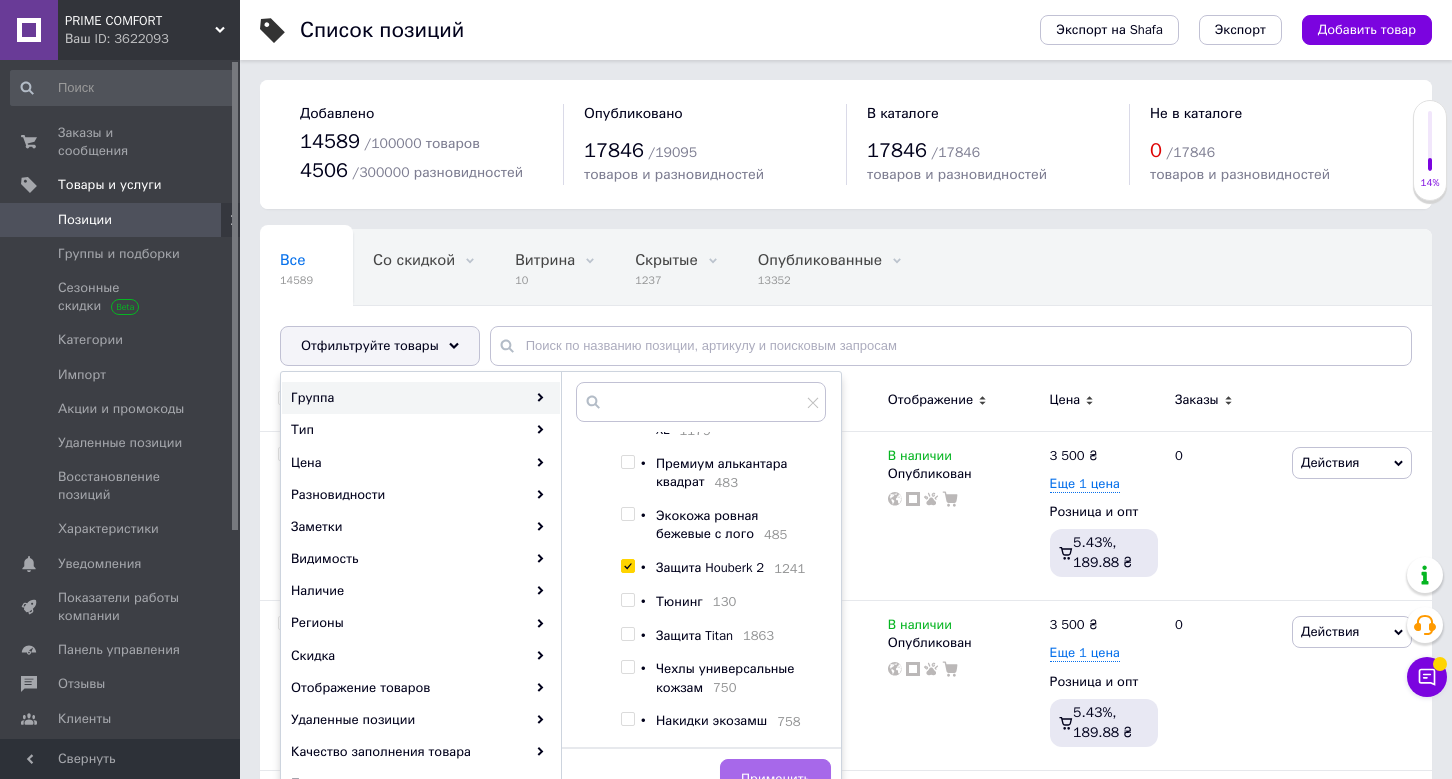 click on "Применить" at bounding box center (775, 779) 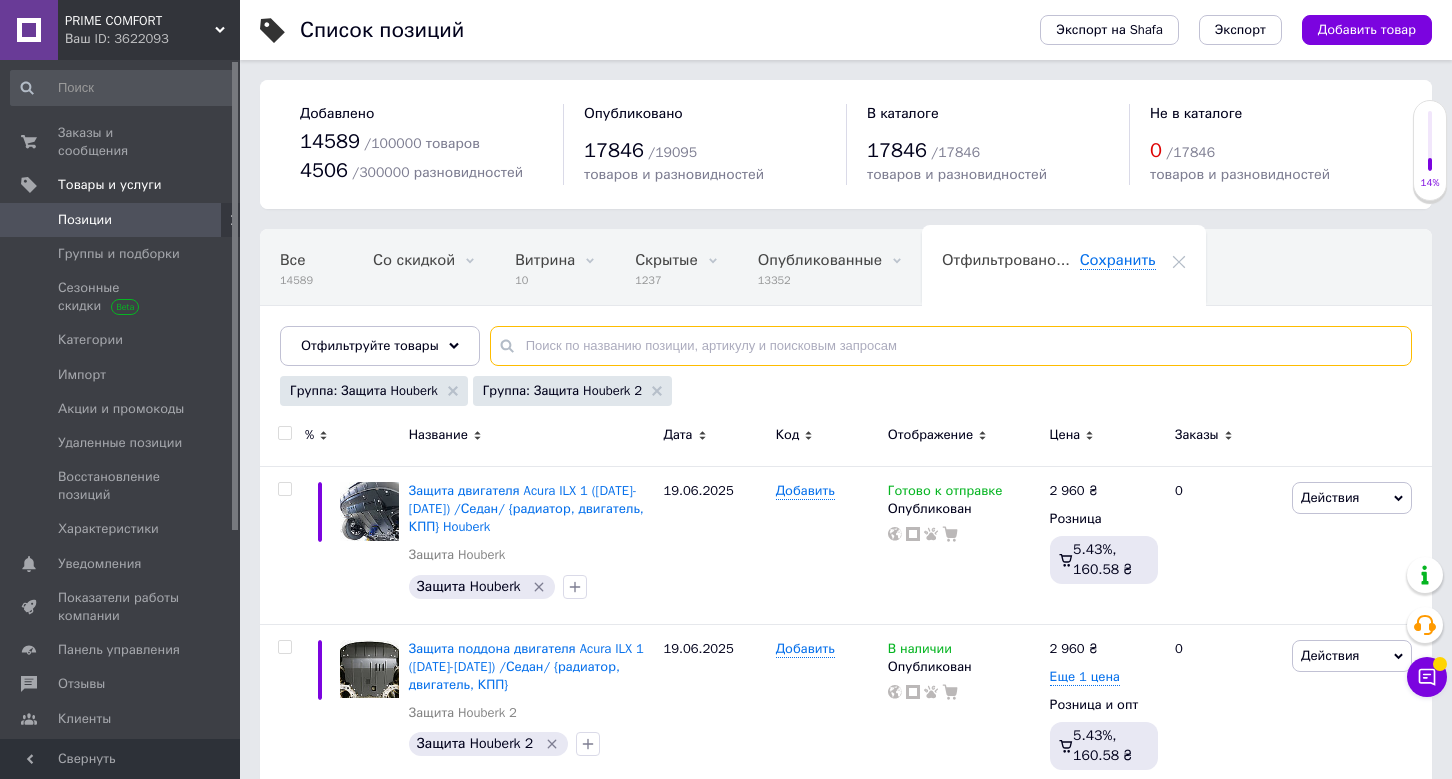 click at bounding box center (951, 346) 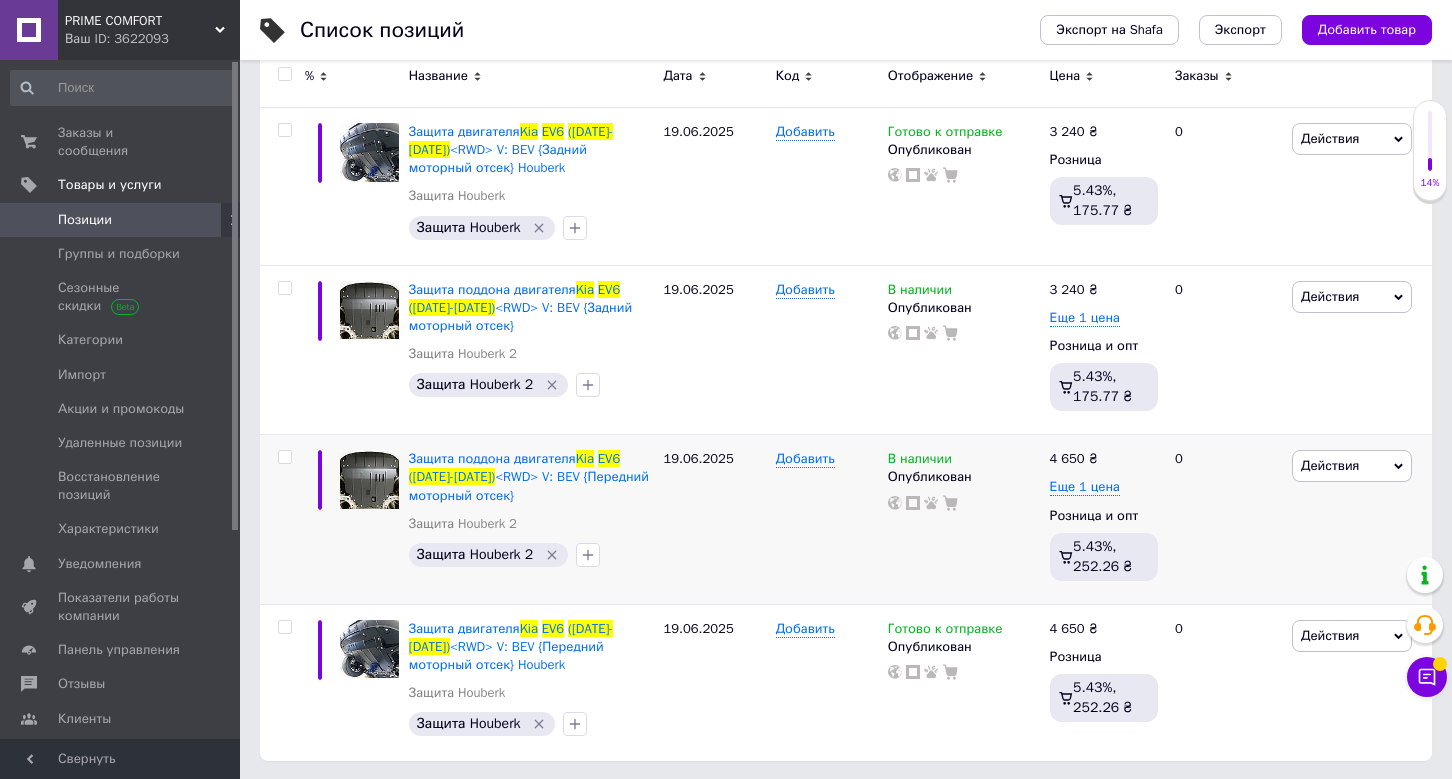scroll, scrollTop: 358, scrollLeft: 0, axis: vertical 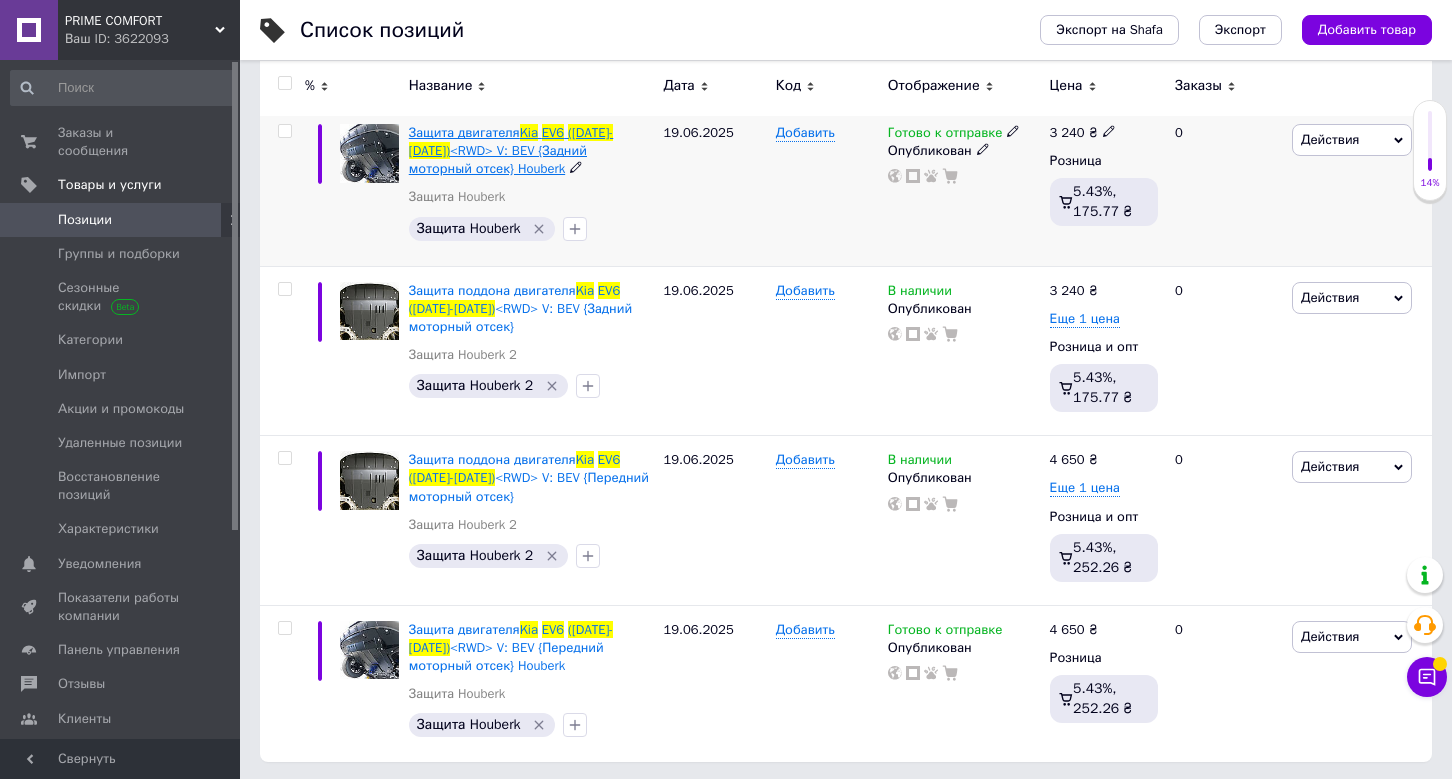 type on "Kia EV6 (2021-2024)" 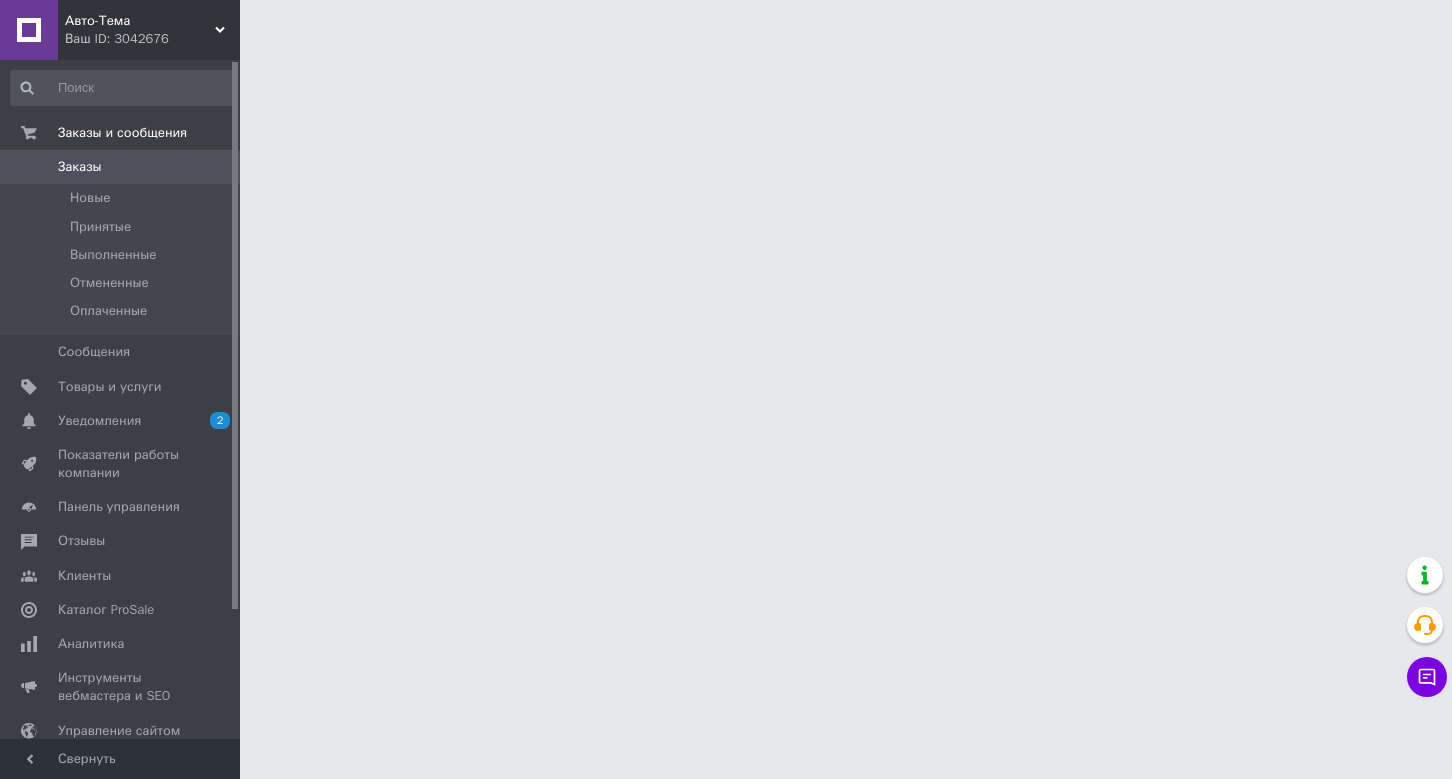 scroll, scrollTop: 0, scrollLeft: 0, axis: both 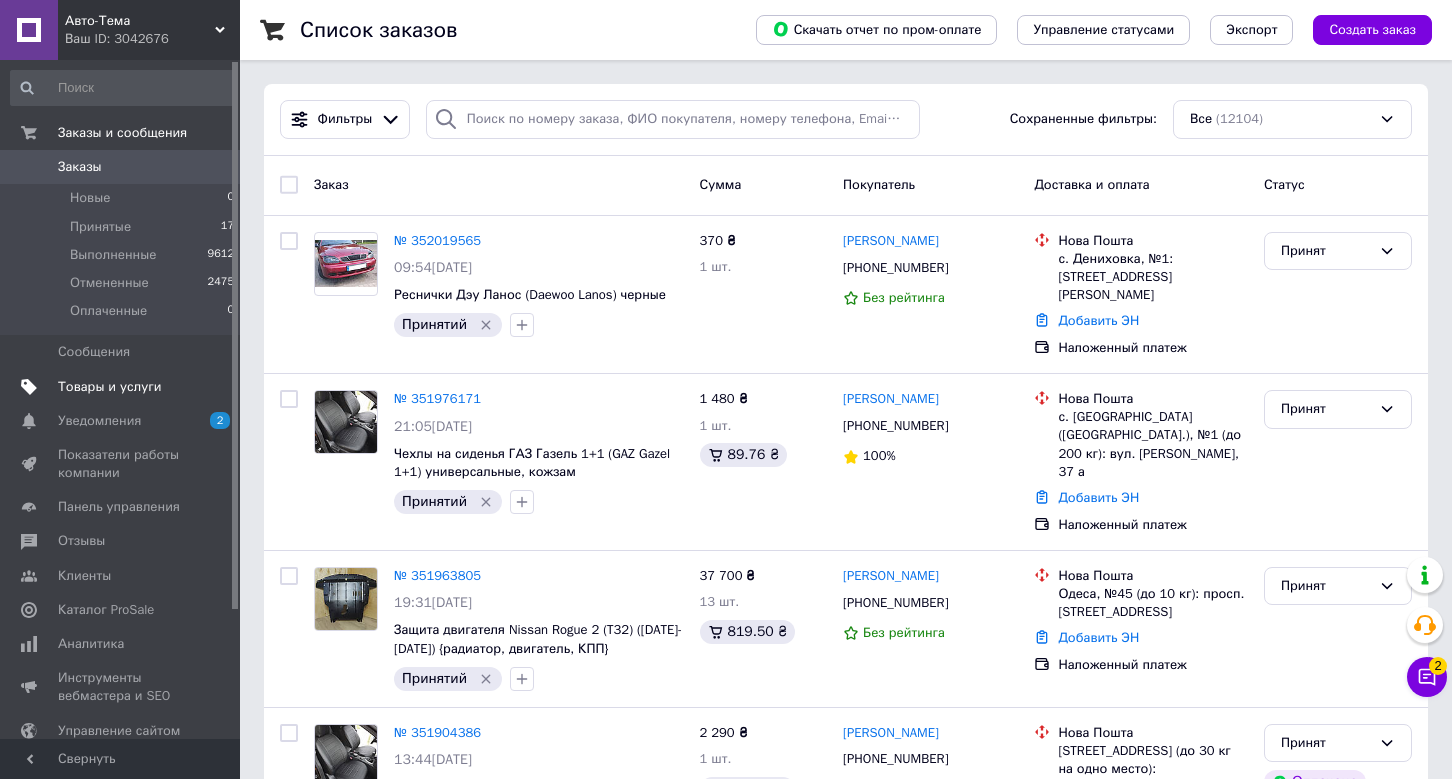 click at bounding box center (212, 387) 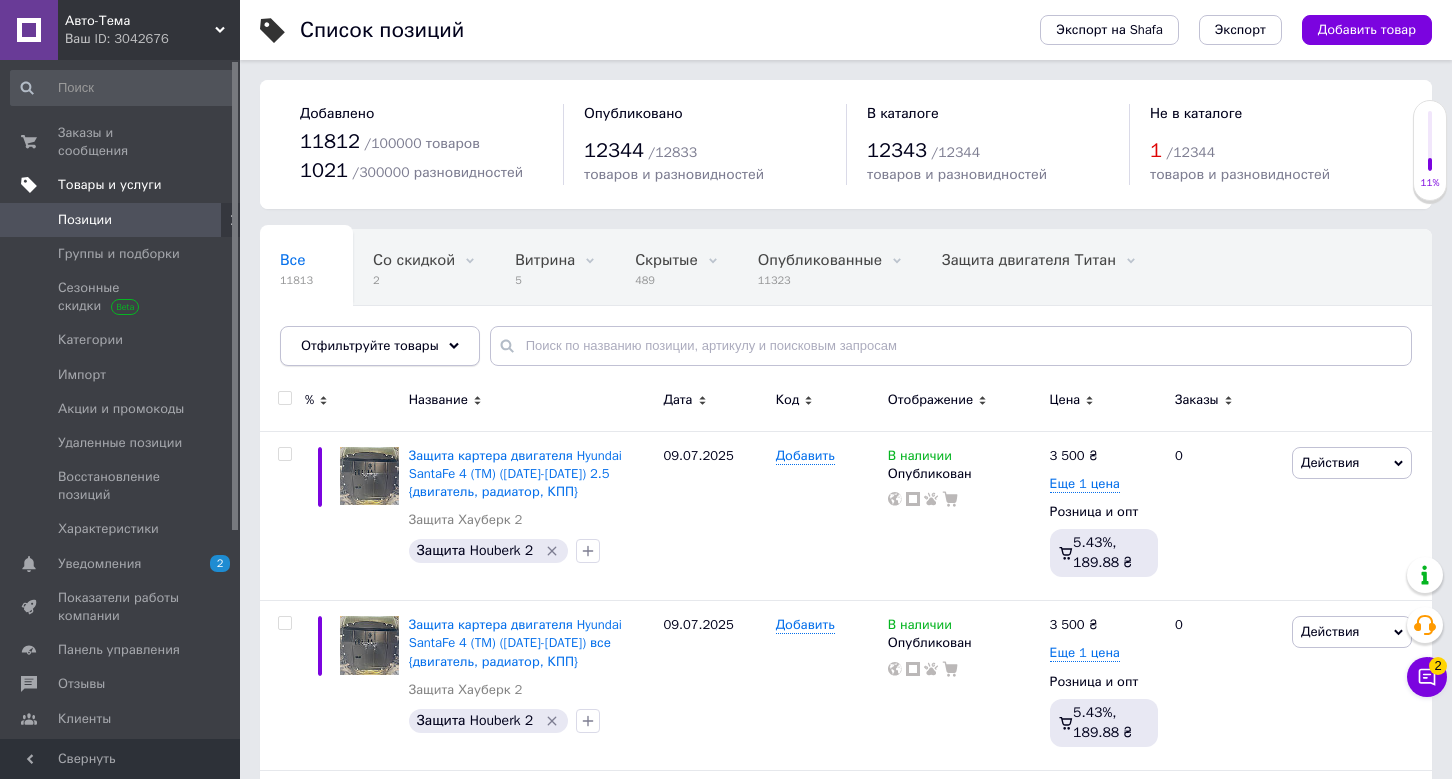click 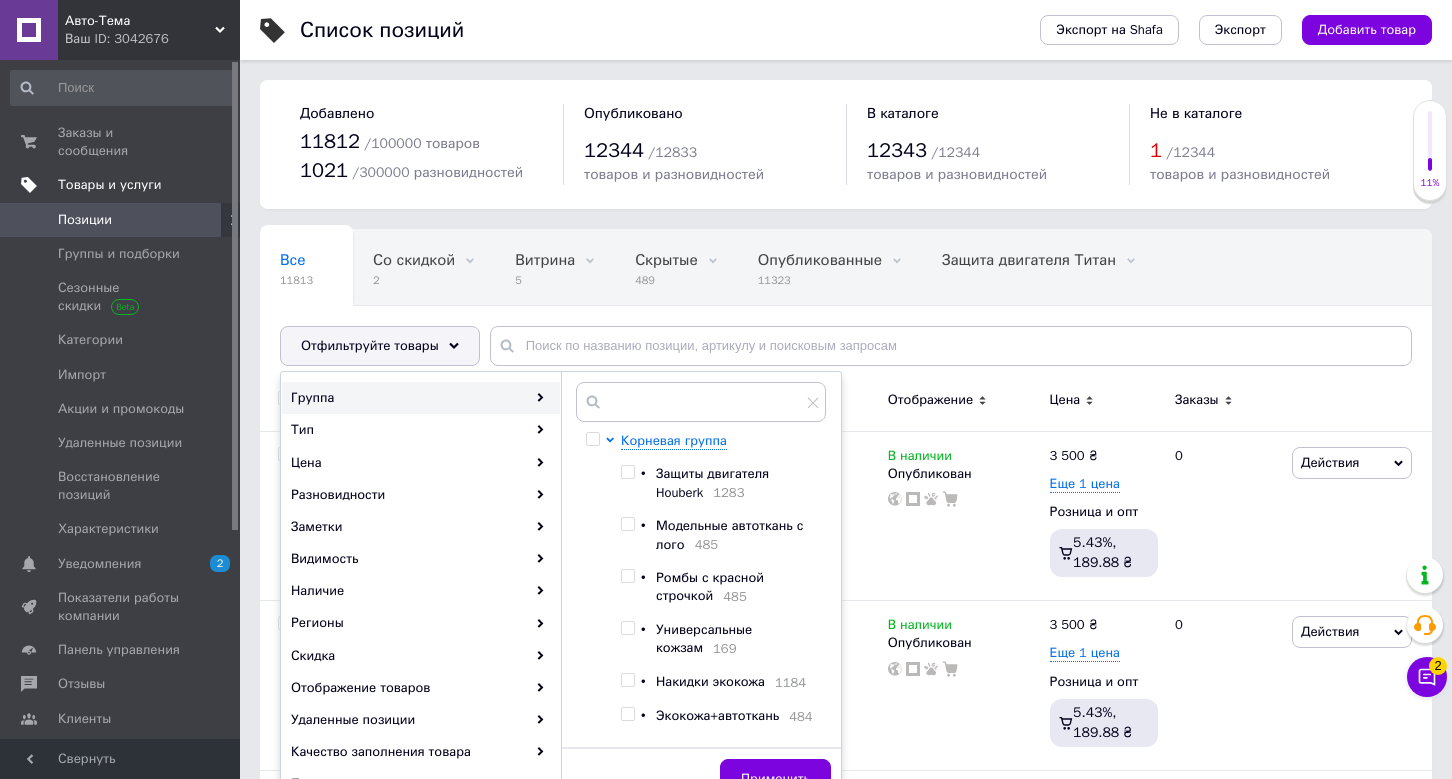 click on "Защиты двигателя Houberk 1283" at bounding box center [735, 483] 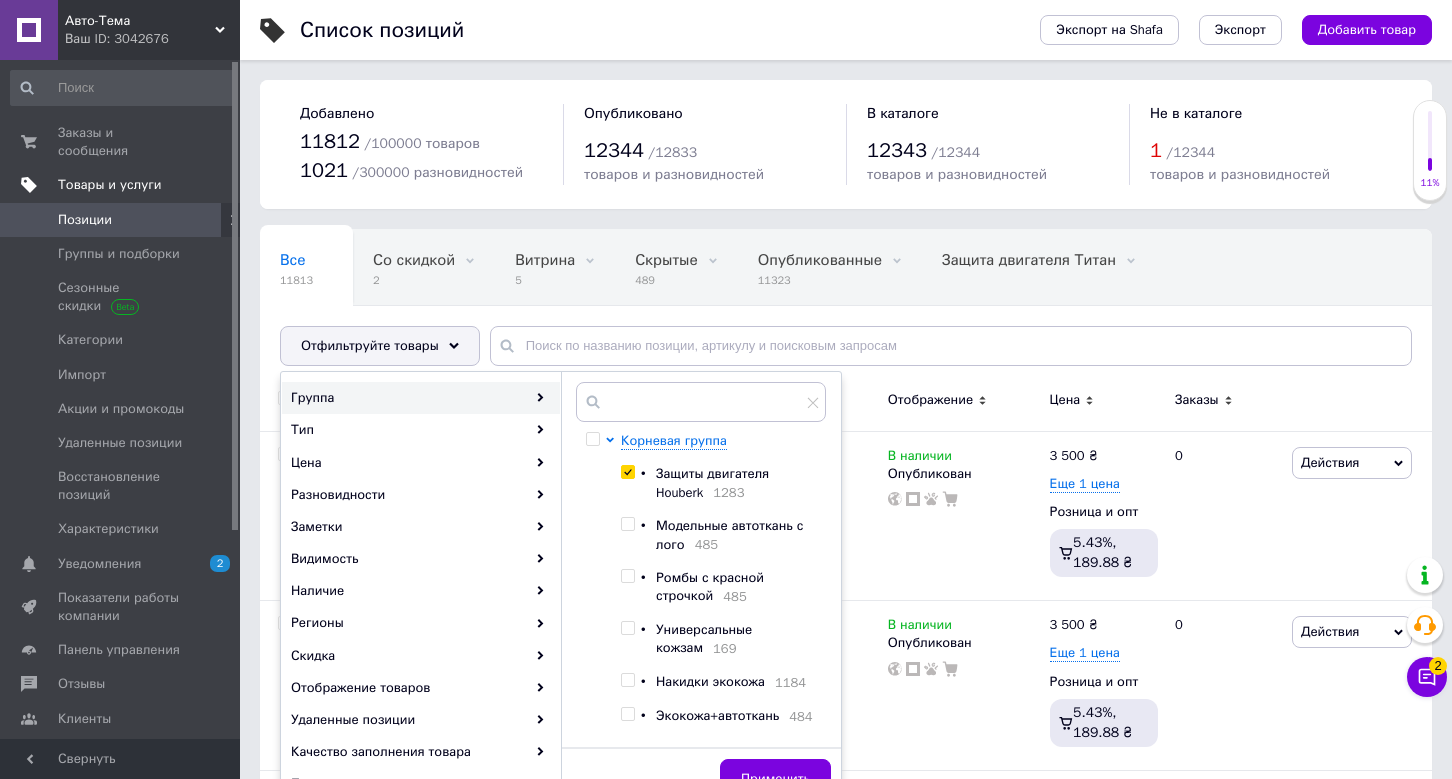 checkbox on "true" 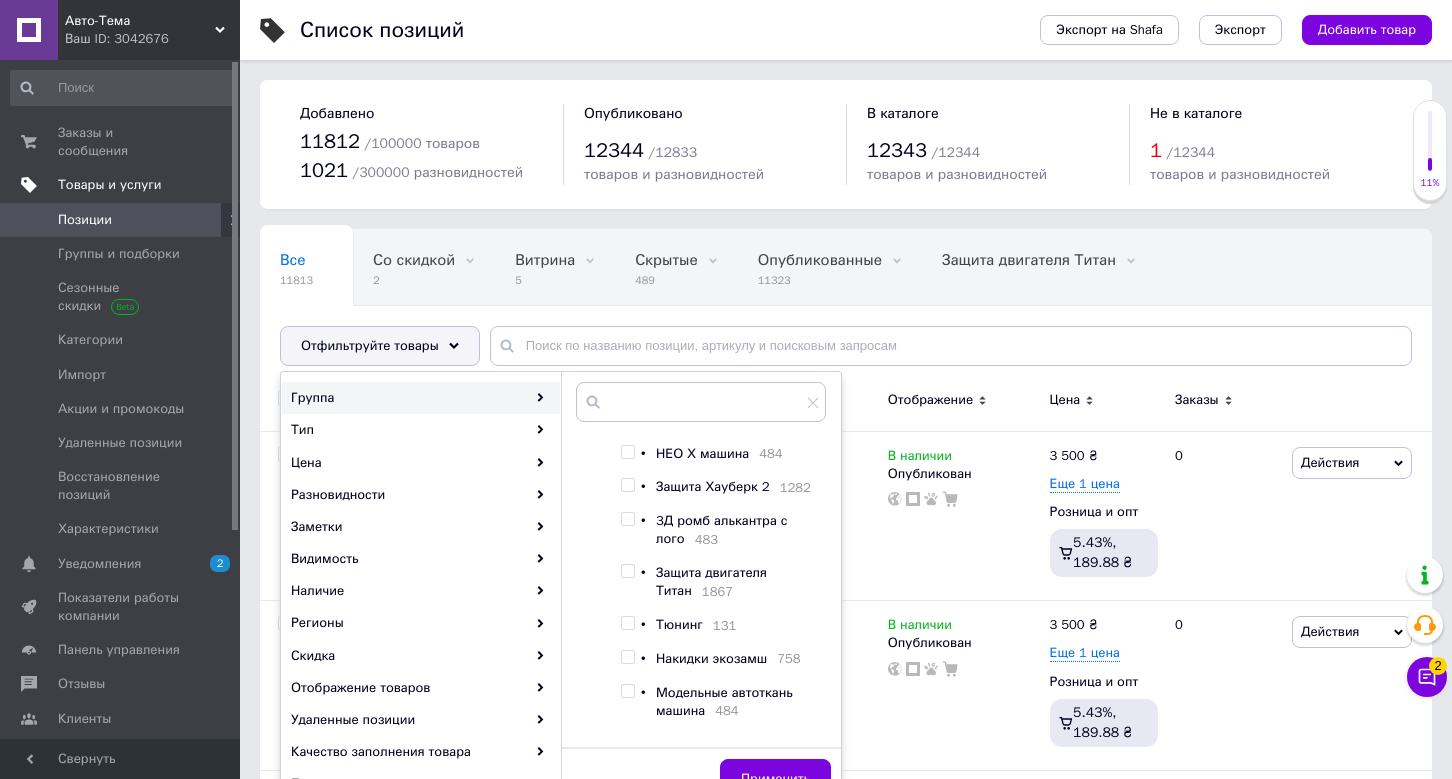 scroll, scrollTop: 382, scrollLeft: 0, axis: vertical 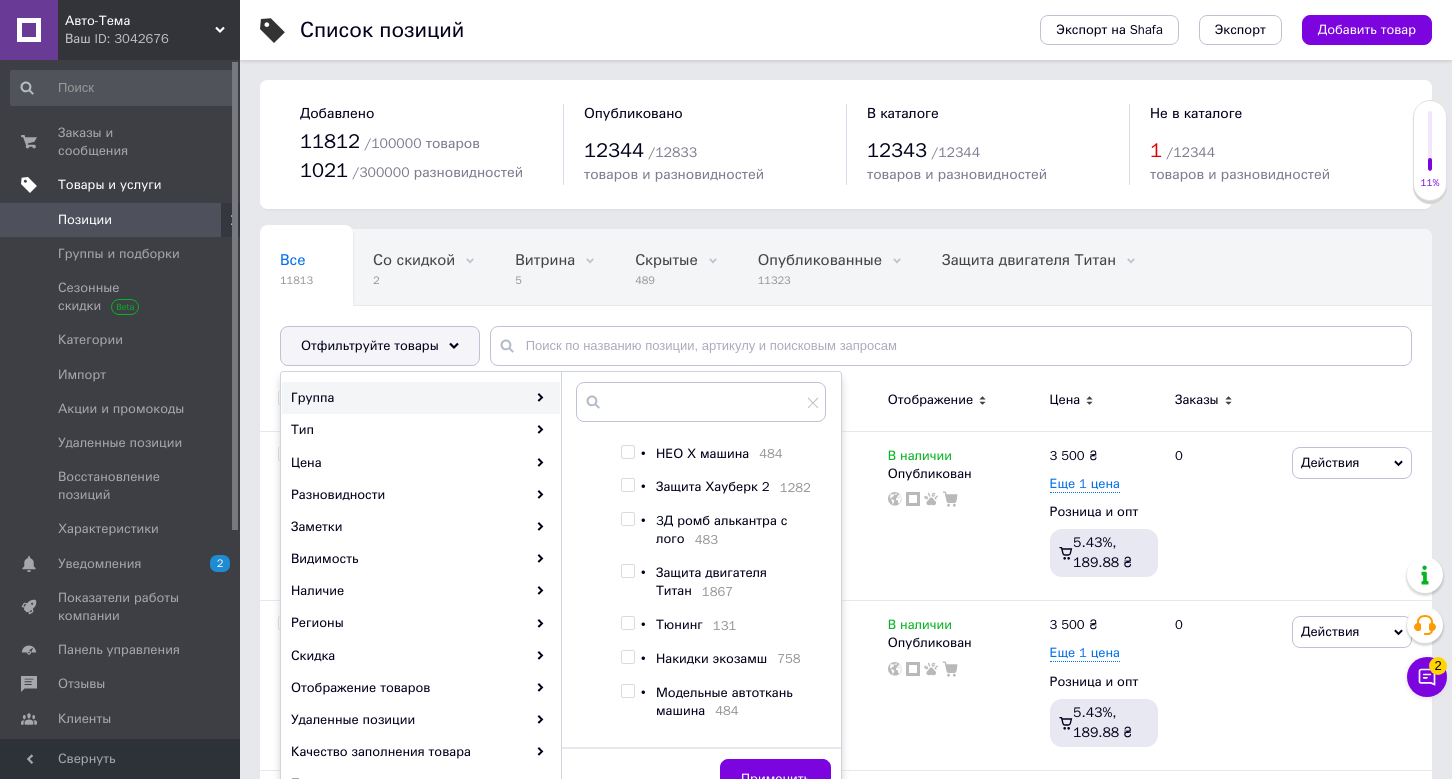 click at bounding box center (627, 485) 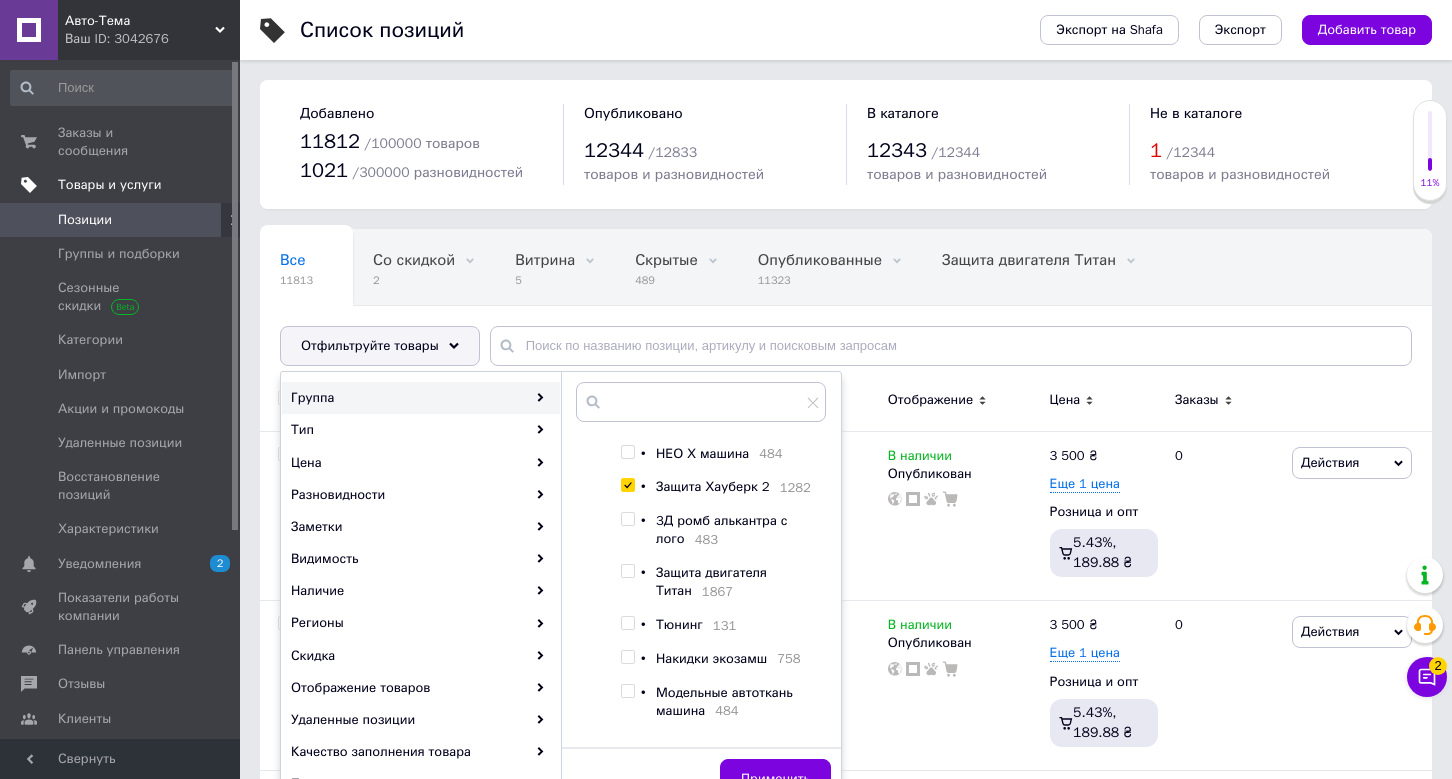 checkbox on "true" 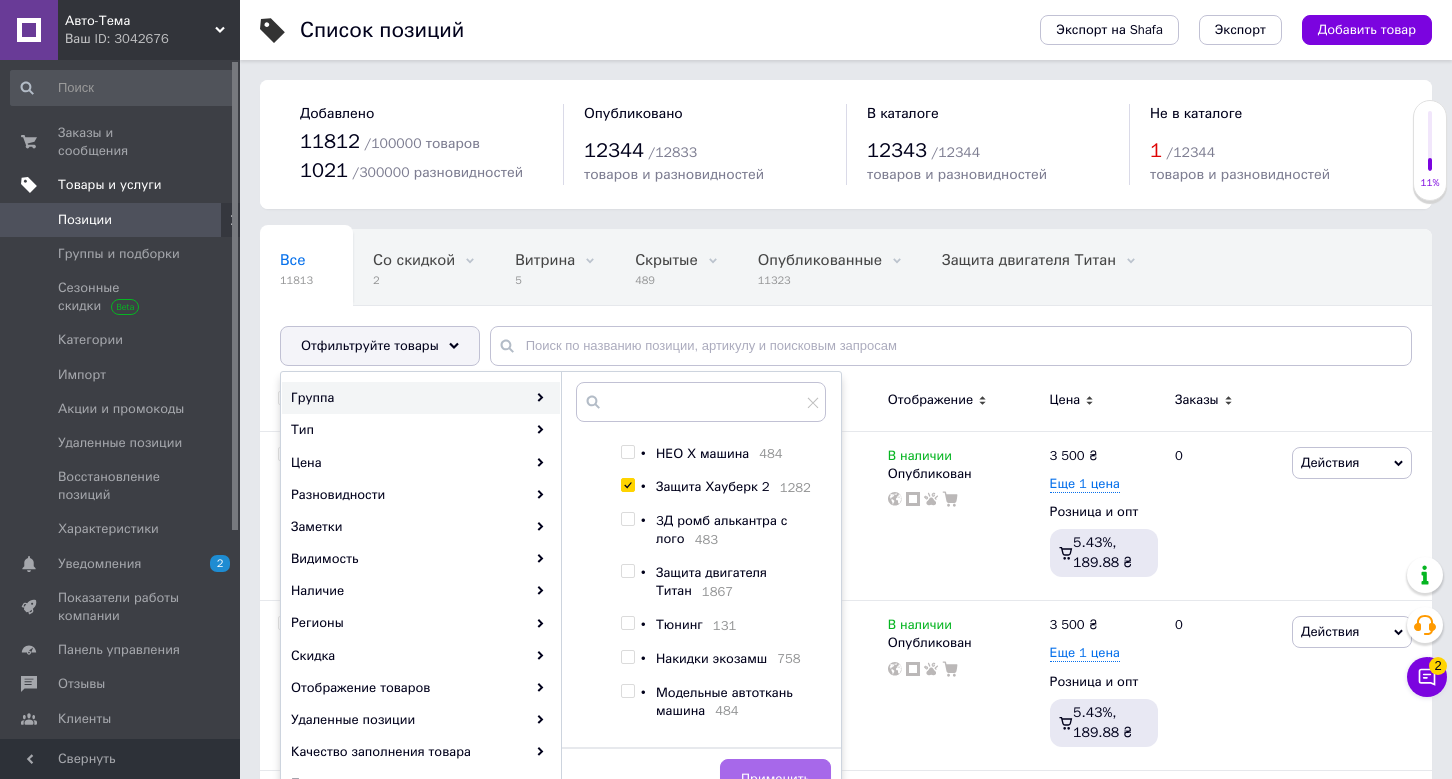 click on "Применить" at bounding box center [775, 779] 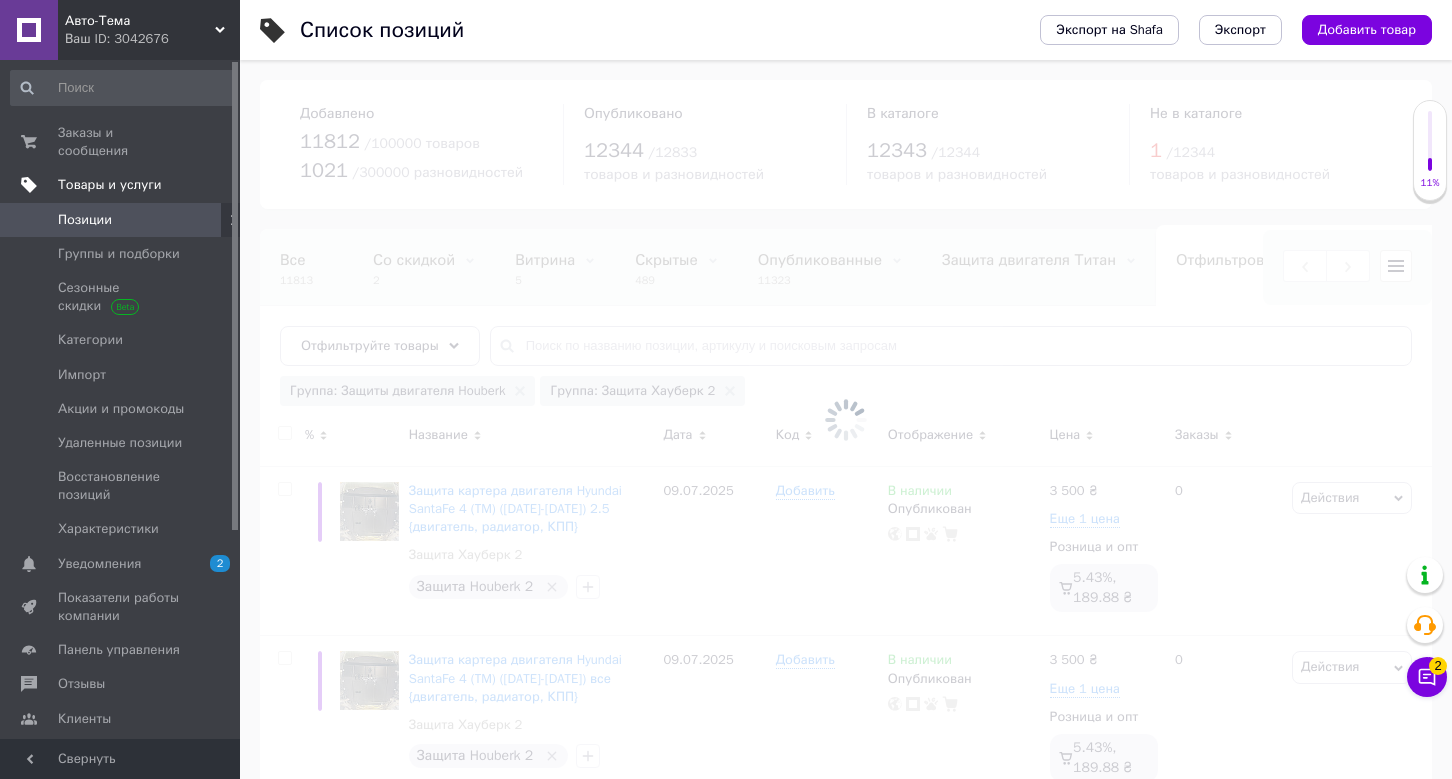 scroll, scrollTop: 0, scrollLeft: 190, axis: horizontal 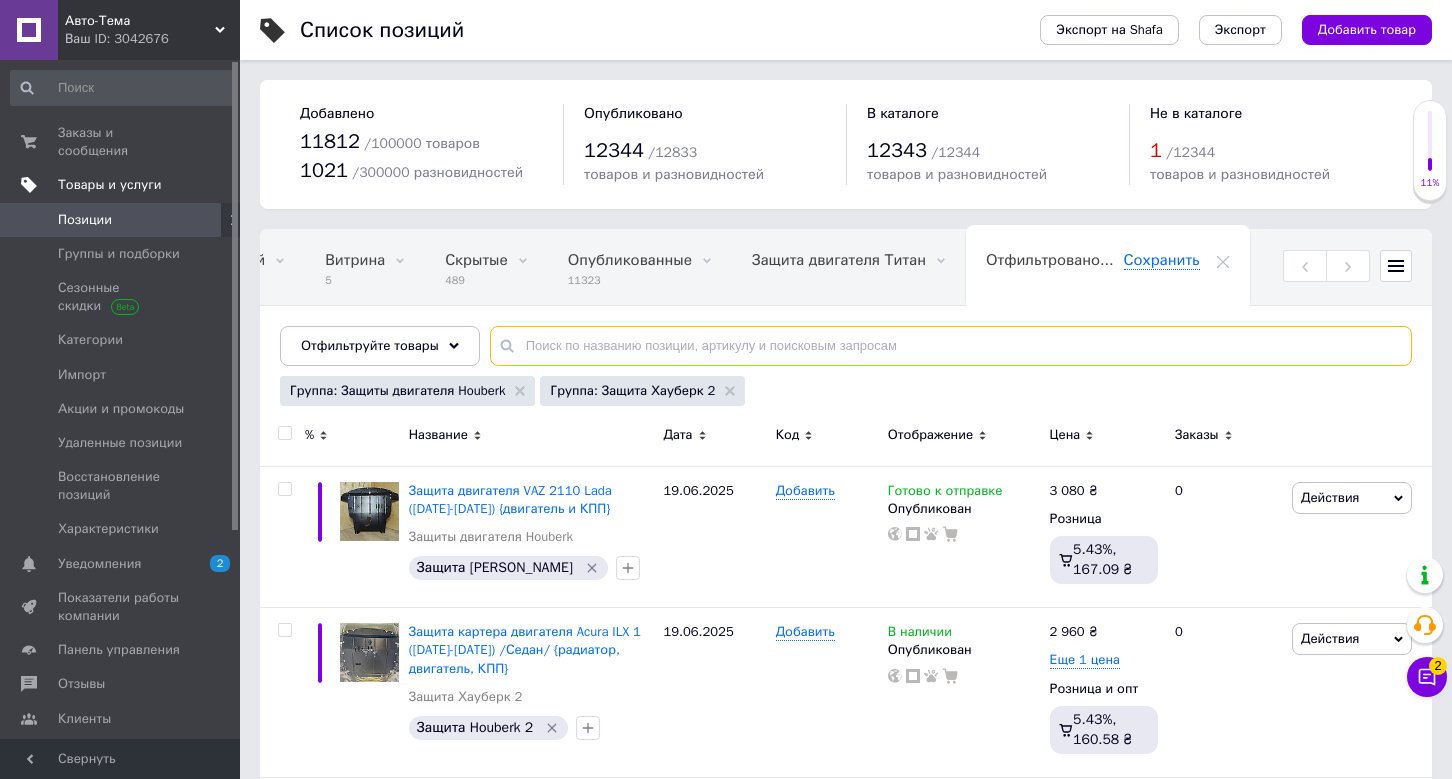 click at bounding box center [951, 346] 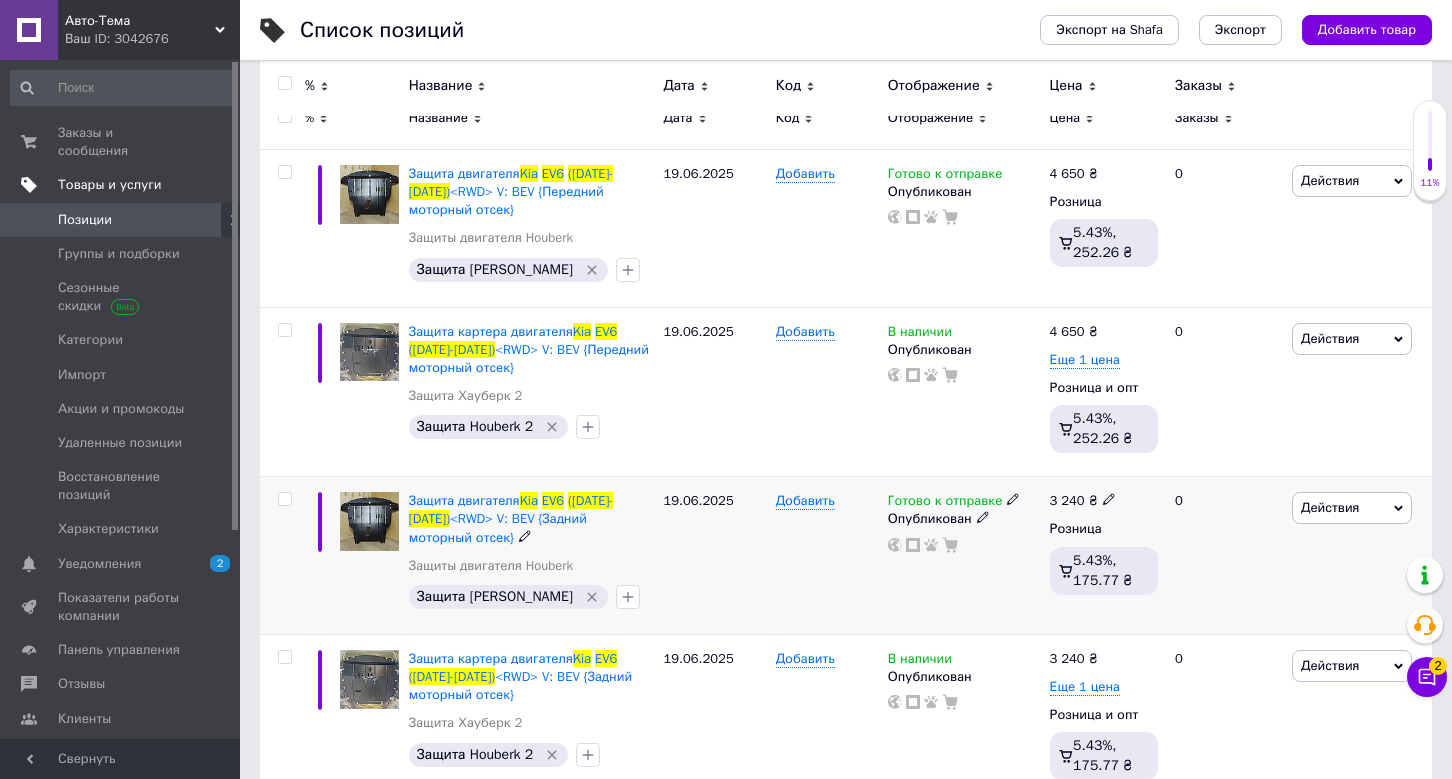 scroll, scrollTop: 295, scrollLeft: 0, axis: vertical 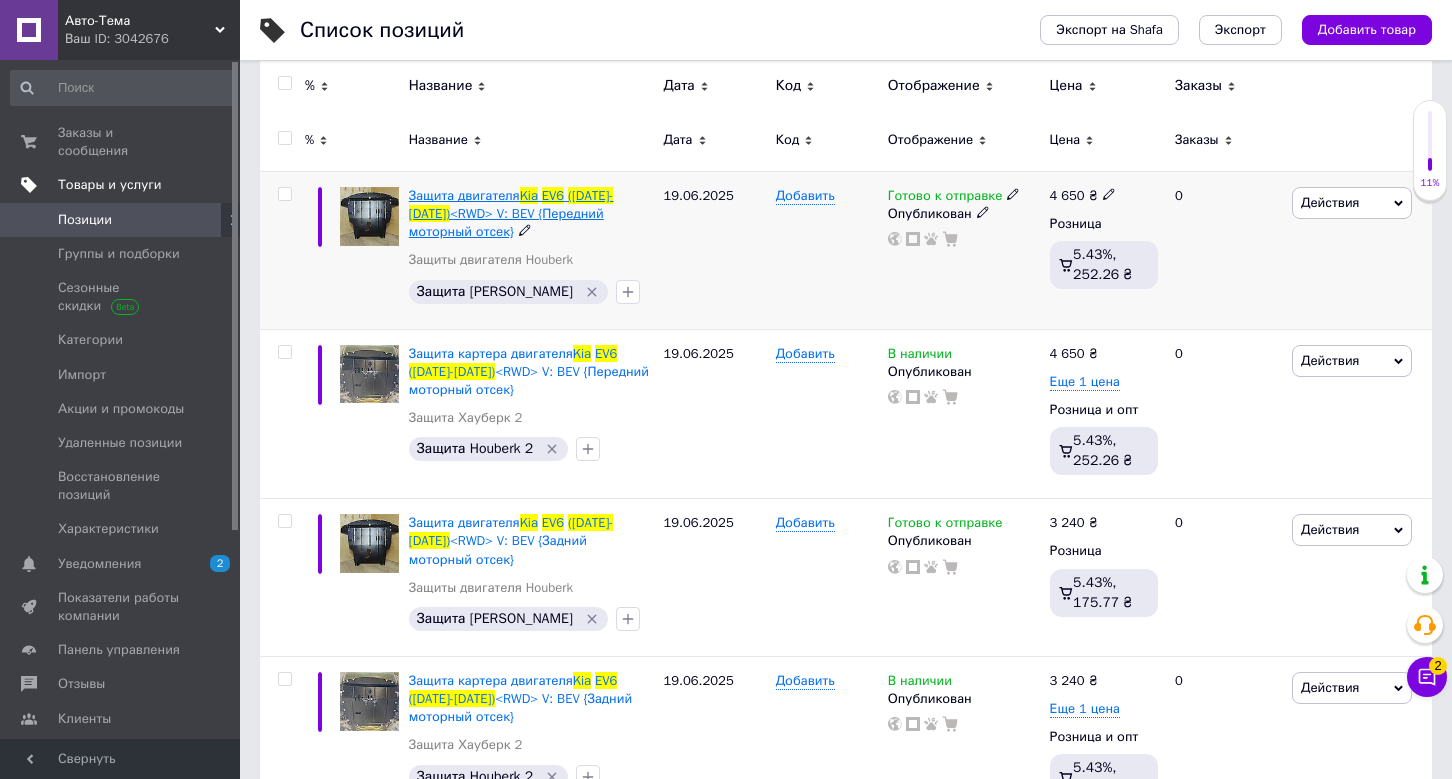 type on "Kia EV6 (2021-2024)" 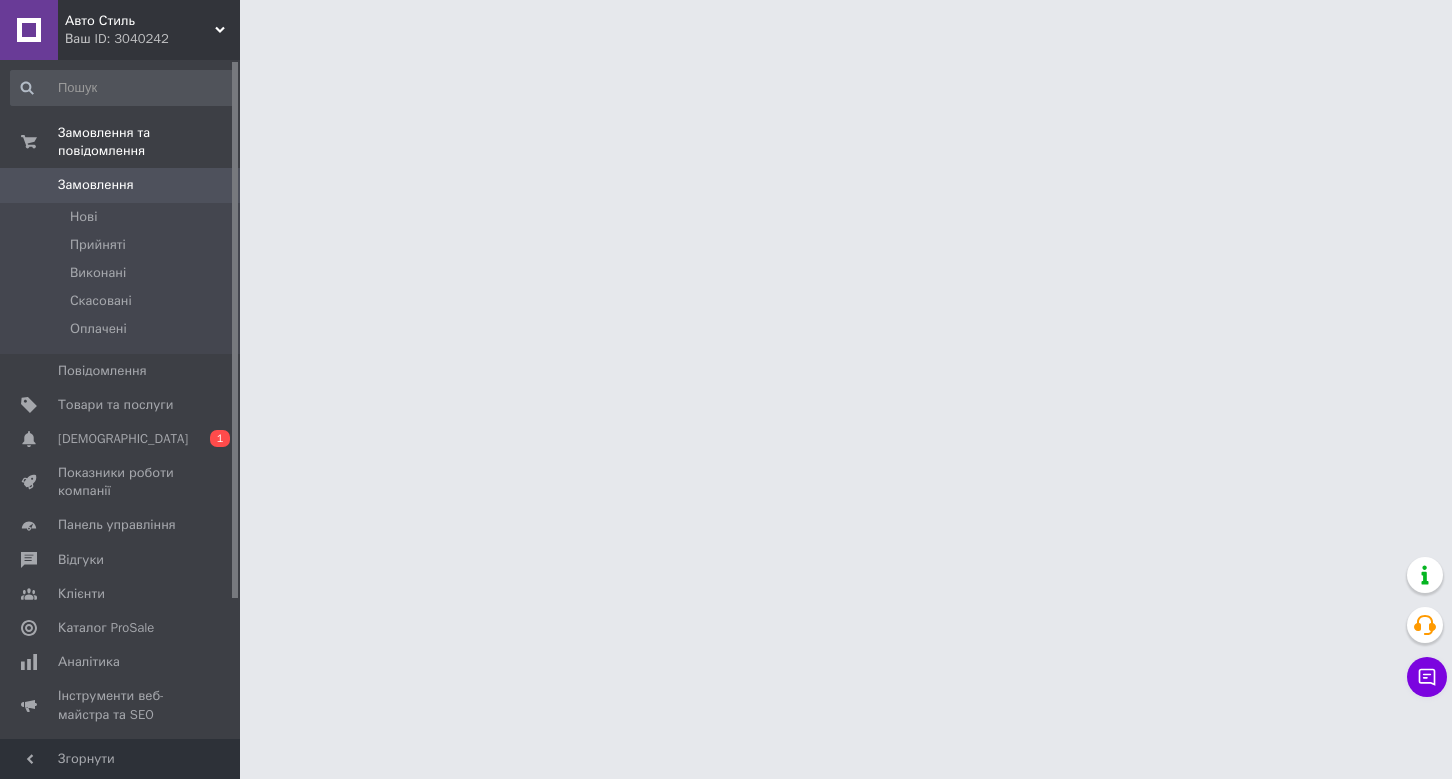scroll, scrollTop: 0, scrollLeft: 0, axis: both 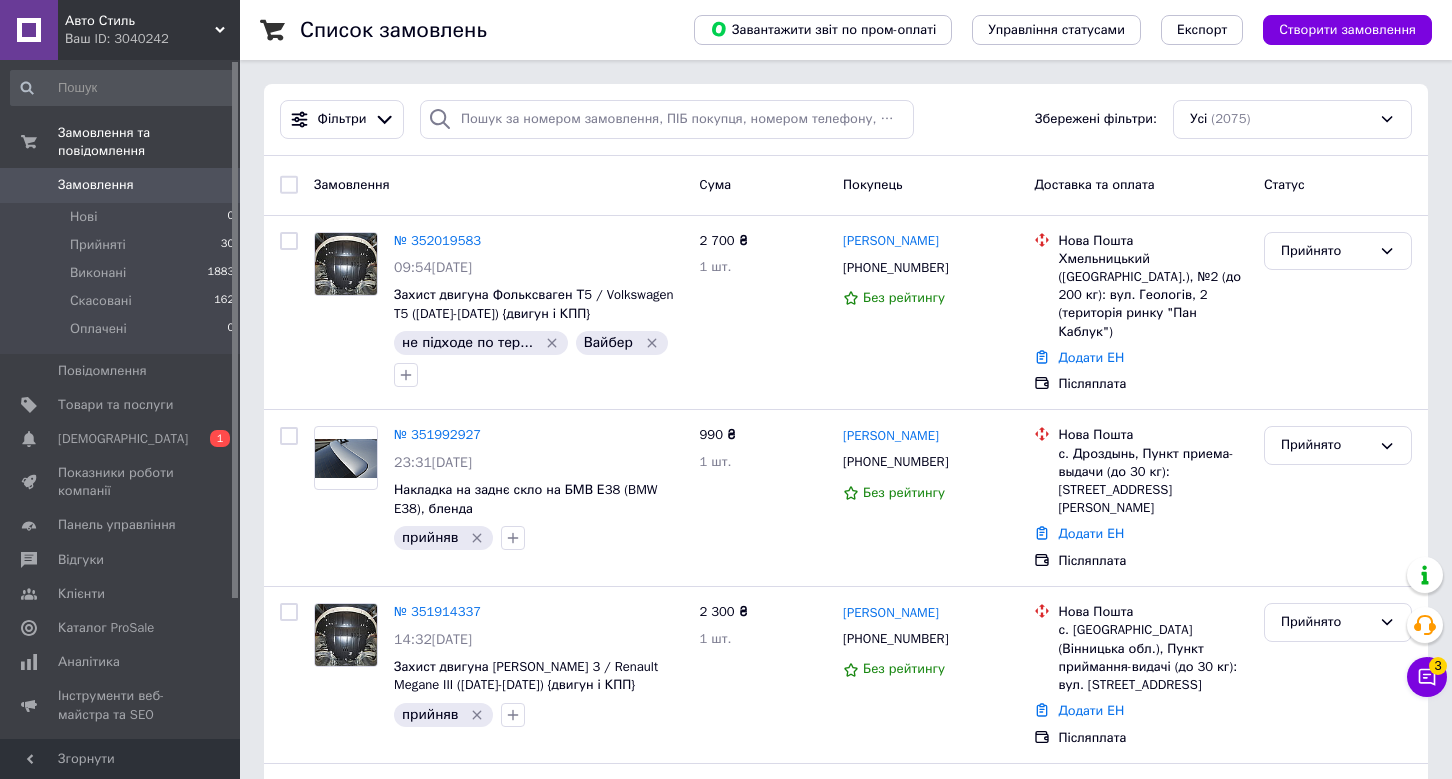 click on "Список замовлень   Завантажити звіт по пром-оплаті Управління статусами Експорт Створити замовлення Фільтри Збережені фільтри: Усі (2075) Замовлення Cума Покупець Доставка та оплата Статус № 352019583 09:54, 10.07.2025 Захист двигуна Фольксваген Т5 / Volkswagen T5 (2003-2015) {двигун і КПП} не підходе по тер...   Вайбер   2 700 ₴ 1 шт. Володимир Савчук +380972917751 Без рейтингу Нова Пошта Хмельницький (Хмельницька обл.), №2 (до 200 кг): вул. Геологів, 2 (територія ринку "Пан Каблук") Додати ЕН Післяплата Прийнято № 351992927 23:31, 09.07.2025 Накладка на заднє скло на БМВ Е38 (BMW E38), бленда прийняв   990 ₴ 1 шт.   1" at bounding box center (846, 2000) 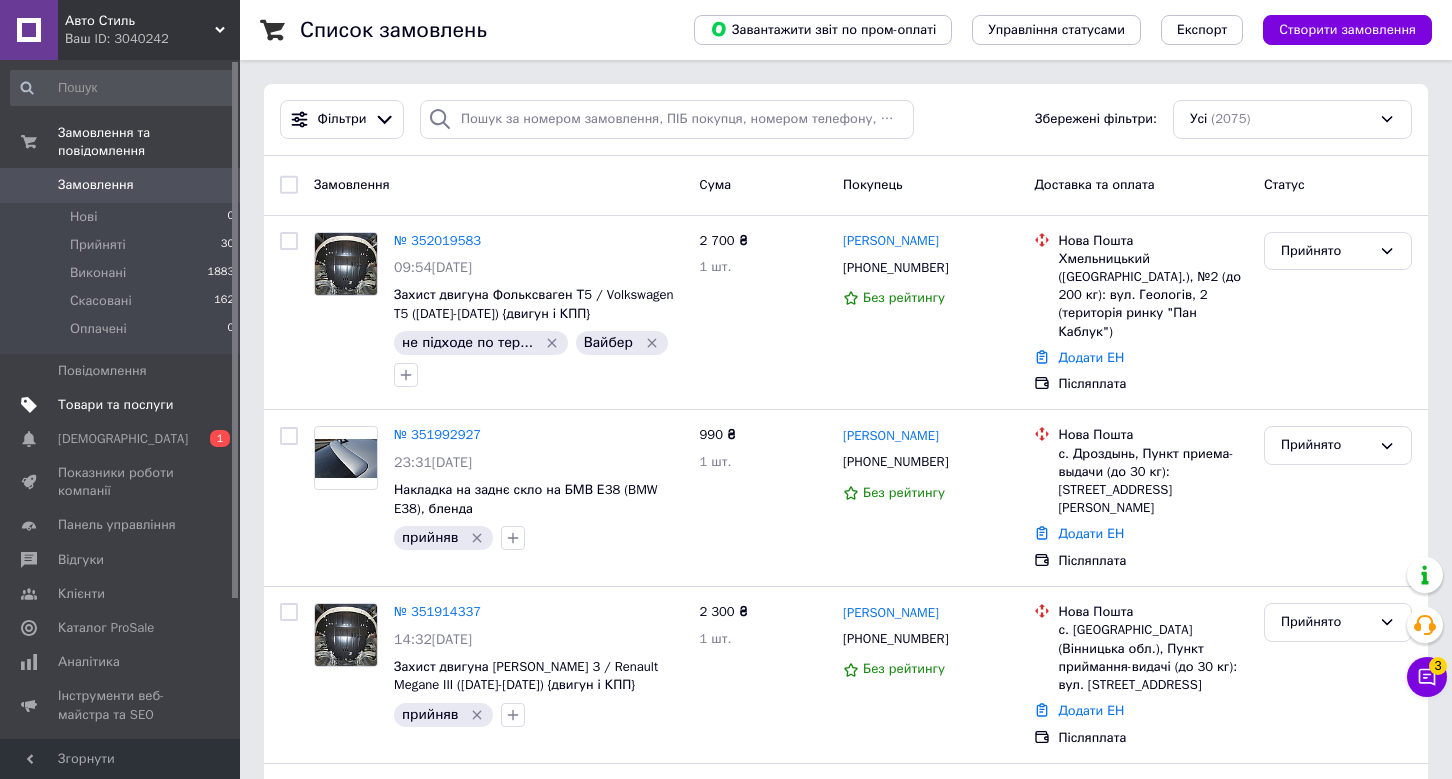 click on "Товари та послуги" at bounding box center [115, 405] 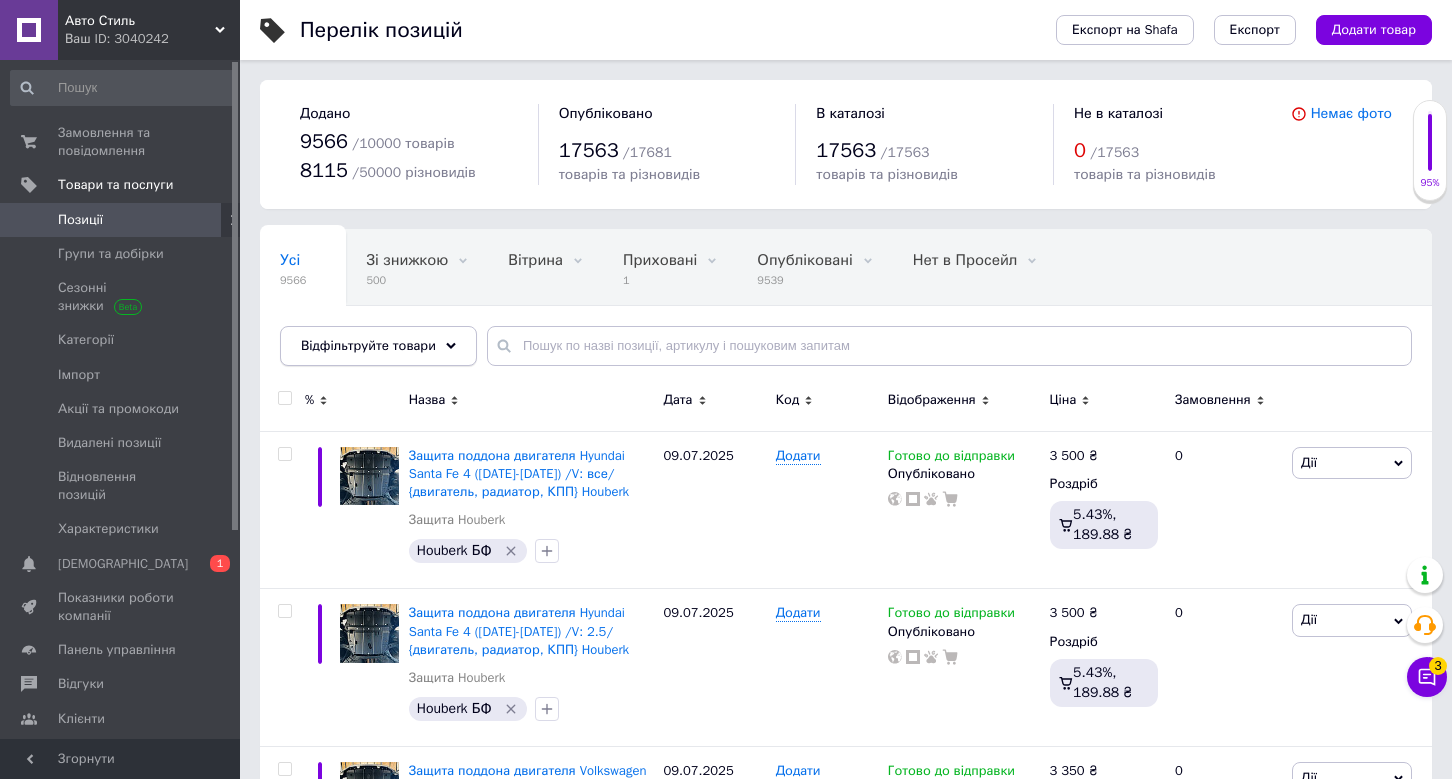 click on "Відфільтруйте товари" at bounding box center (378, 346) 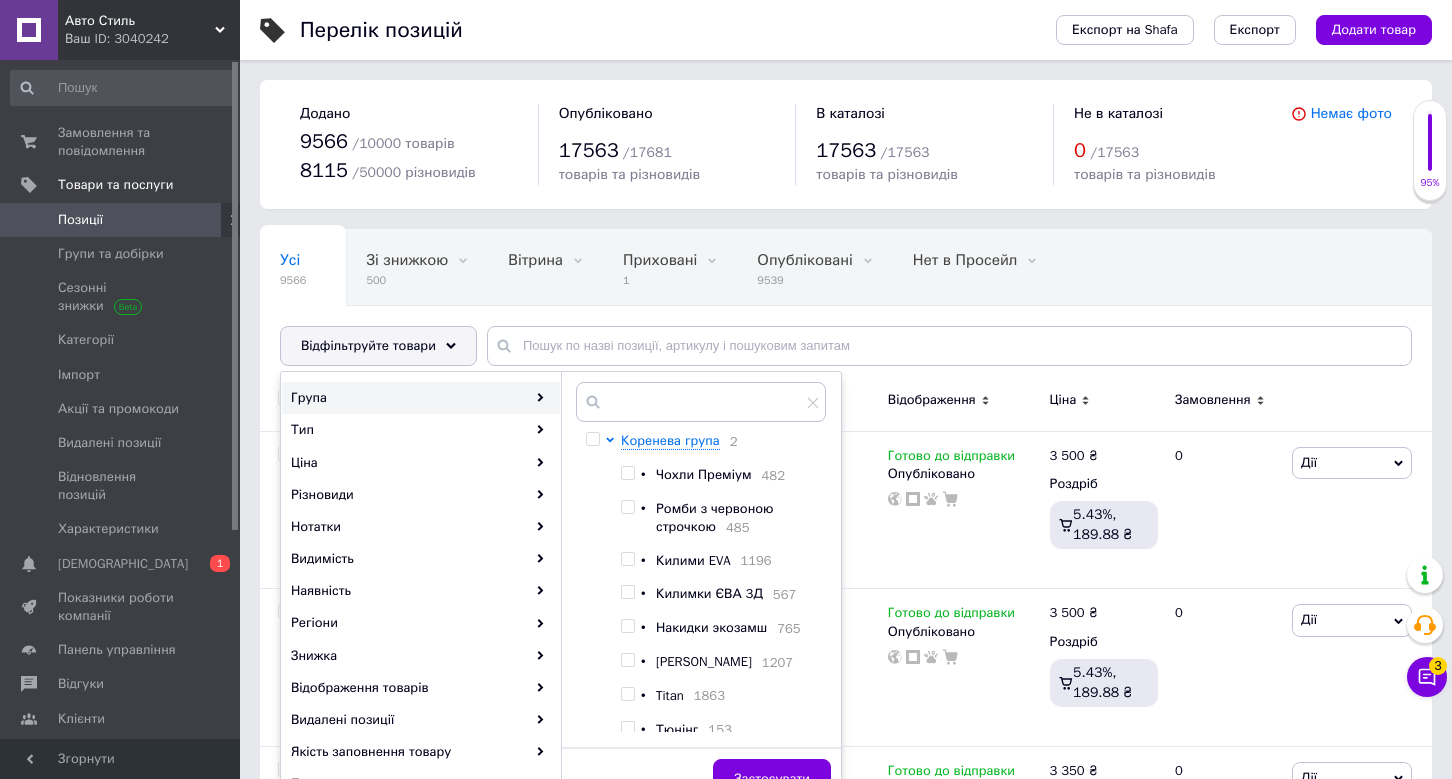 click at bounding box center [628, 660] 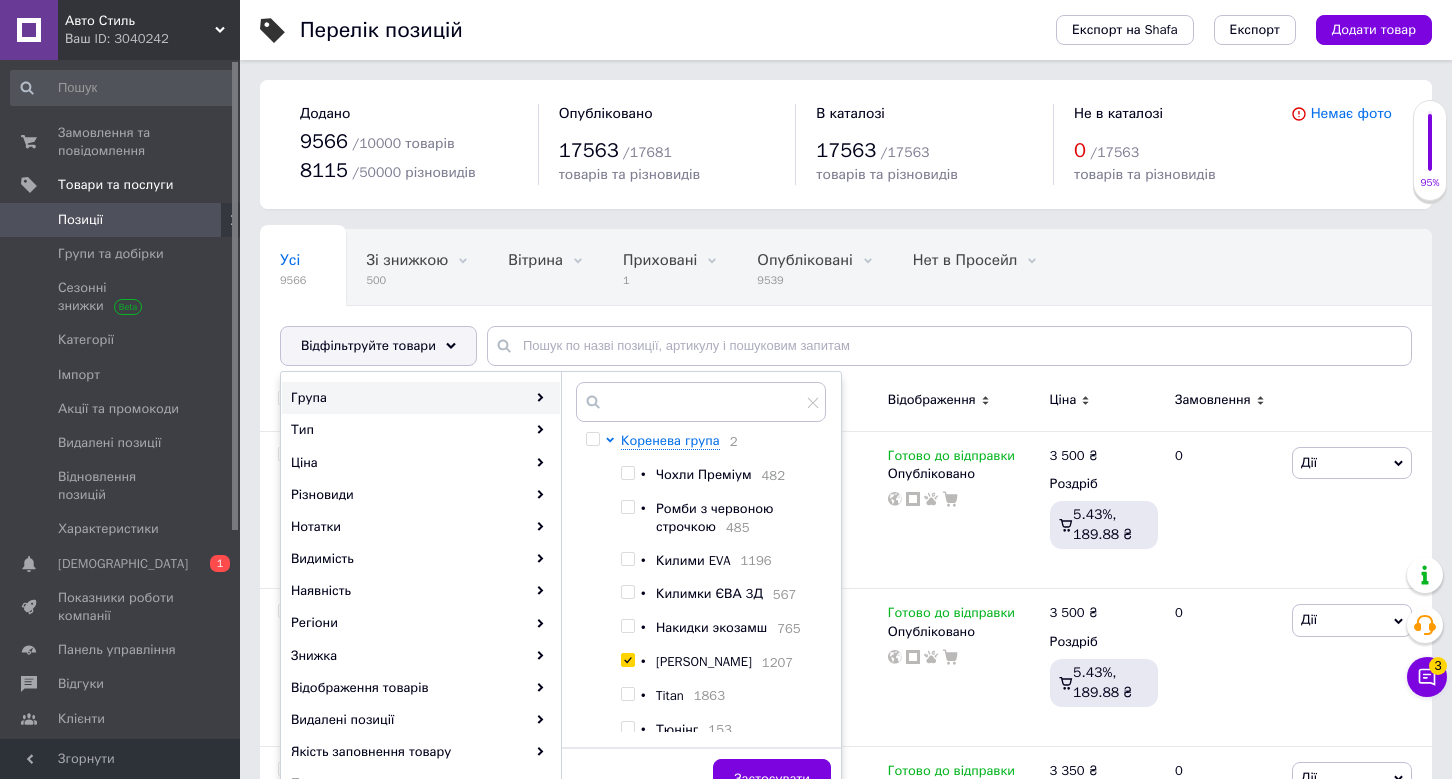 checkbox on "true" 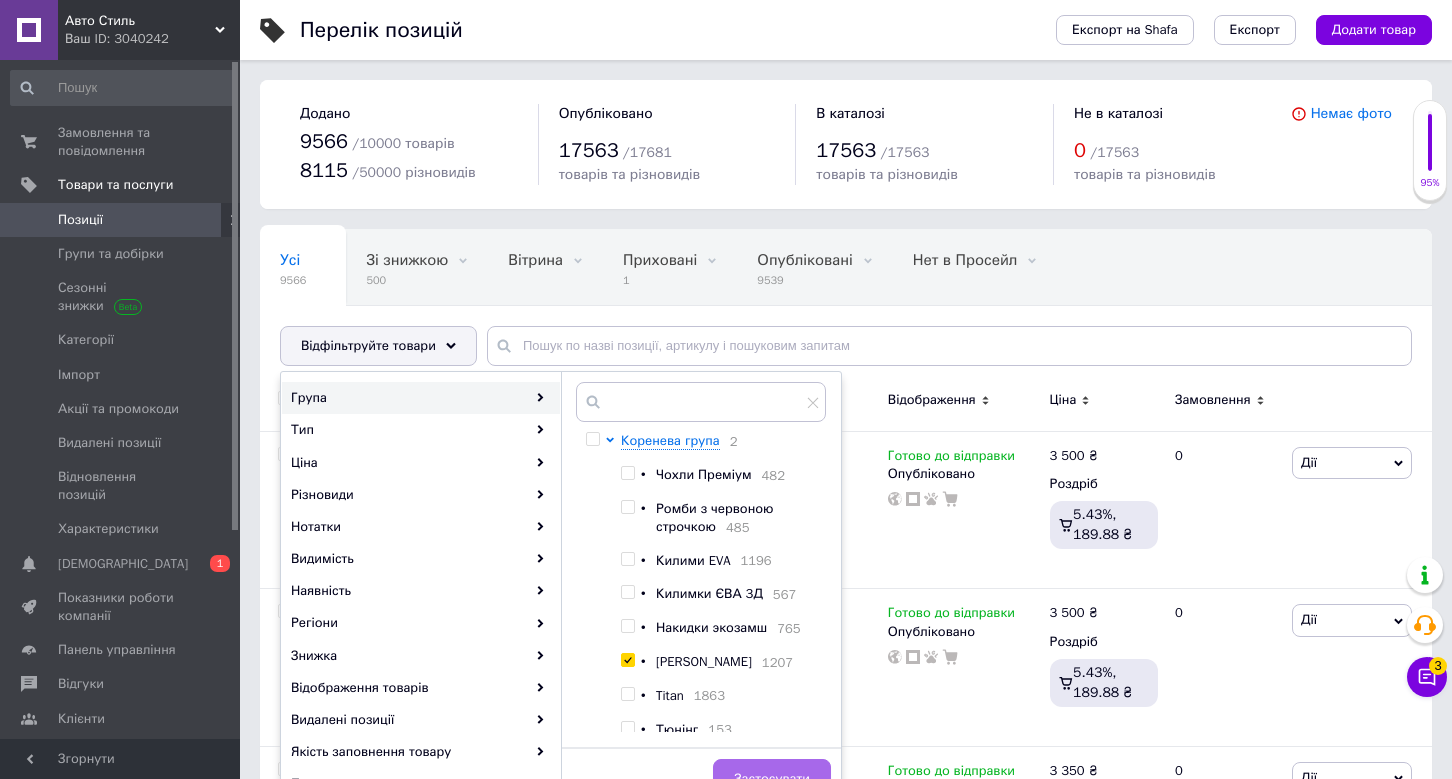 click on "Застосувати" at bounding box center (772, 779) 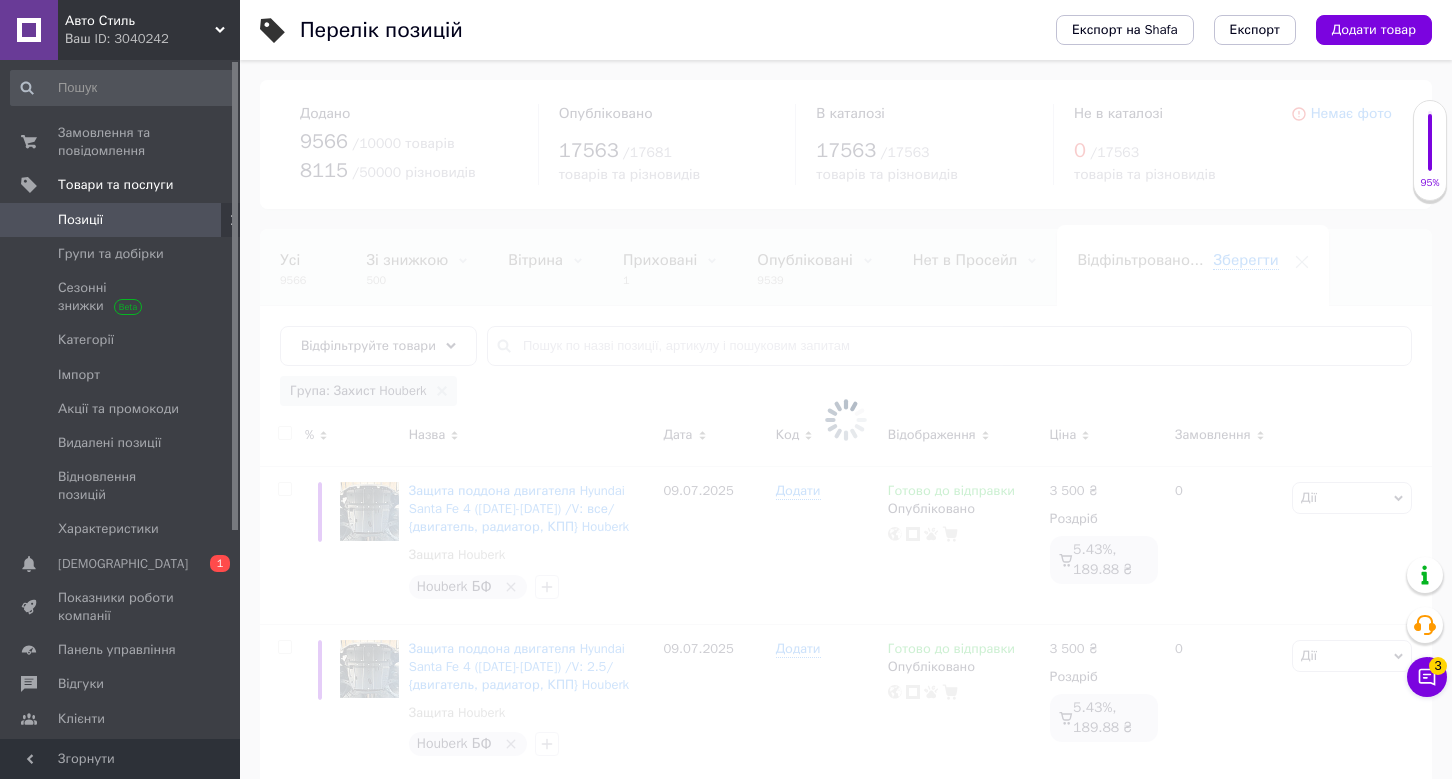scroll, scrollTop: 0, scrollLeft: 80, axis: horizontal 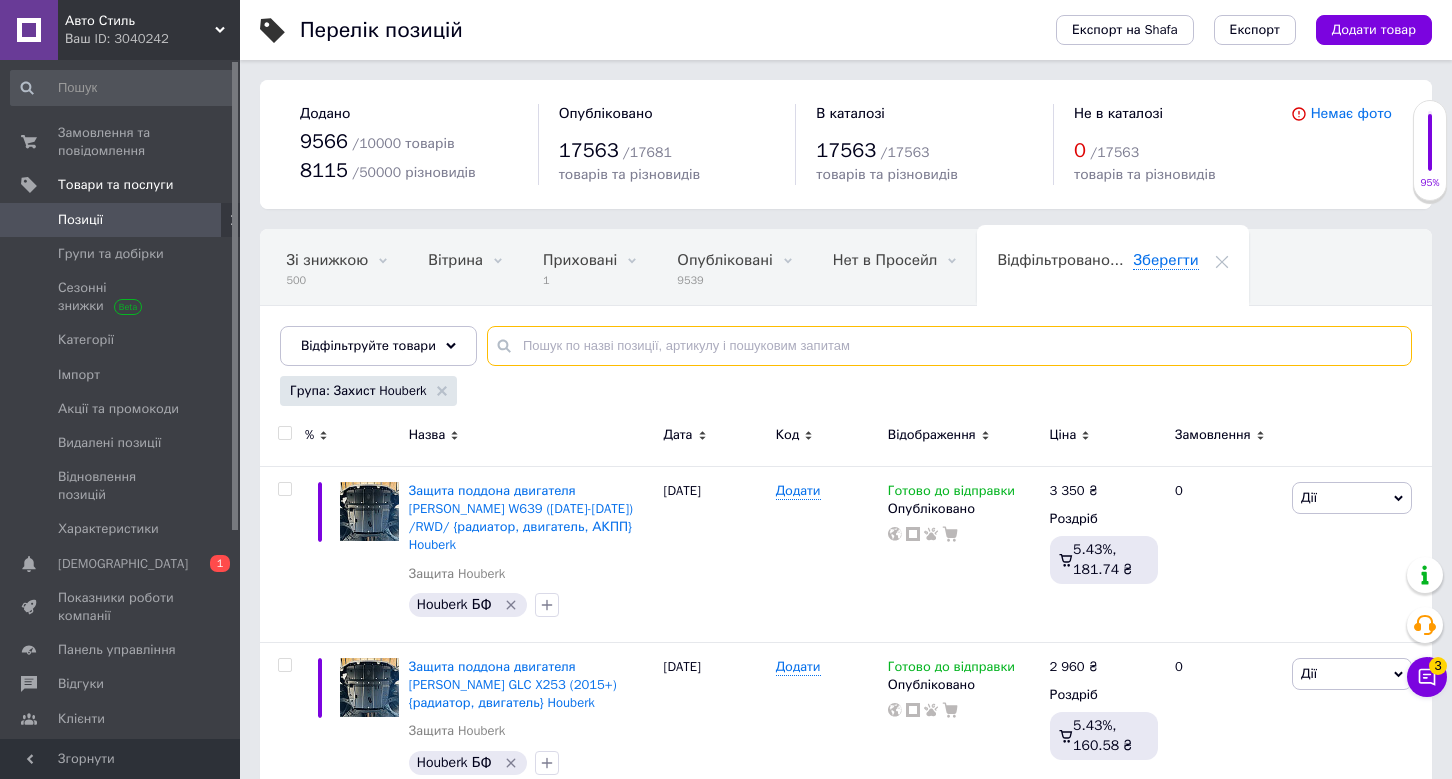 click at bounding box center [949, 346] 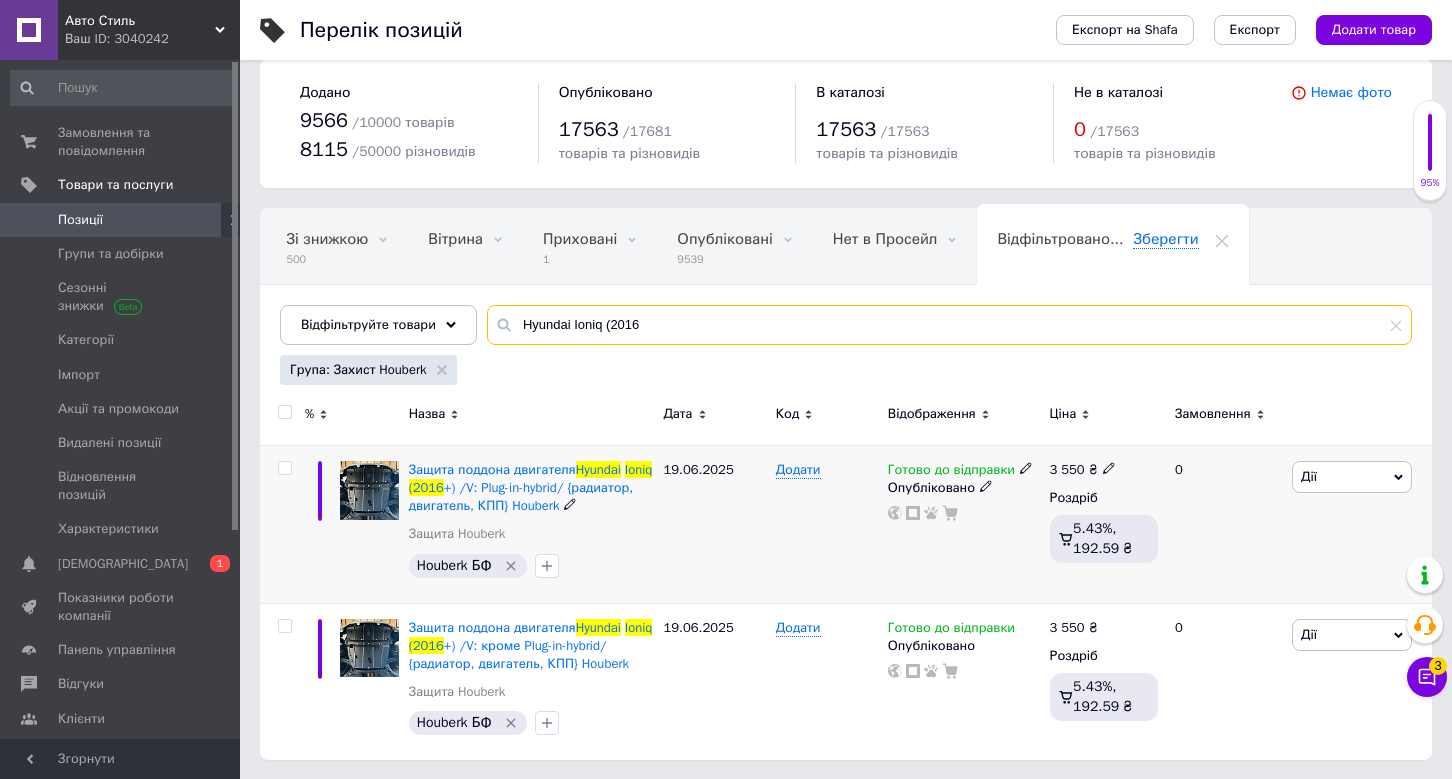 scroll, scrollTop: 20, scrollLeft: 0, axis: vertical 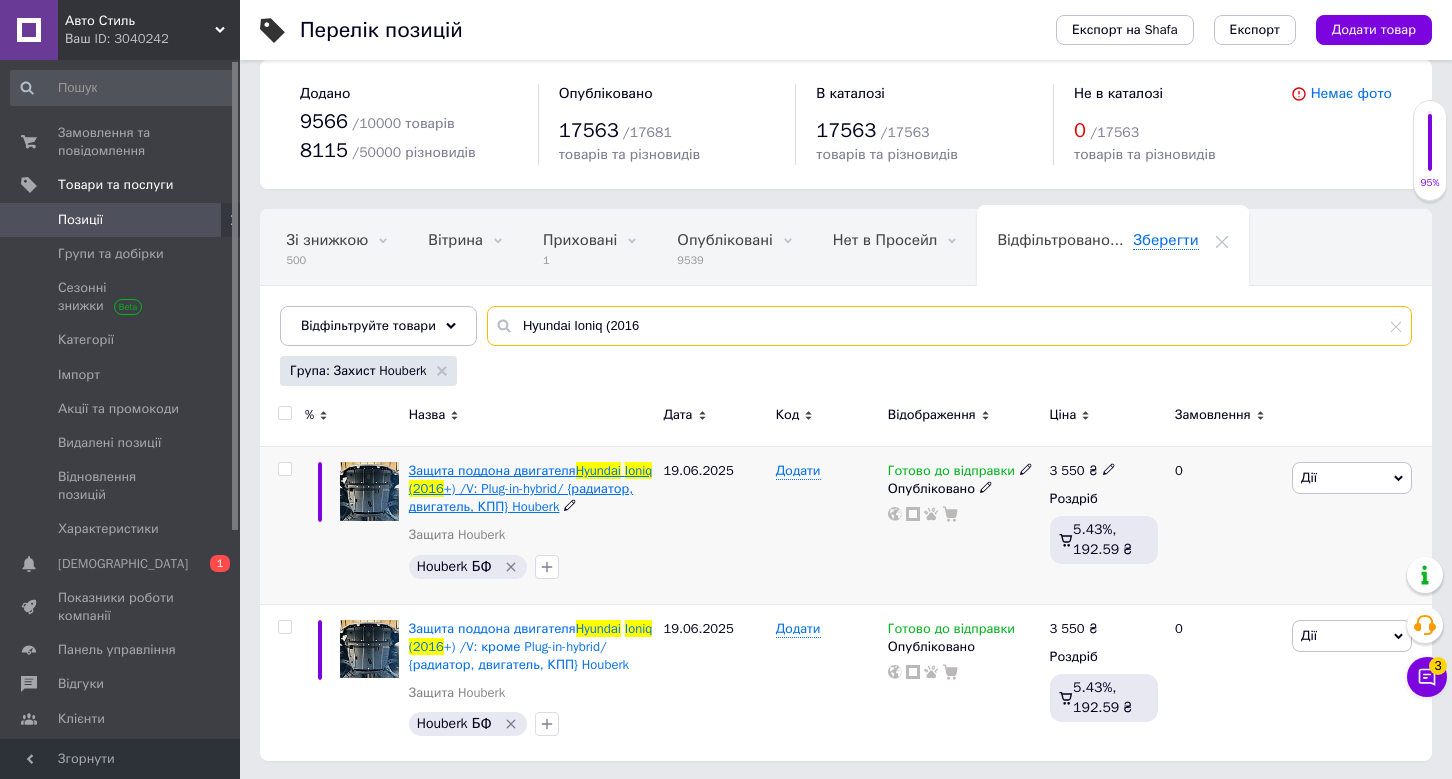 type on "Hyundai Ioniq (2016" 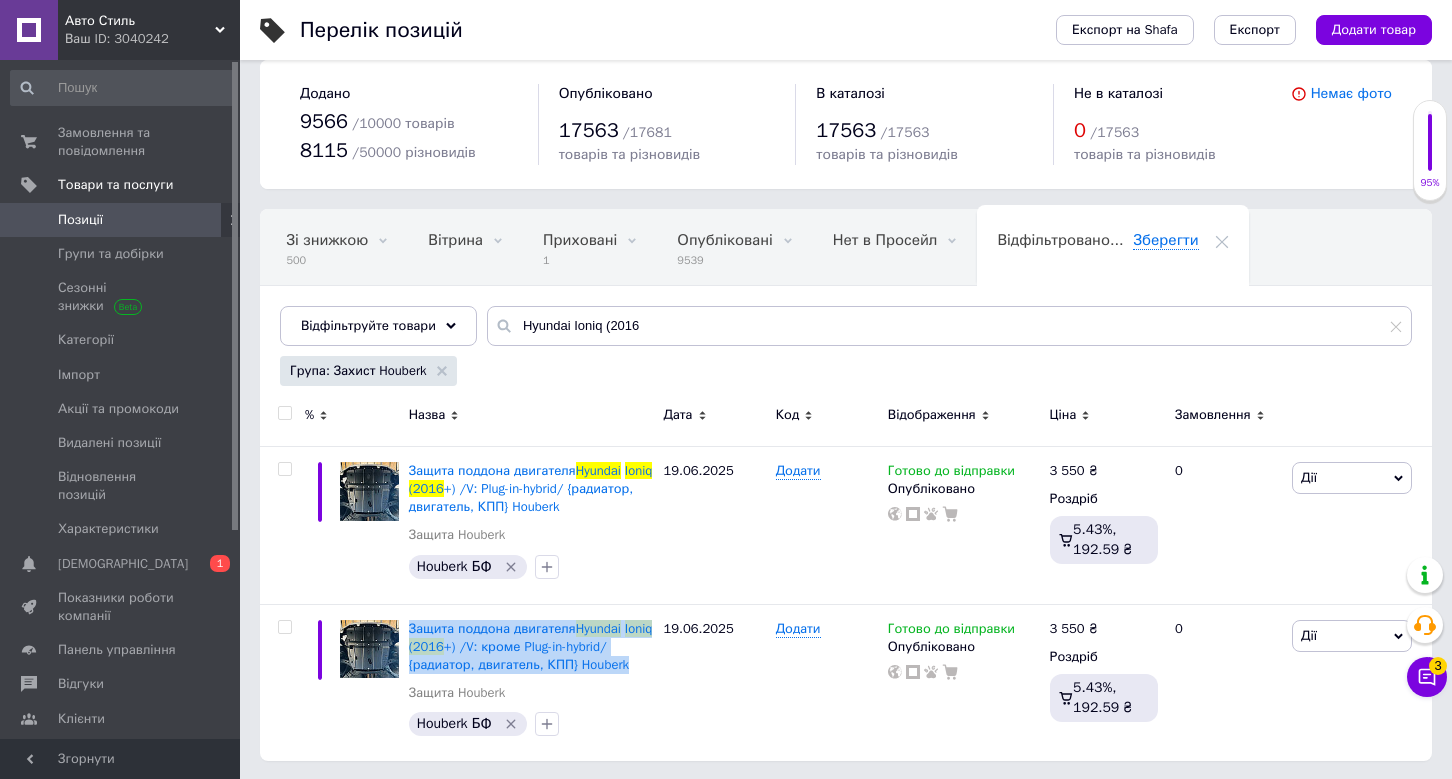 click on "Назва" at bounding box center (531, 418) 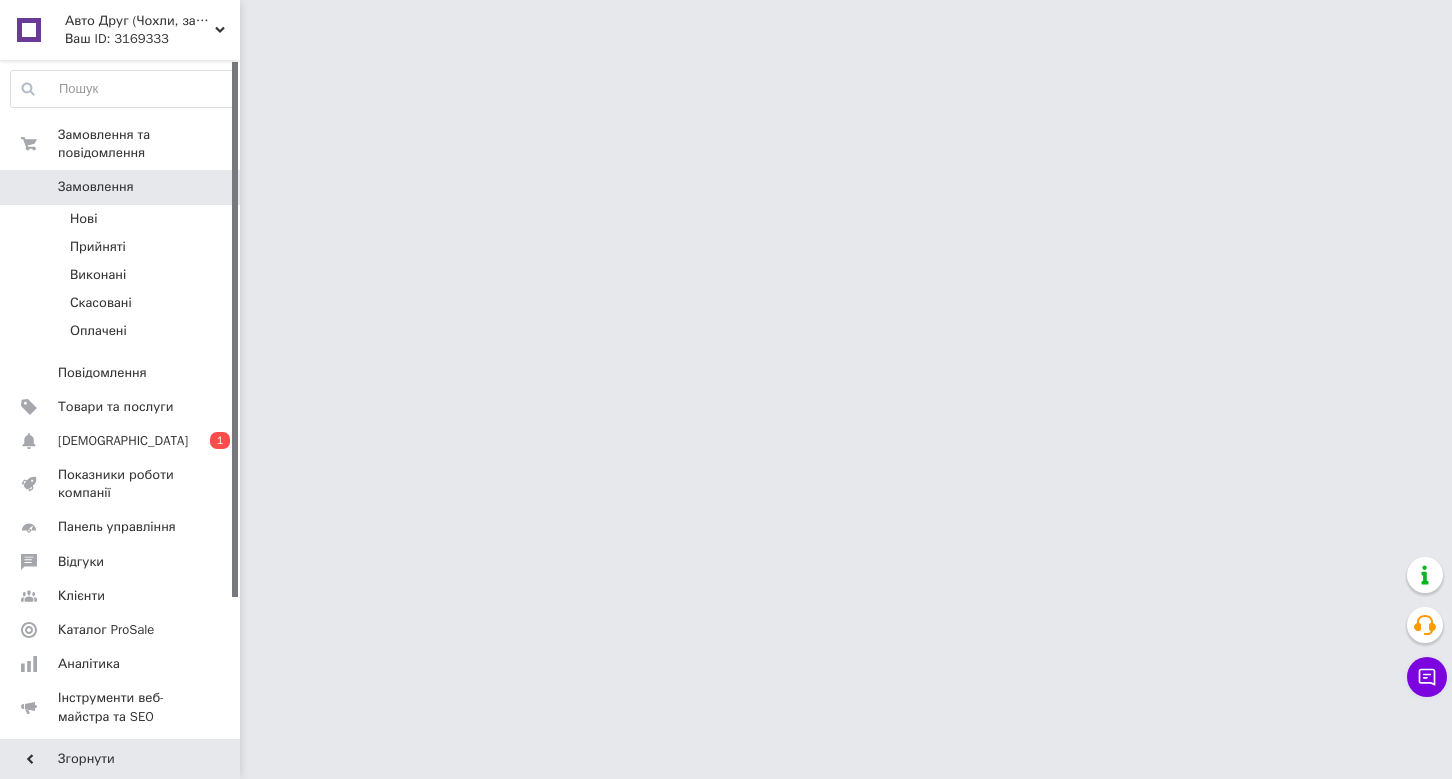 scroll, scrollTop: 0, scrollLeft: 0, axis: both 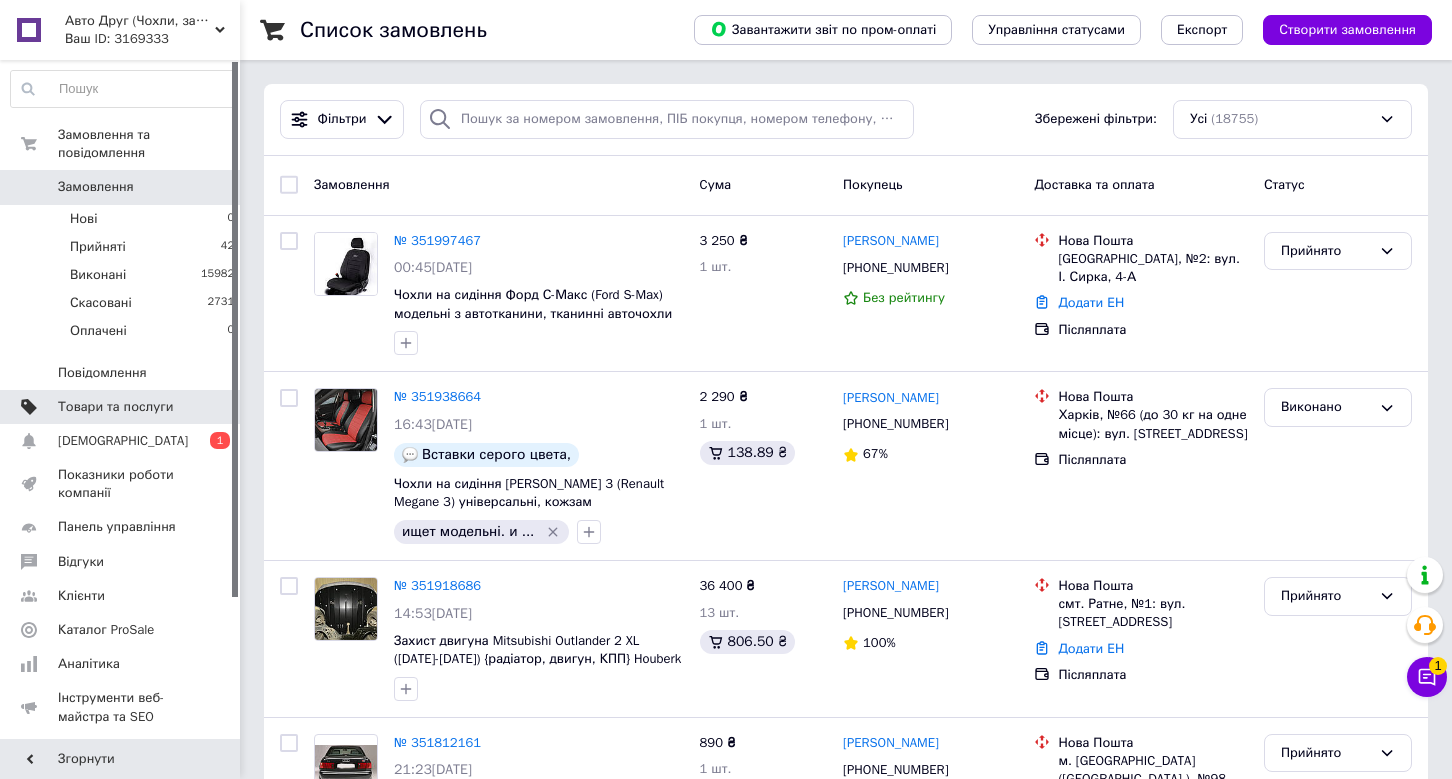 click on "Товари та послуги" at bounding box center (115, 407) 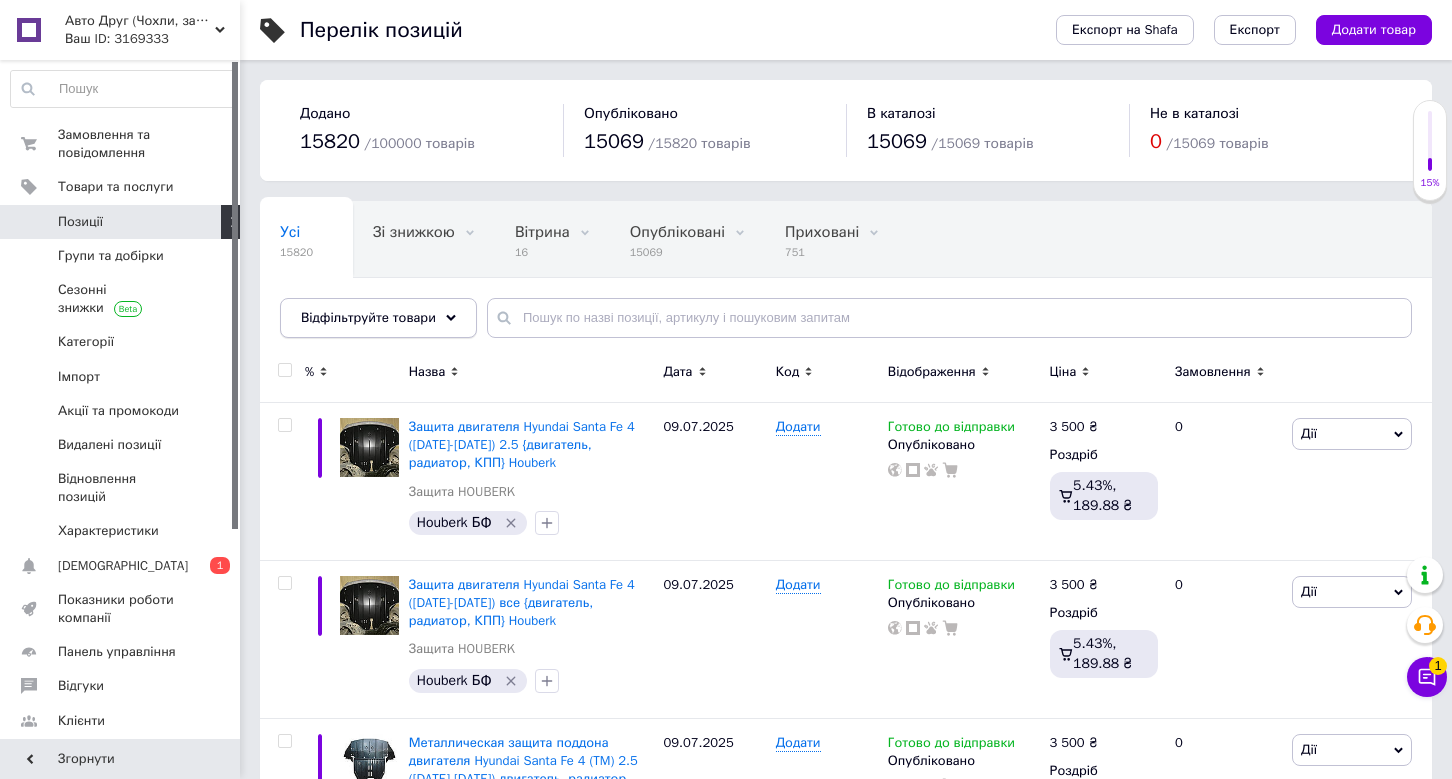 click 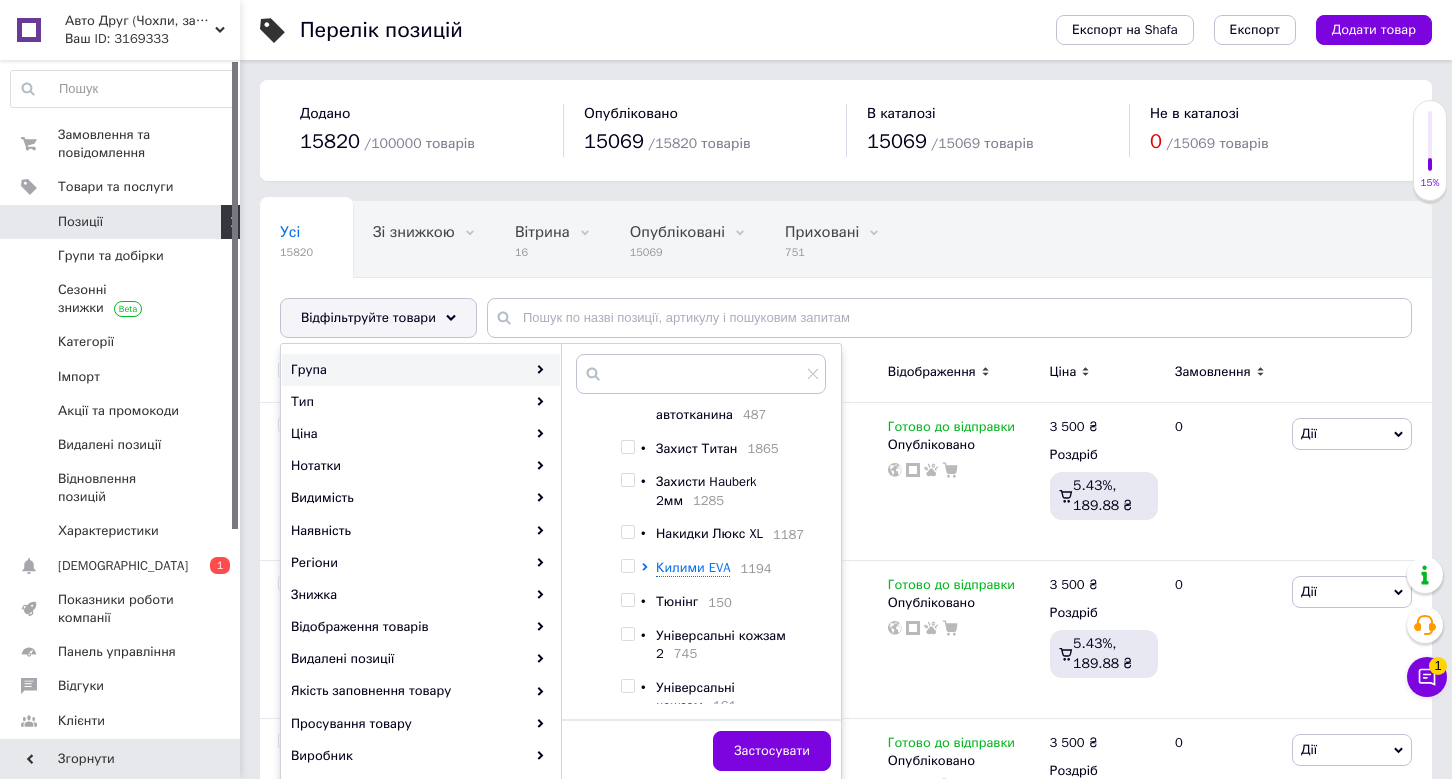 scroll, scrollTop: 260, scrollLeft: 0, axis: vertical 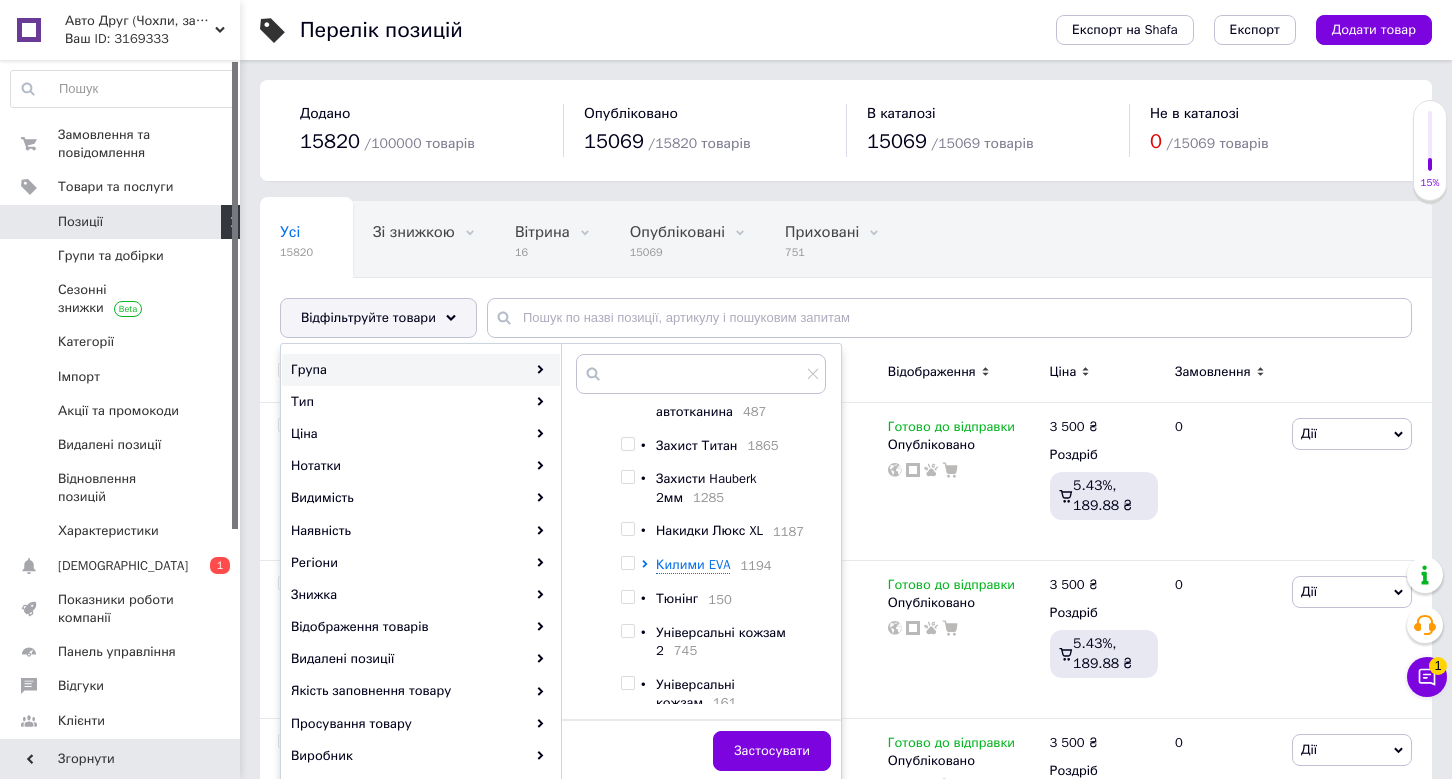click at bounding box center [627, 477] 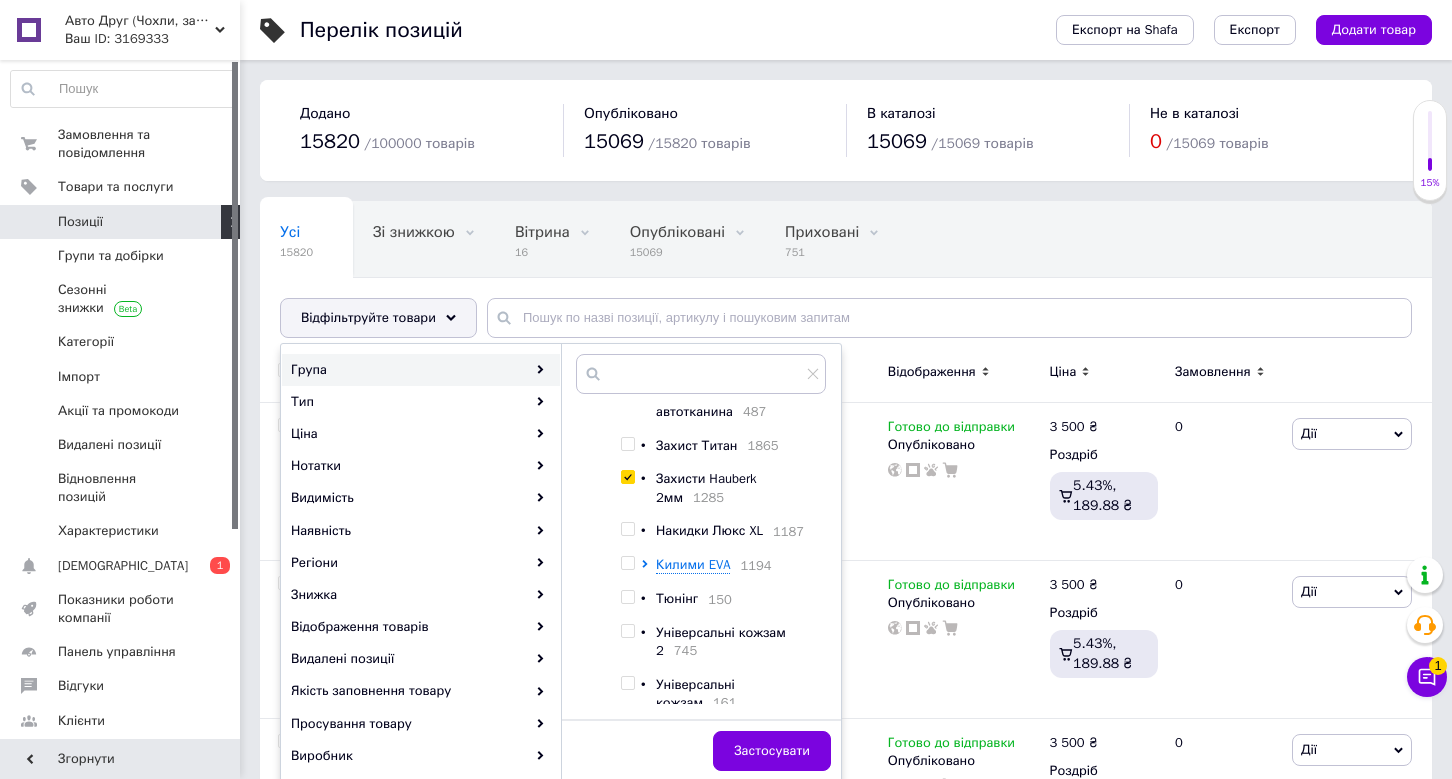 checkbox on "true" 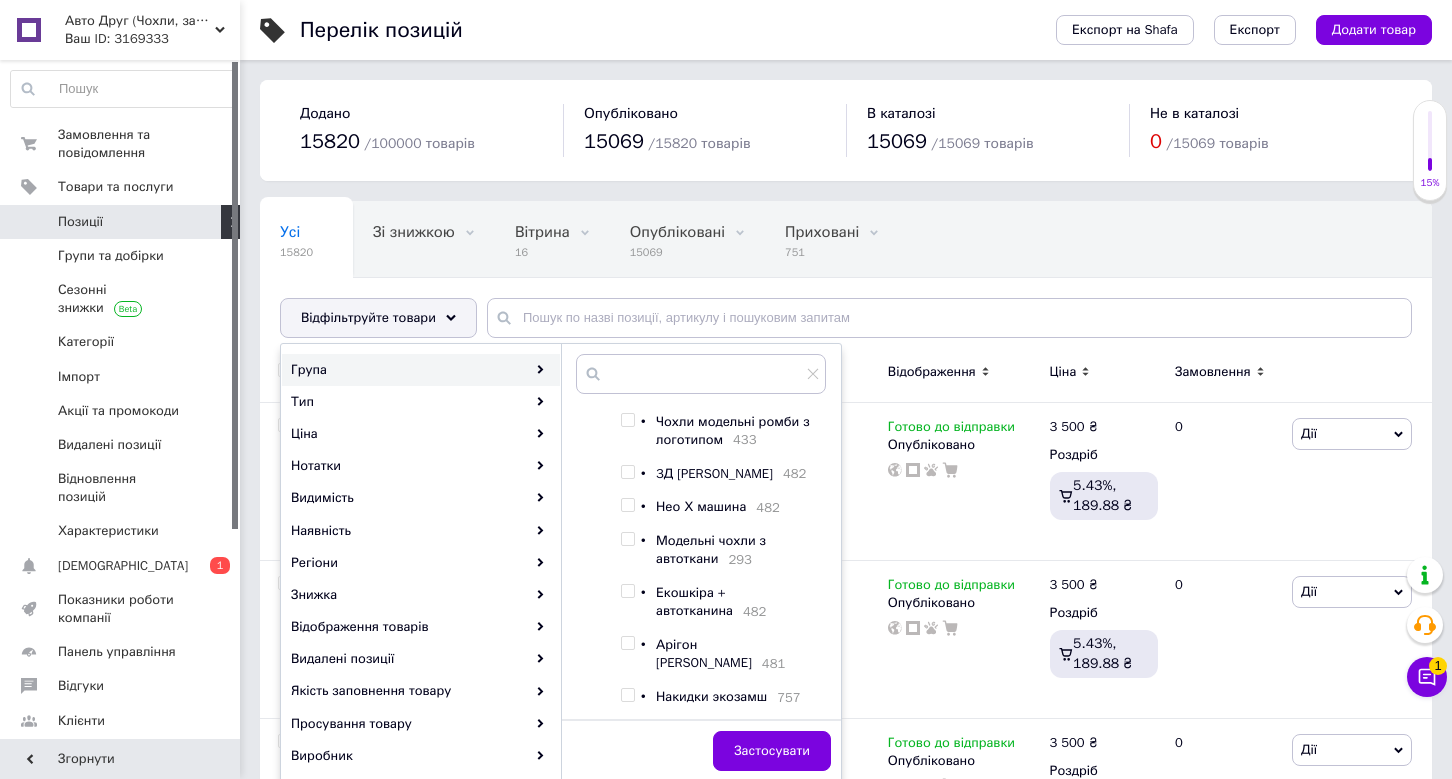 scroll, scrollTop: 626, scrollLeft: 0, axis: vertical 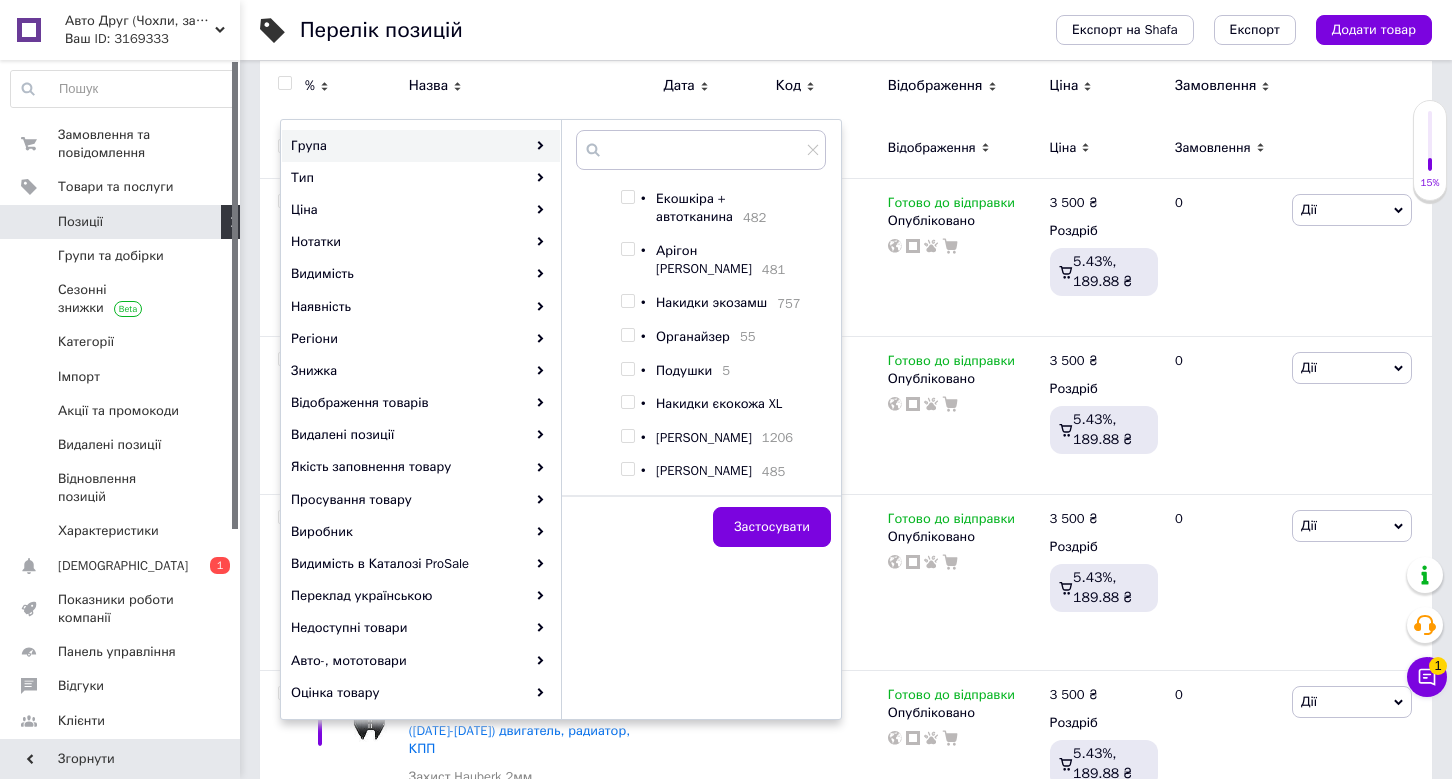 click at bounding box center [627, 436] 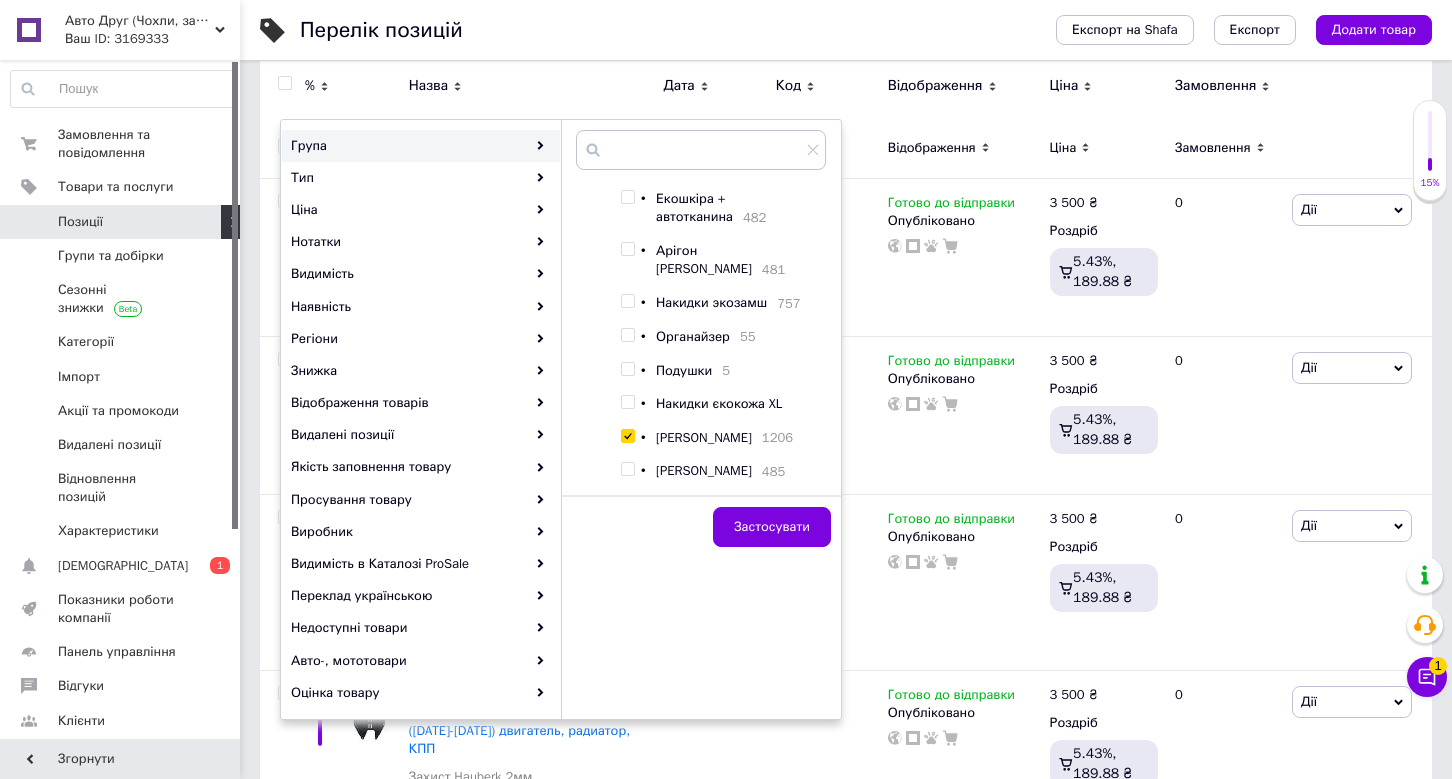 checkbox on "true" 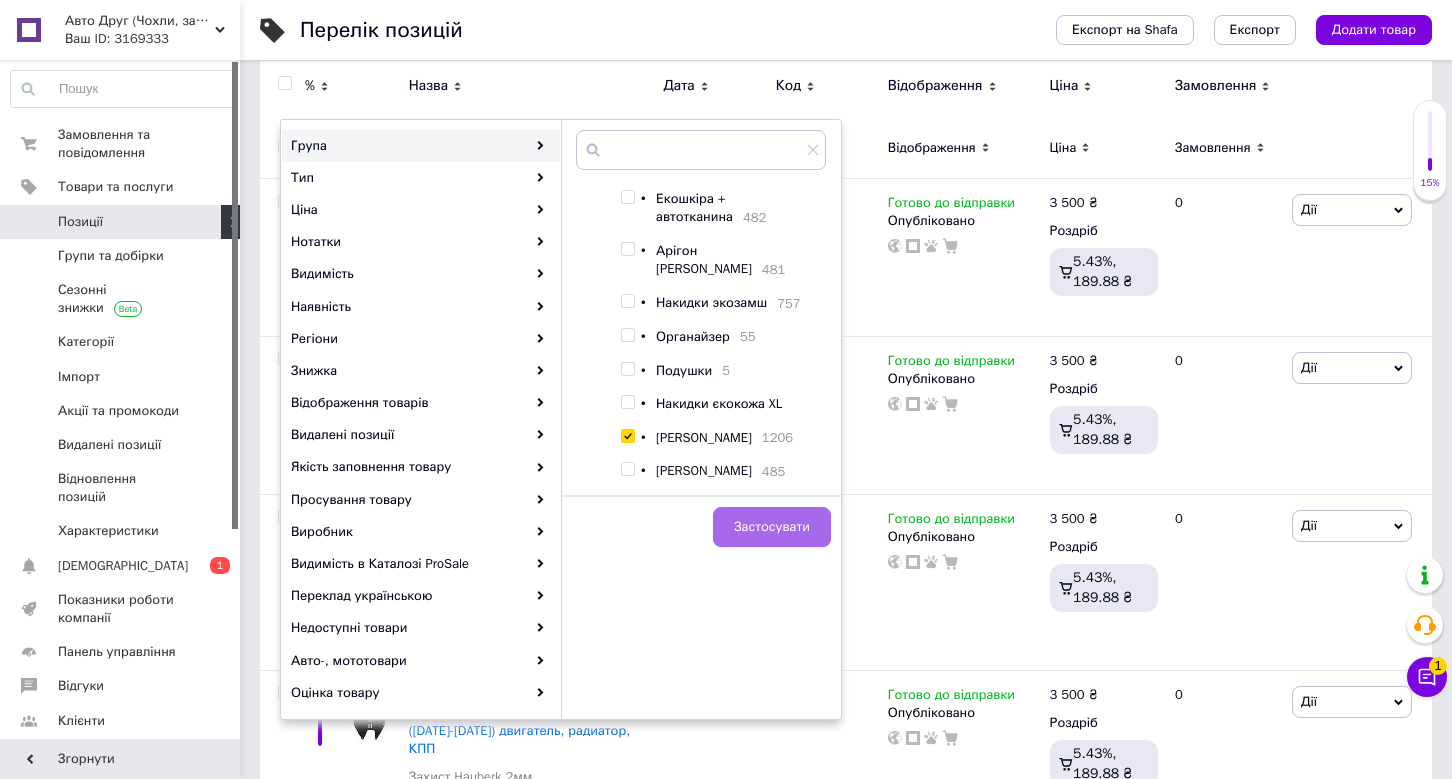 click on "Застосувати" at bounding box center (772, 527) 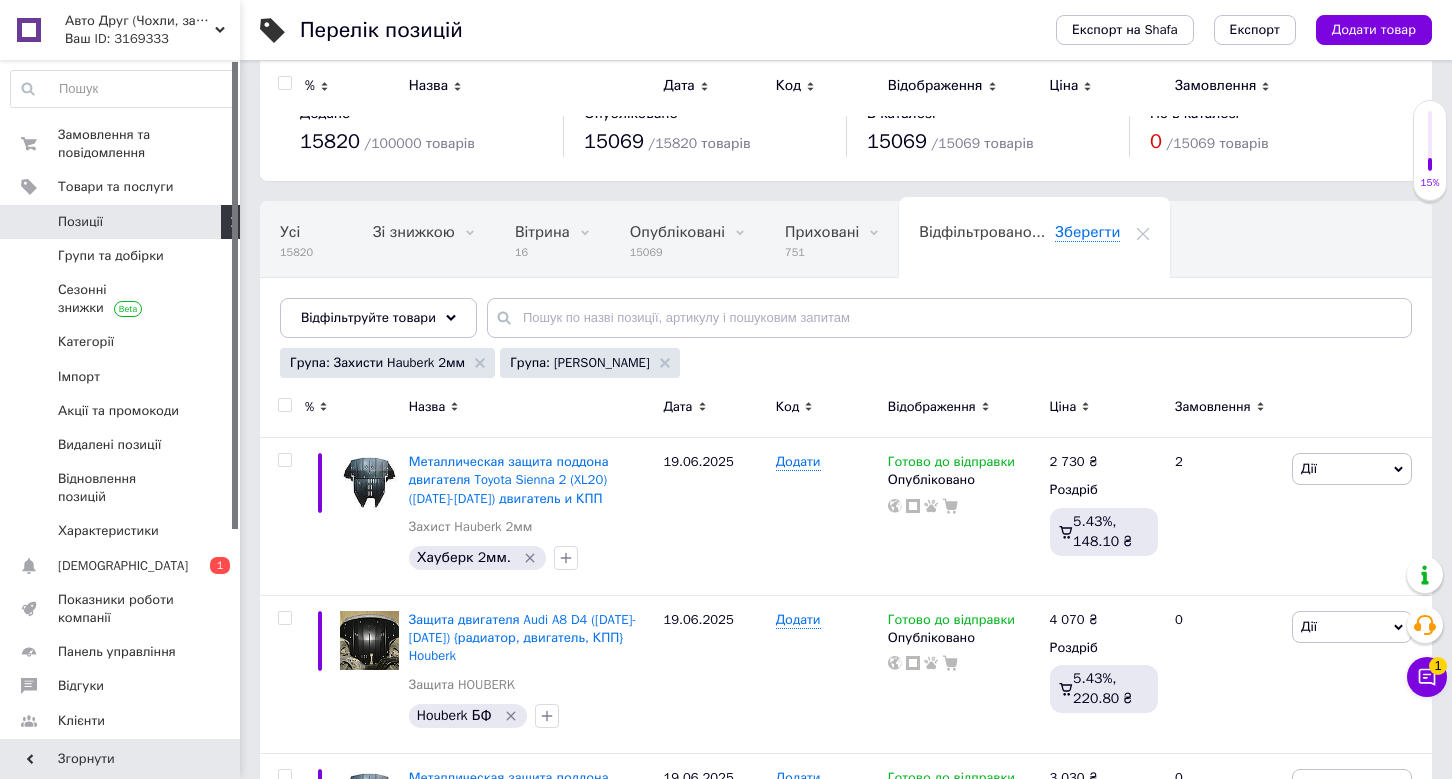 scroll, scrollTop: 0, scrollLeft: 0, axis: both 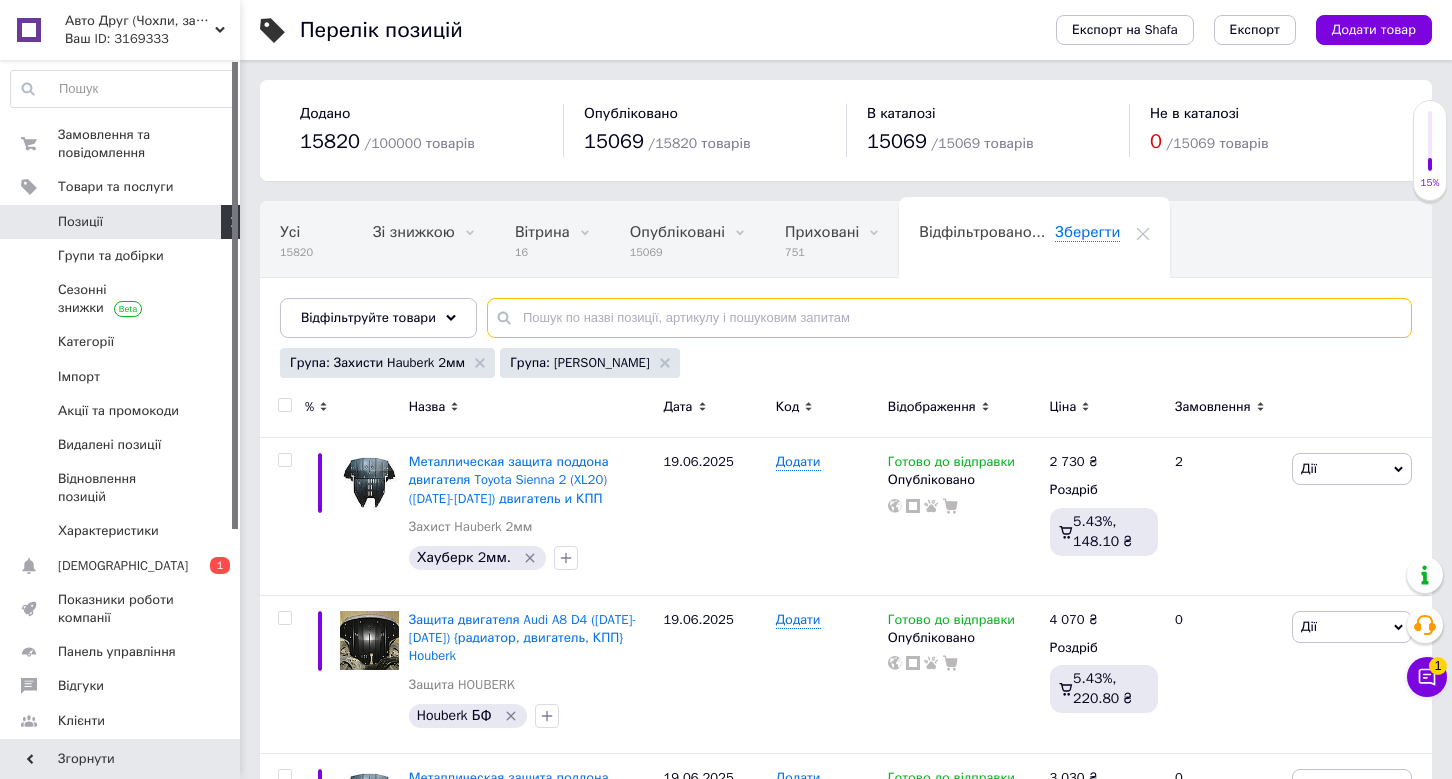 click at bounding box center (949, 318) 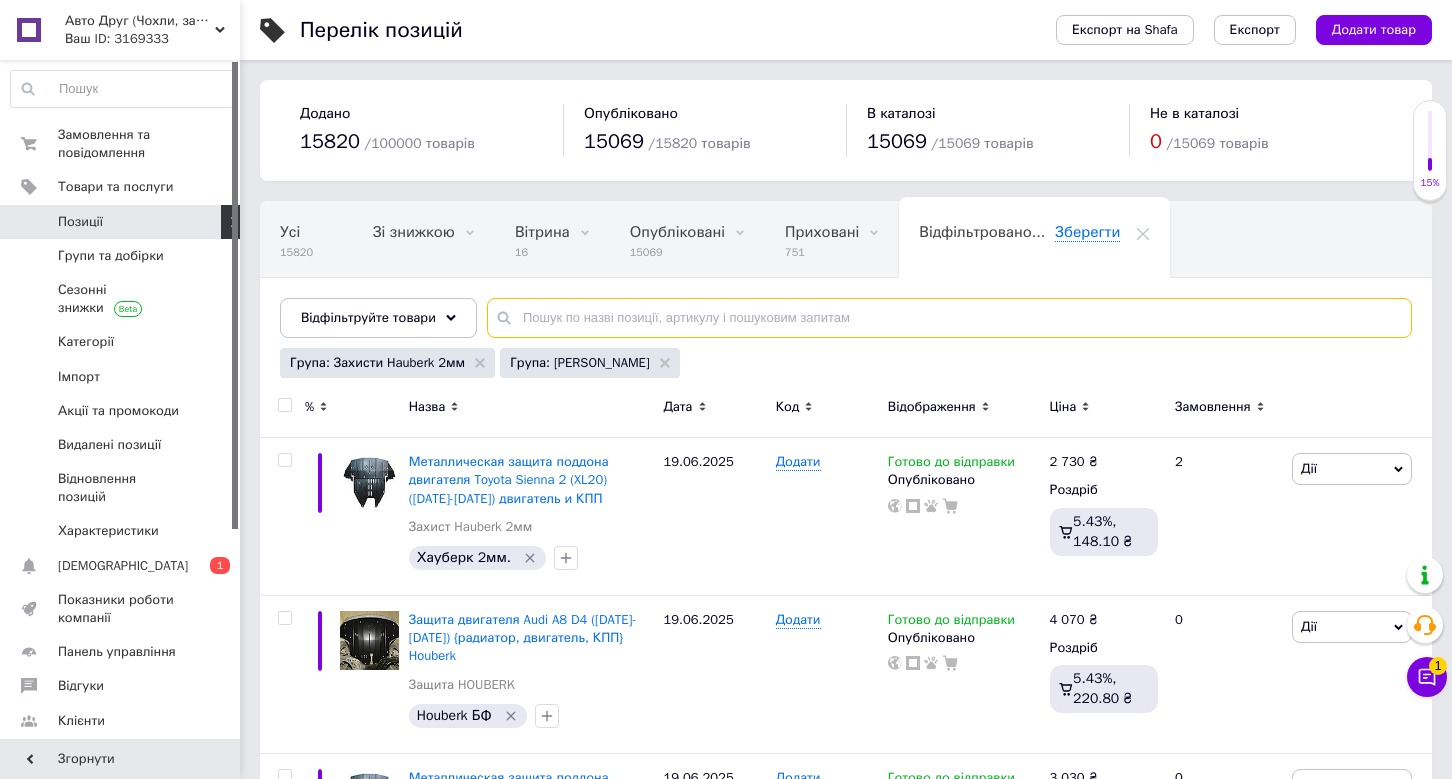 paste on "Electric Vehicle" 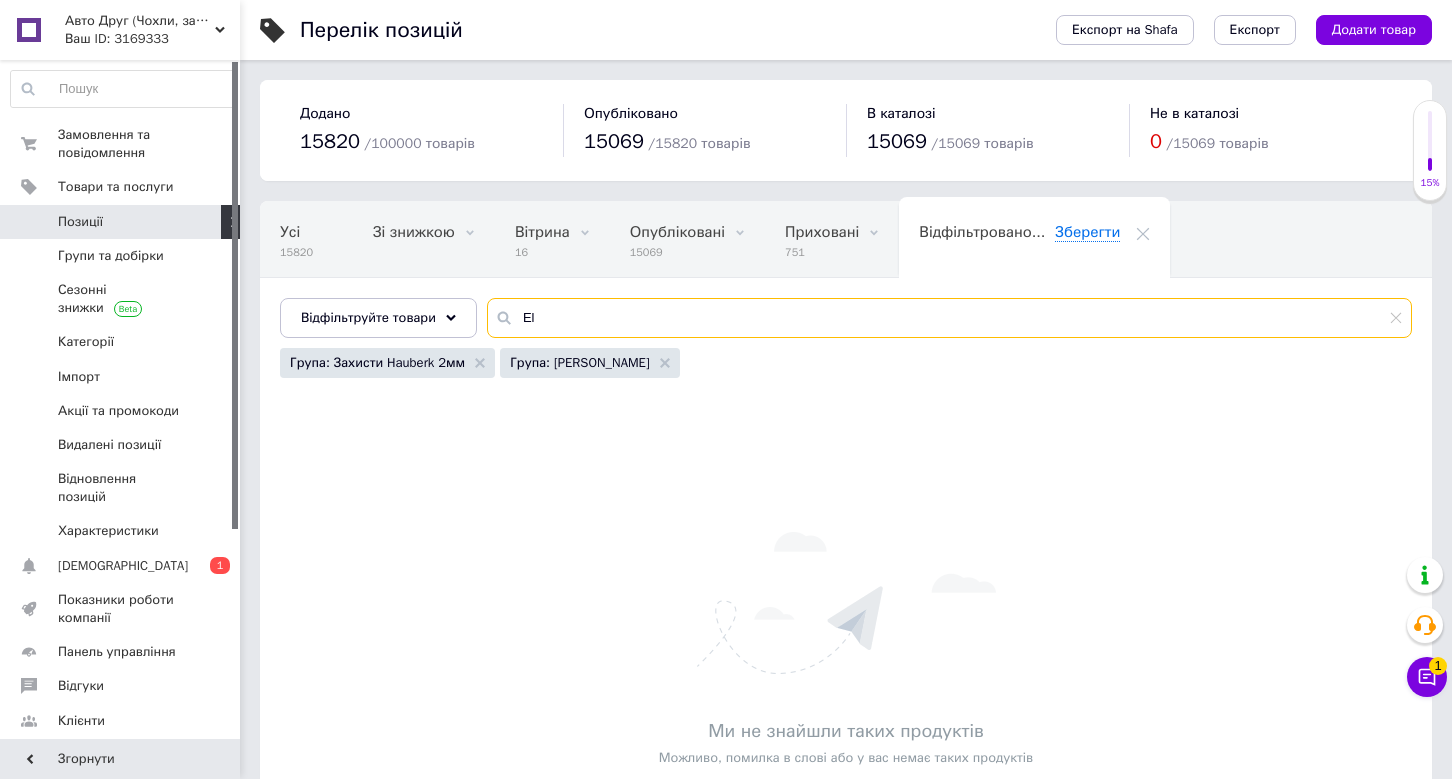 type on "E" 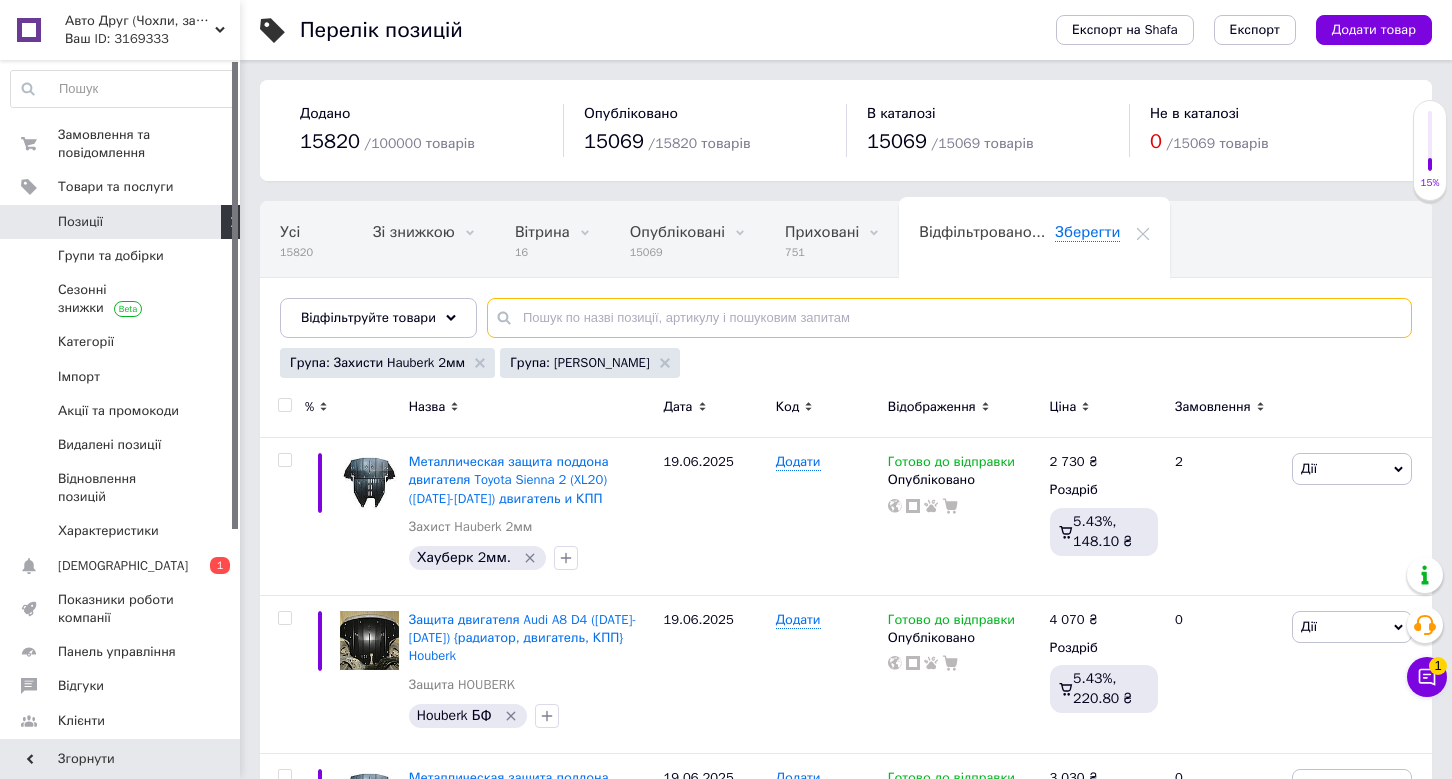 paste on "Hyundai Ioniq (2016" 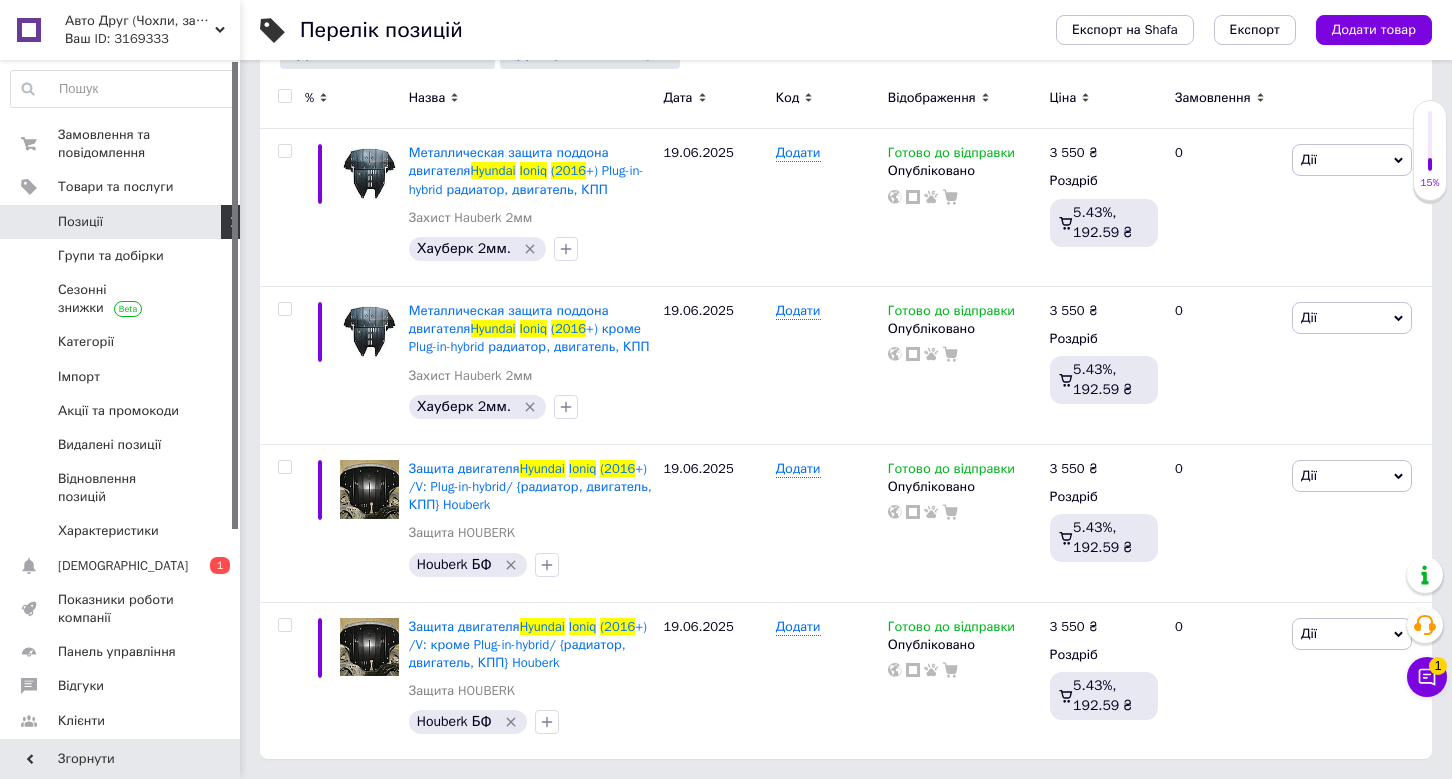 scroll, scrollTop: 324, scrollLeft: 0, axis: vertical 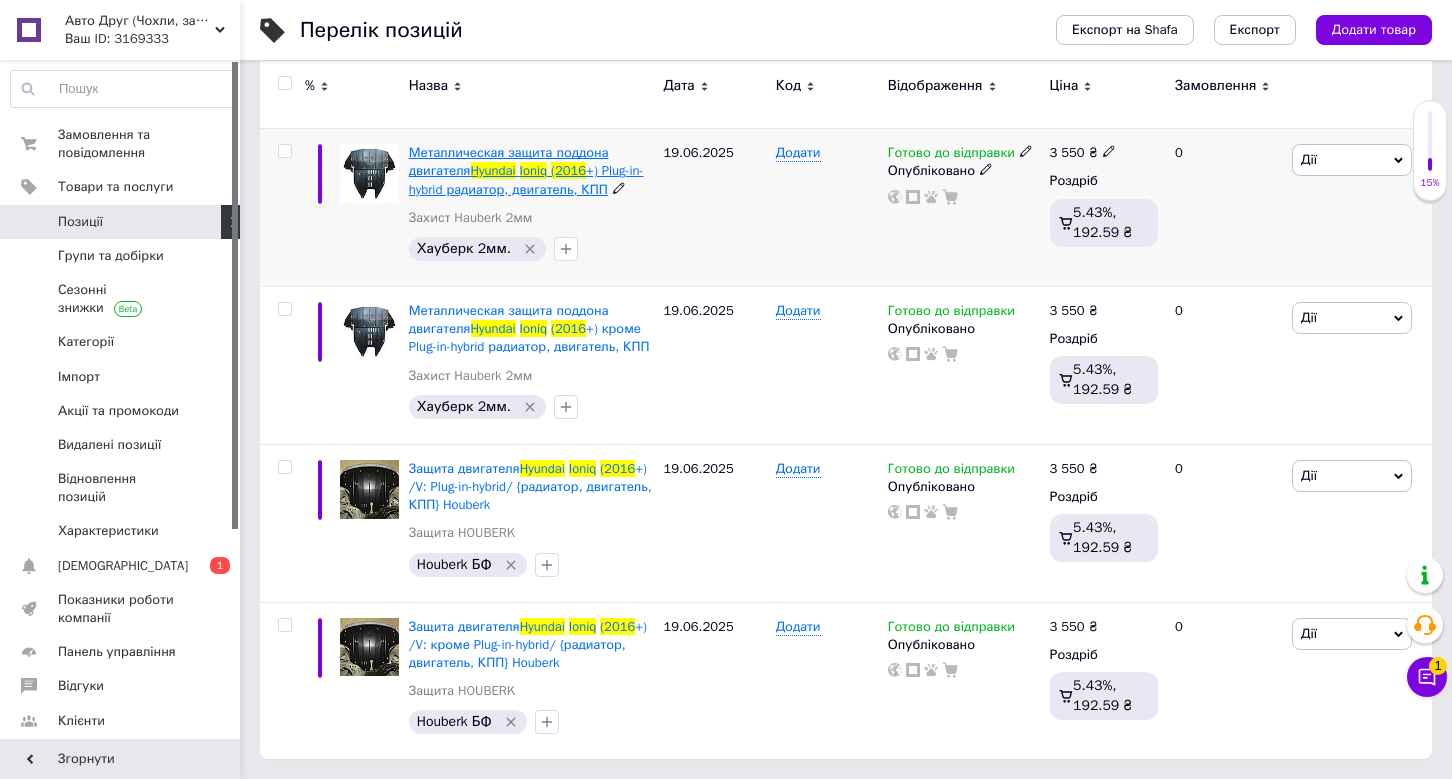 type on "Hyundai Ioniq (2016" 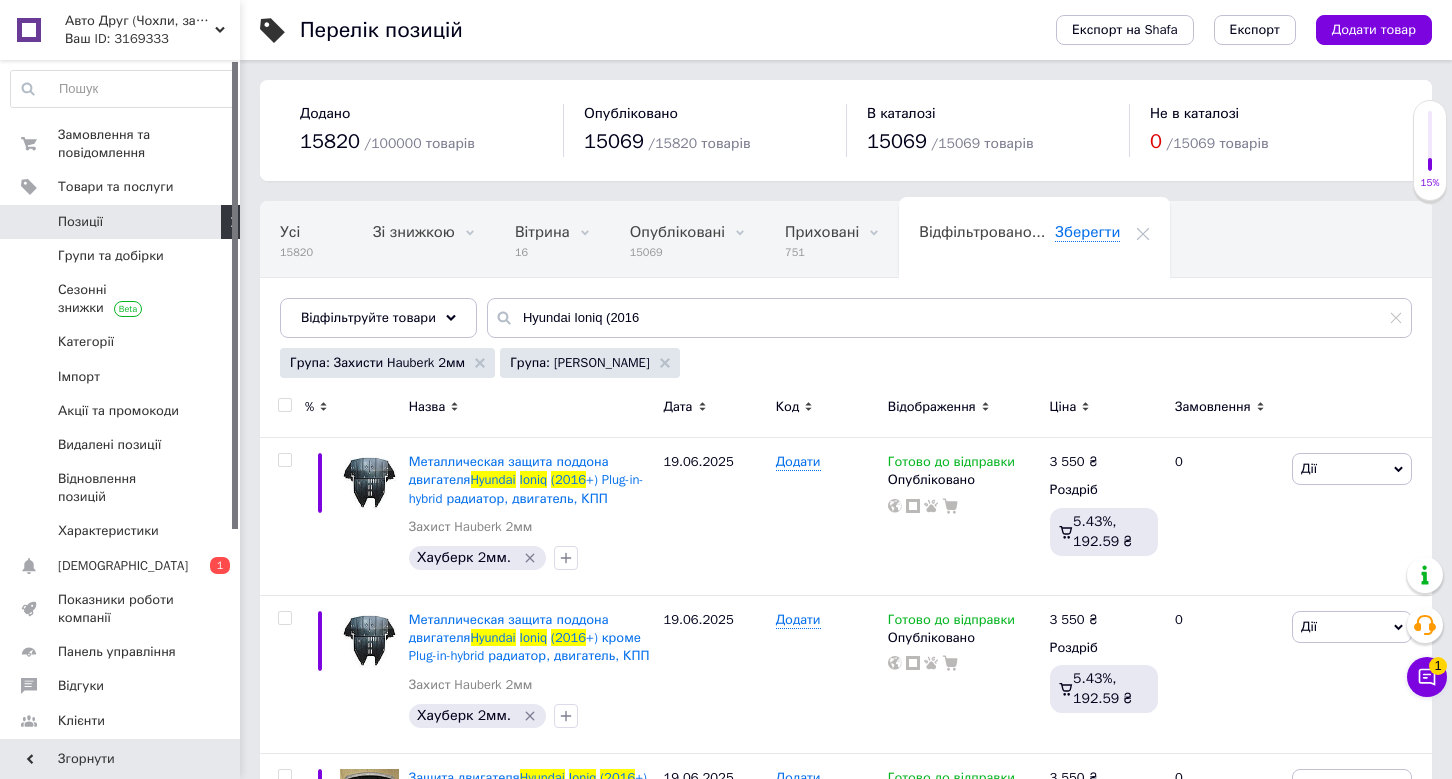 scroll, scrollTop: 0, scrollLeft: 0, axis: both 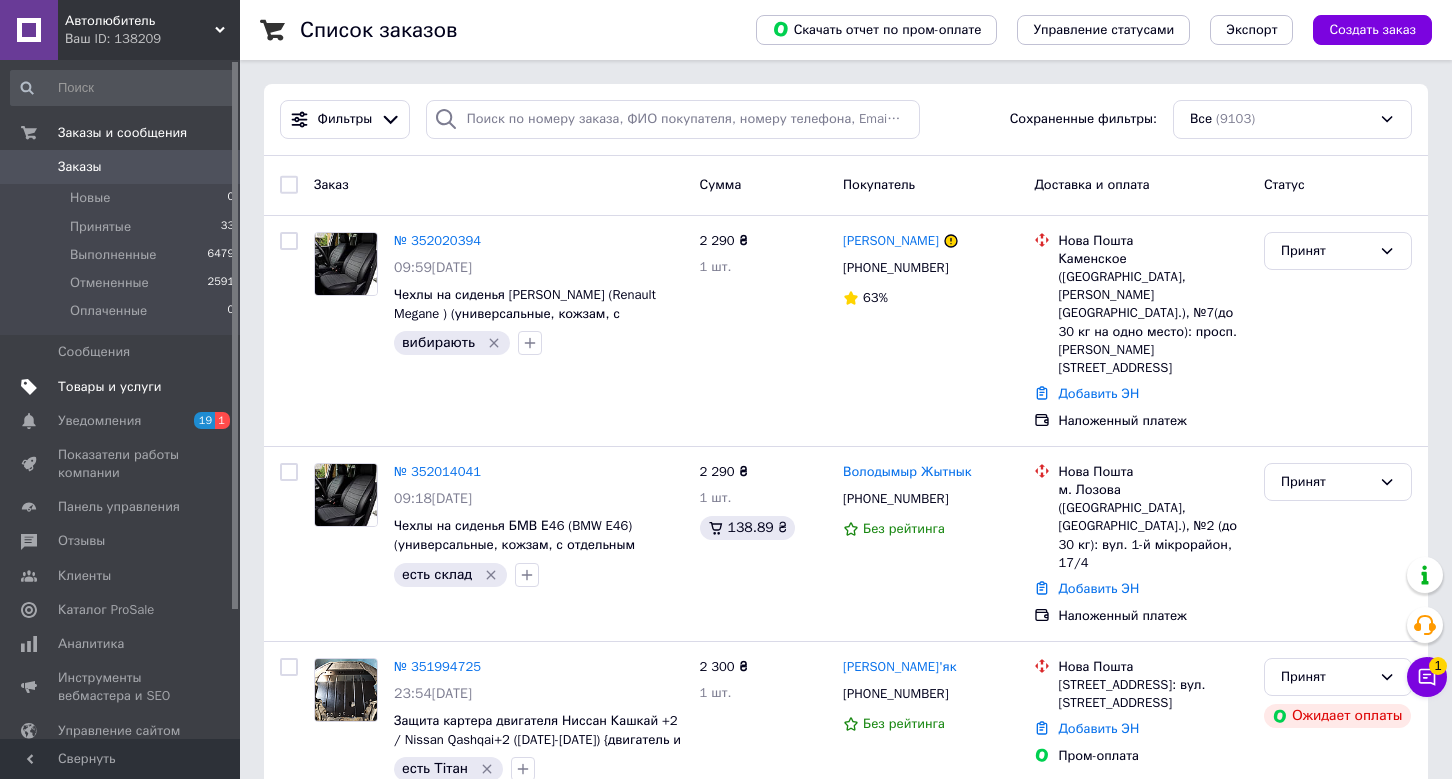 click on "Товары и услуги" at bounding box center [110, 387] 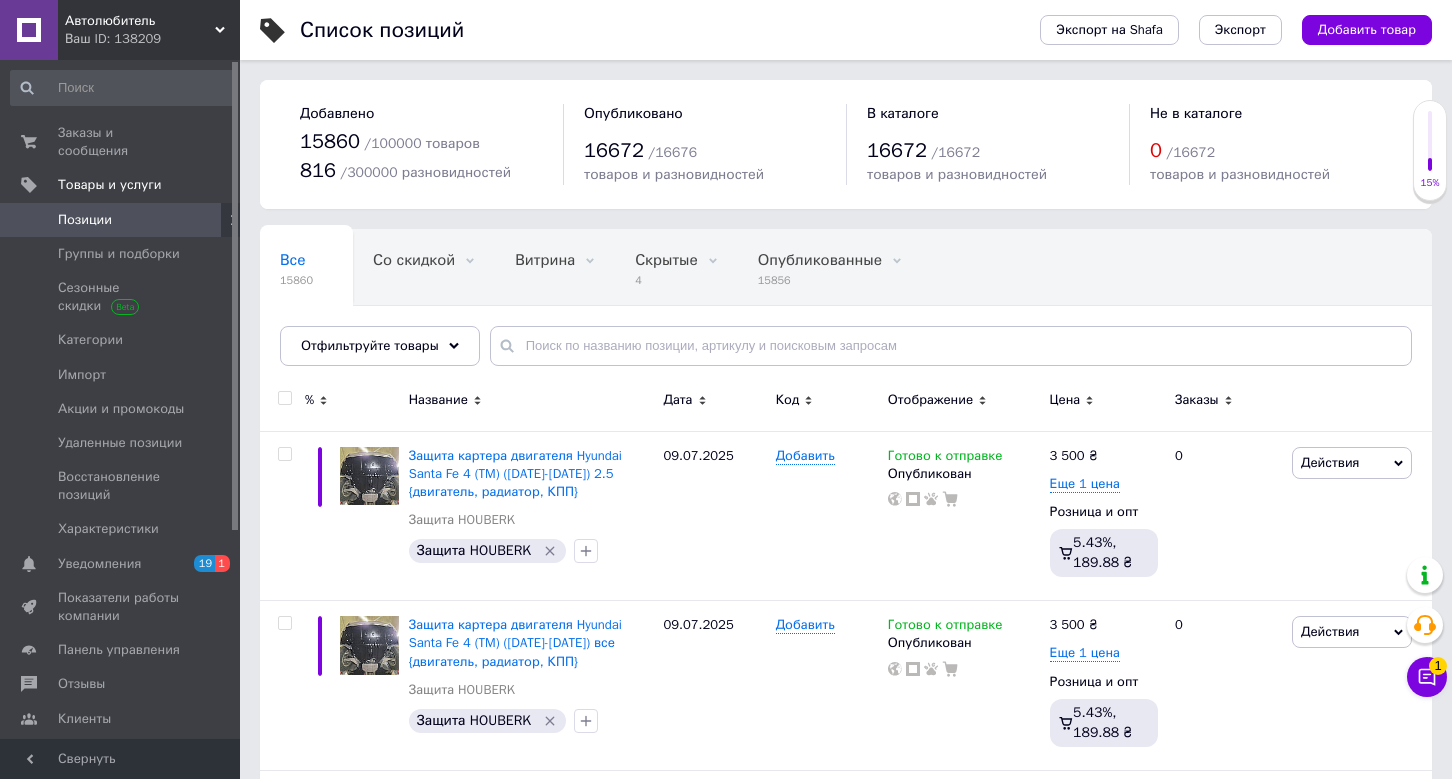 click at bounding box center (369, 403) 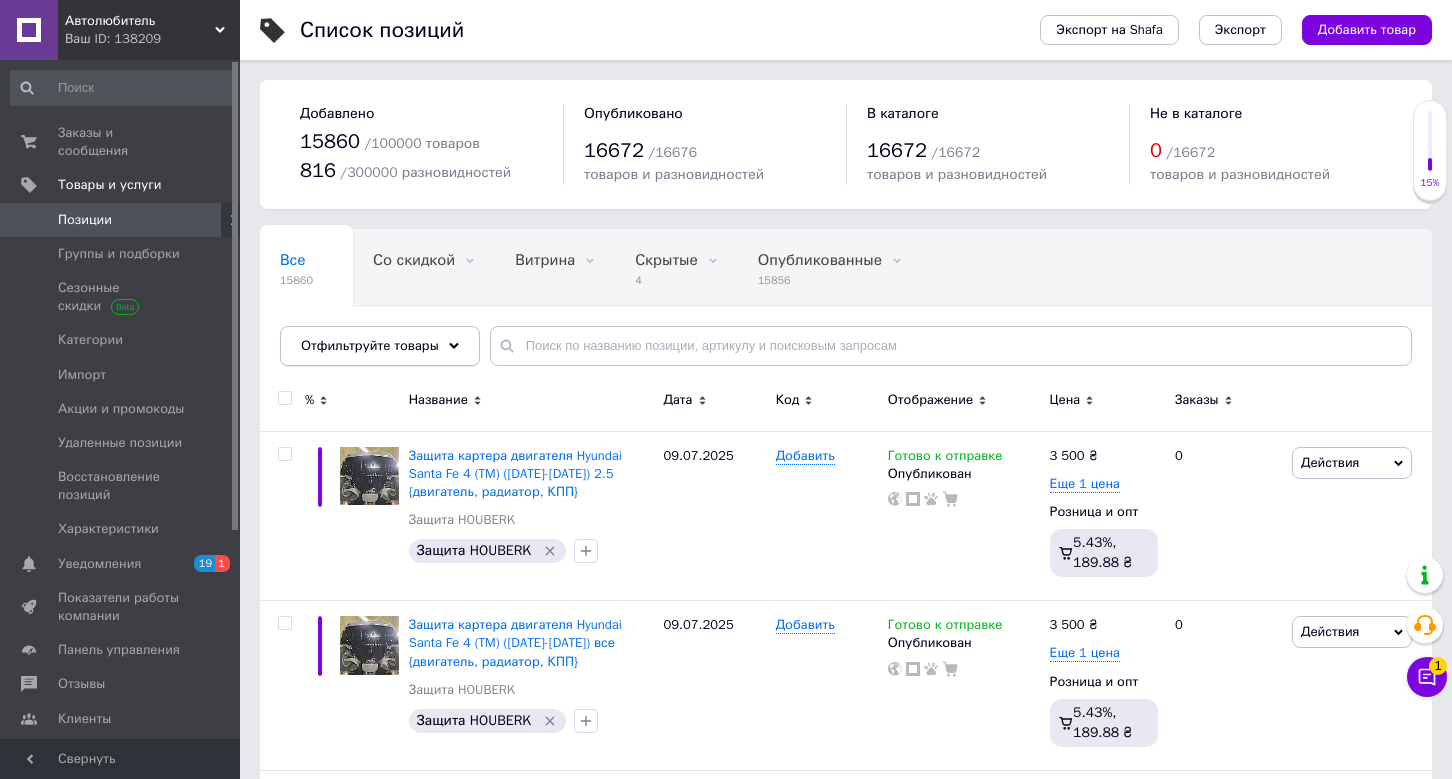 click on "Отфильтруйте товары" at bounding box center [380, 346] 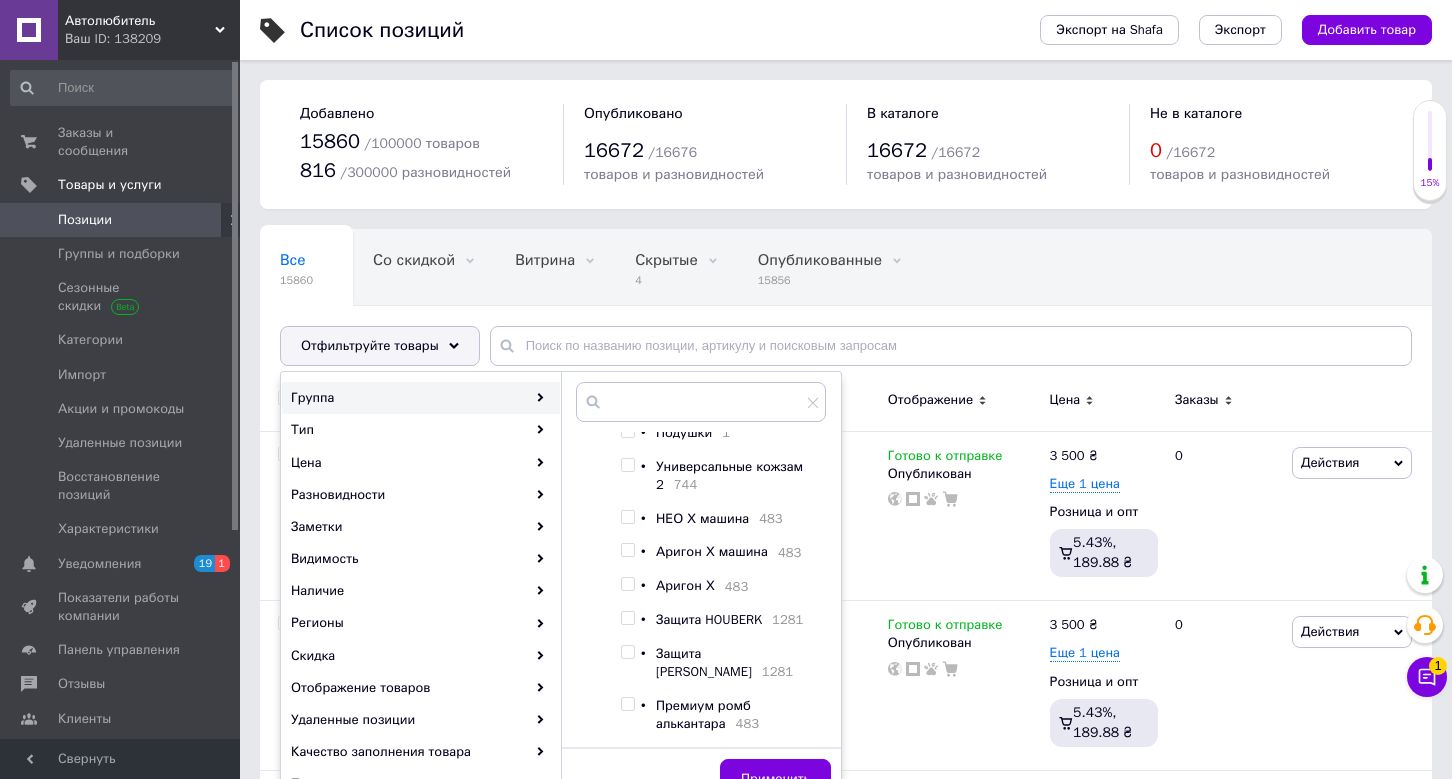 scroll, scrollTop: 321, scrollLeft: 0, axis: vertical 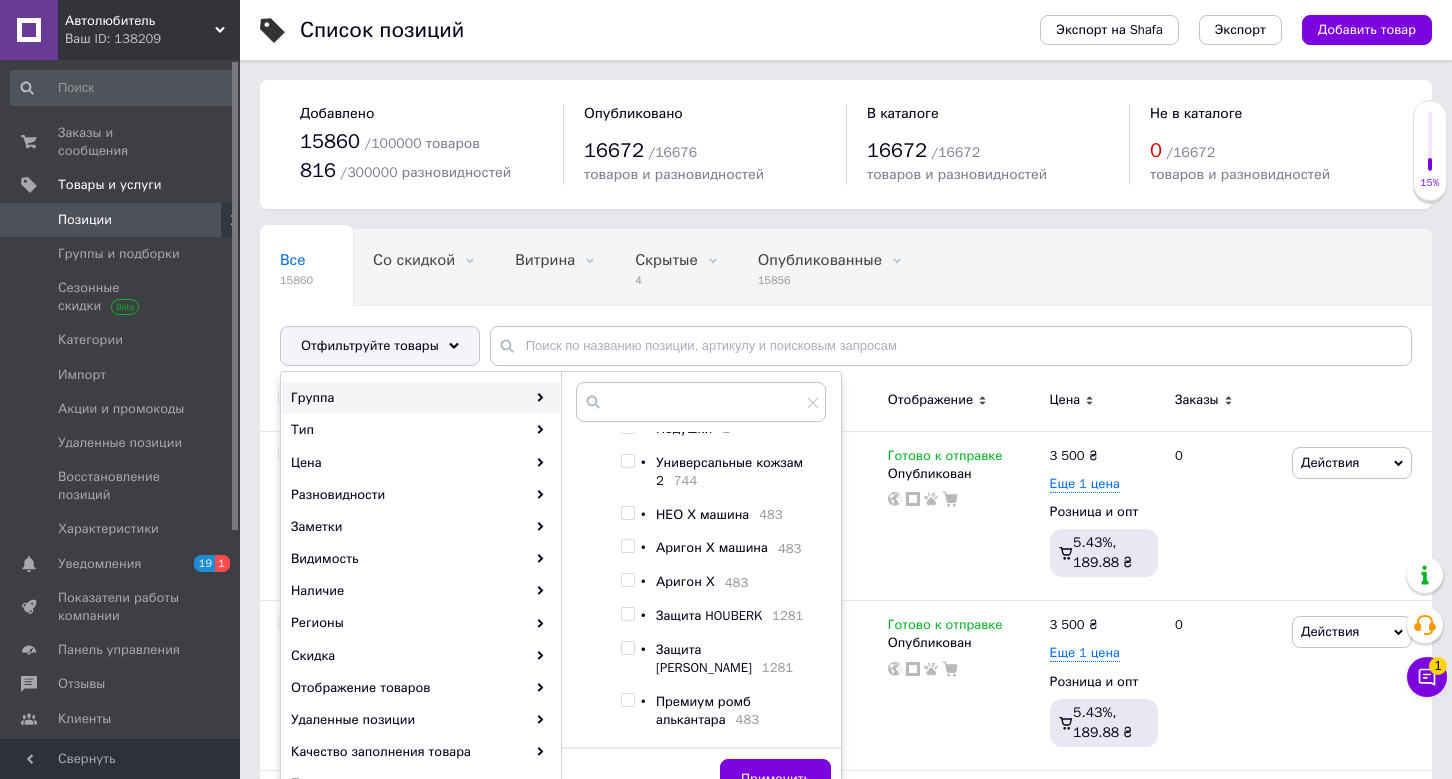 click at bounding box center (627, 614) 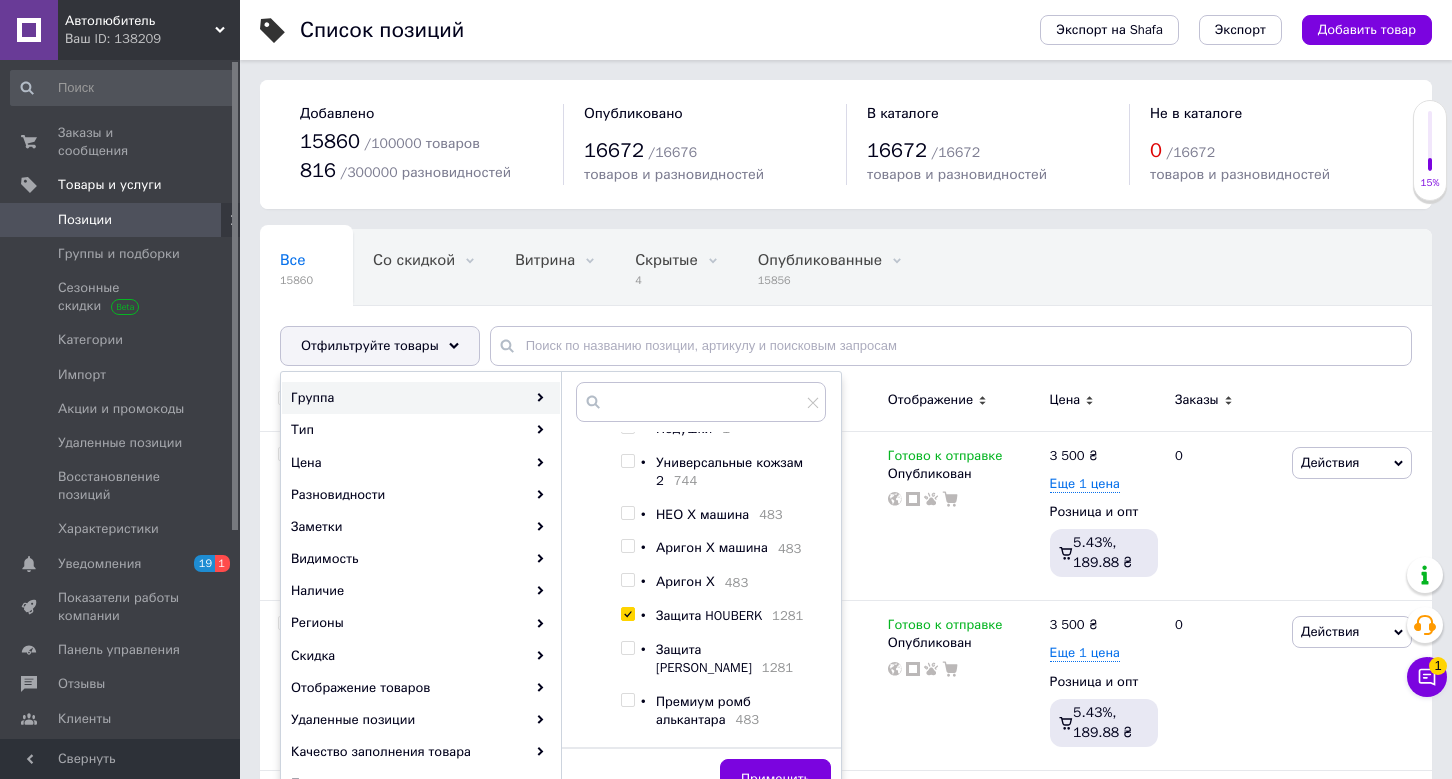 checkbox on "true" 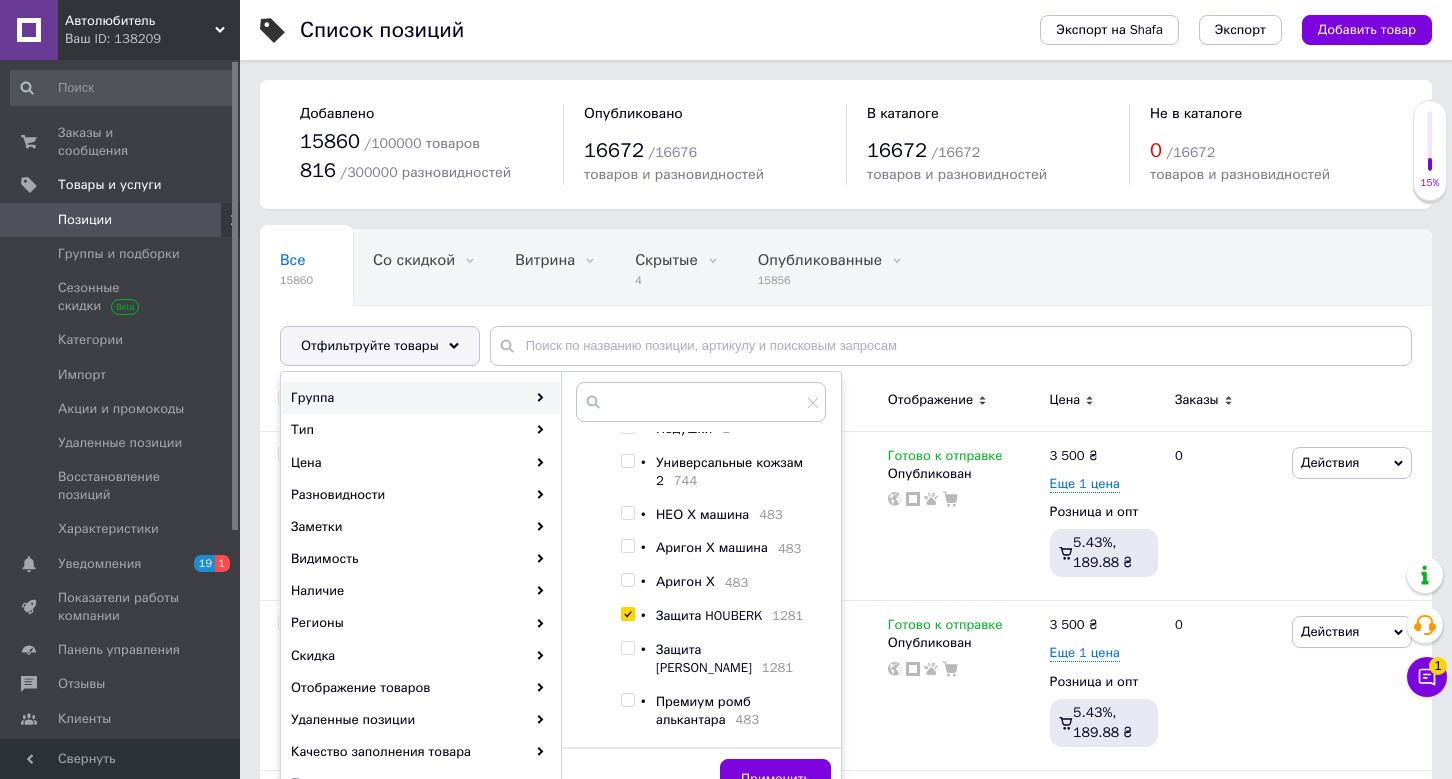 click at bounding box center [631, 659] 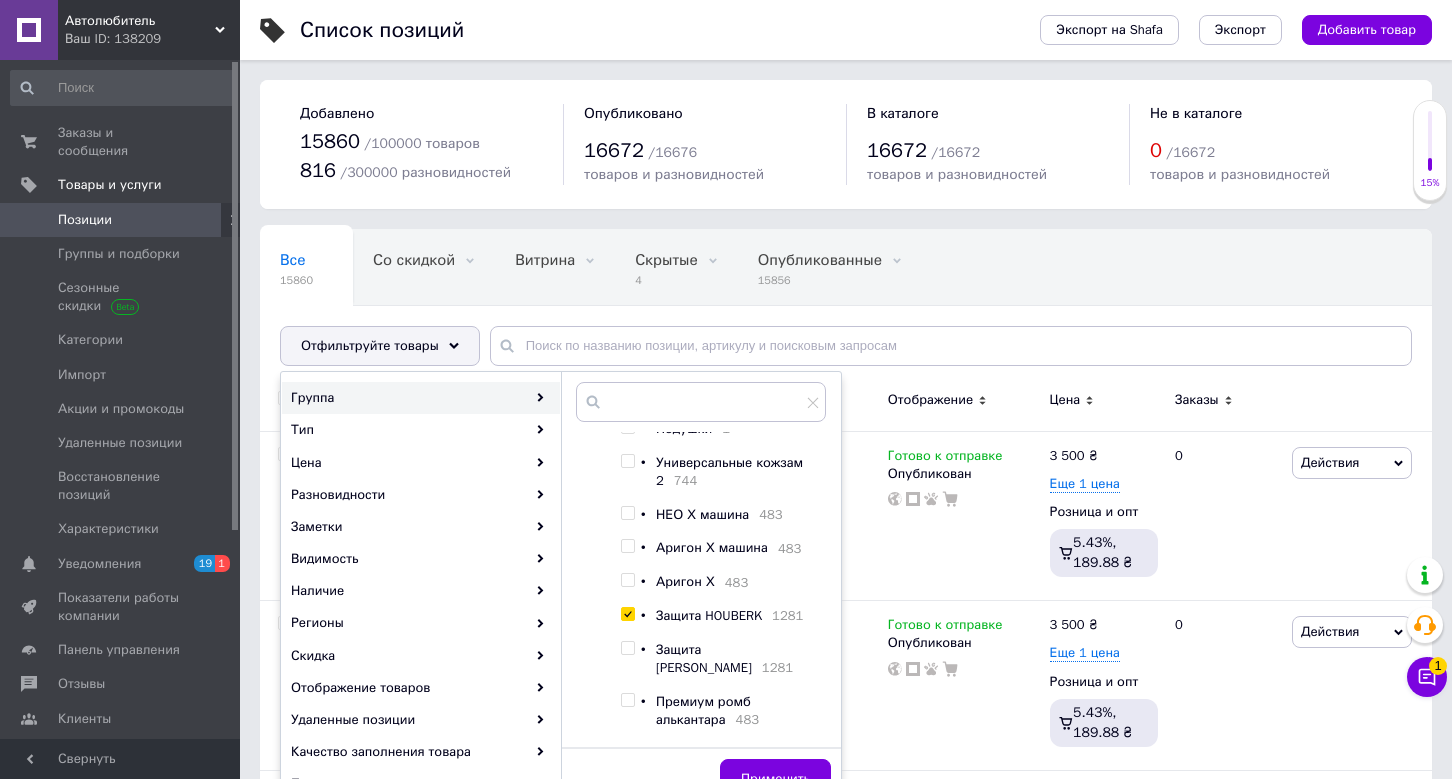 click at bounding box center (627, 648) 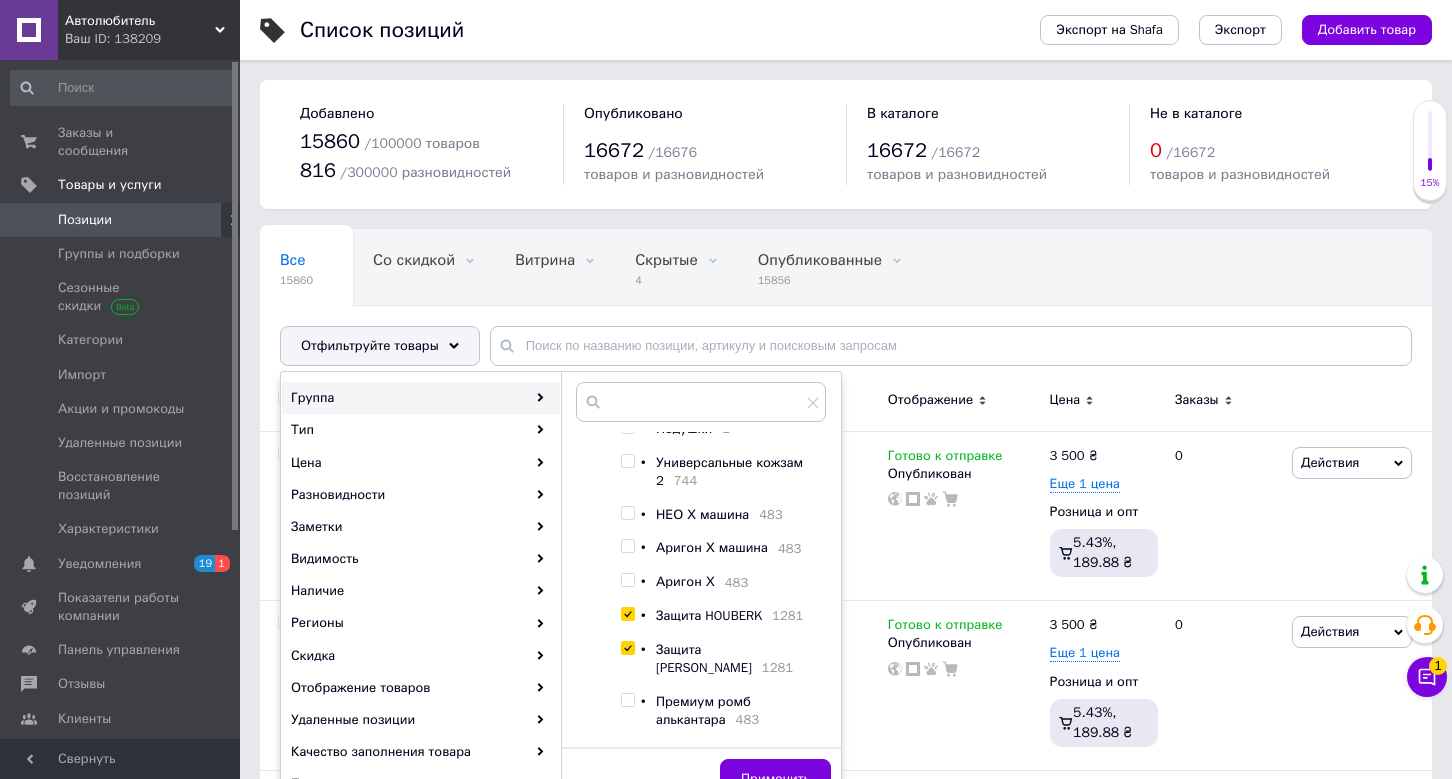 checkbox on "true" 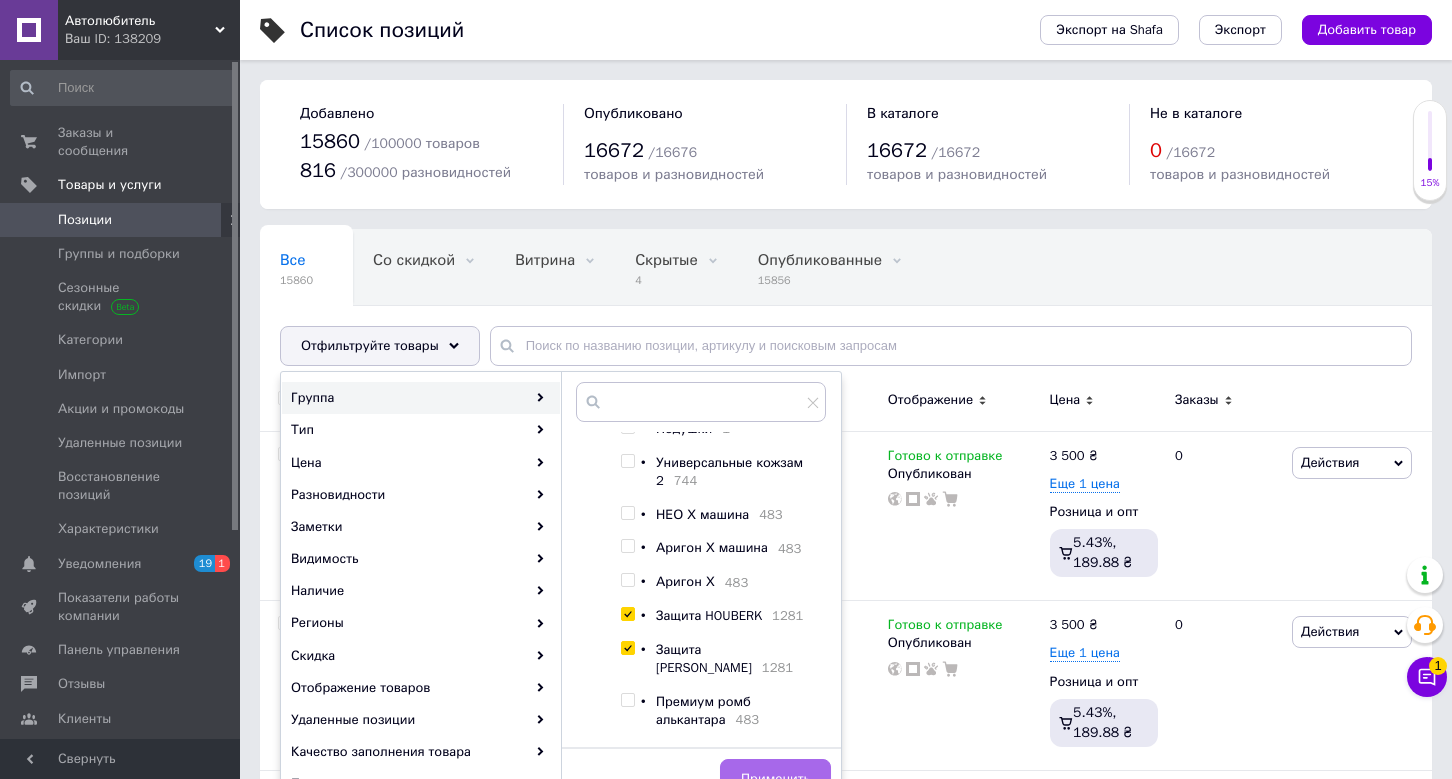 click on "Применить" at bounding box center (775, 779) 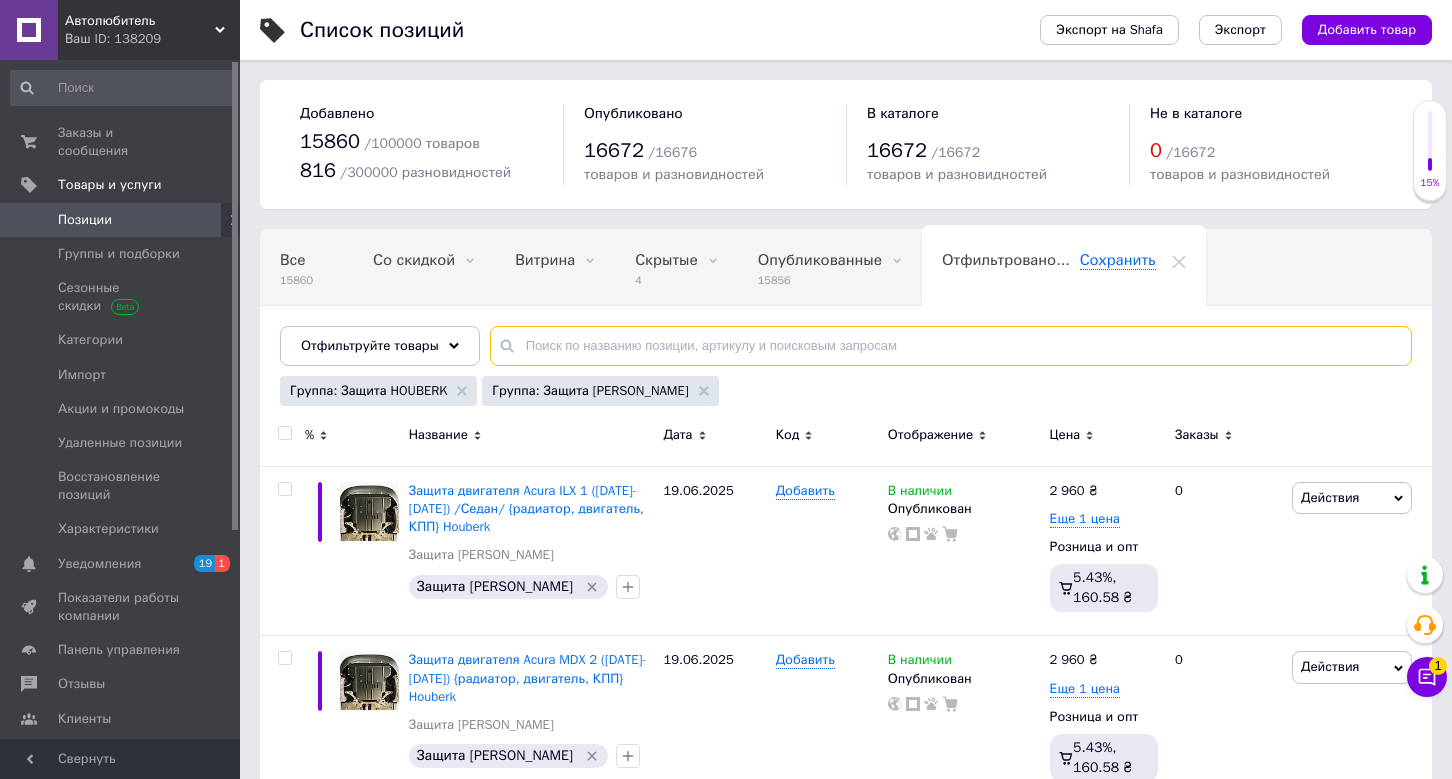 click at bounding box center [951, 346] 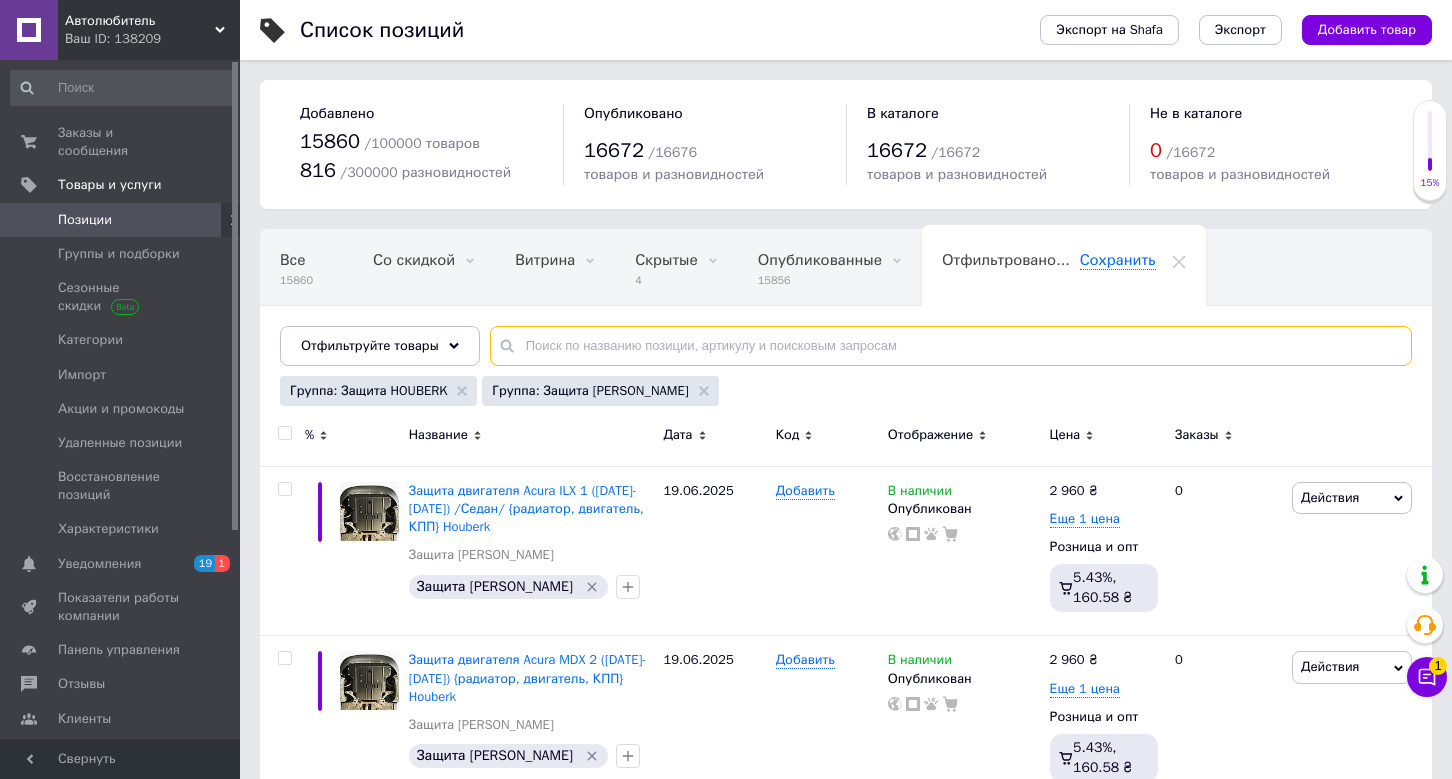 paste on "Hyundai Ioniq (2016" 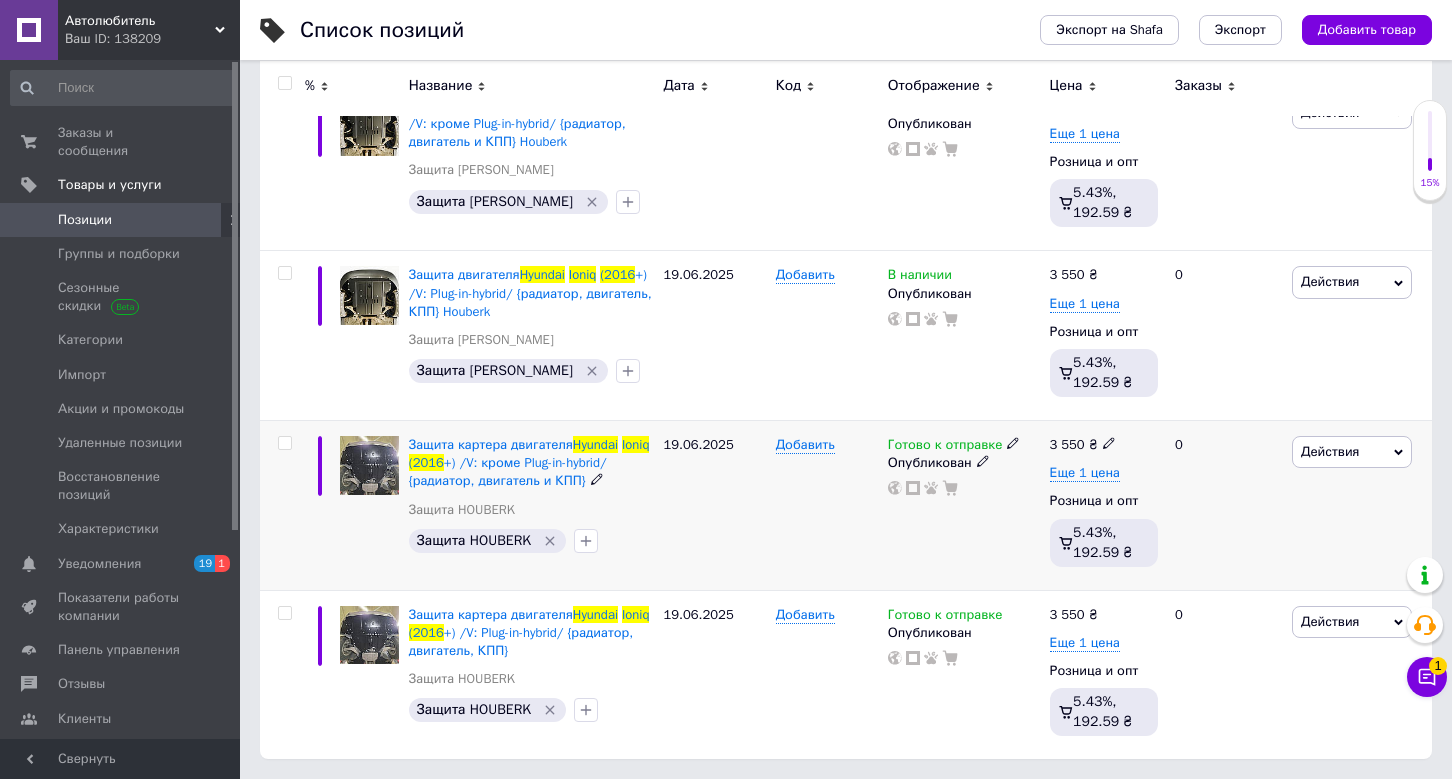 scroll, scrollTop: 382, scrollLeft: 0, axis: vertical 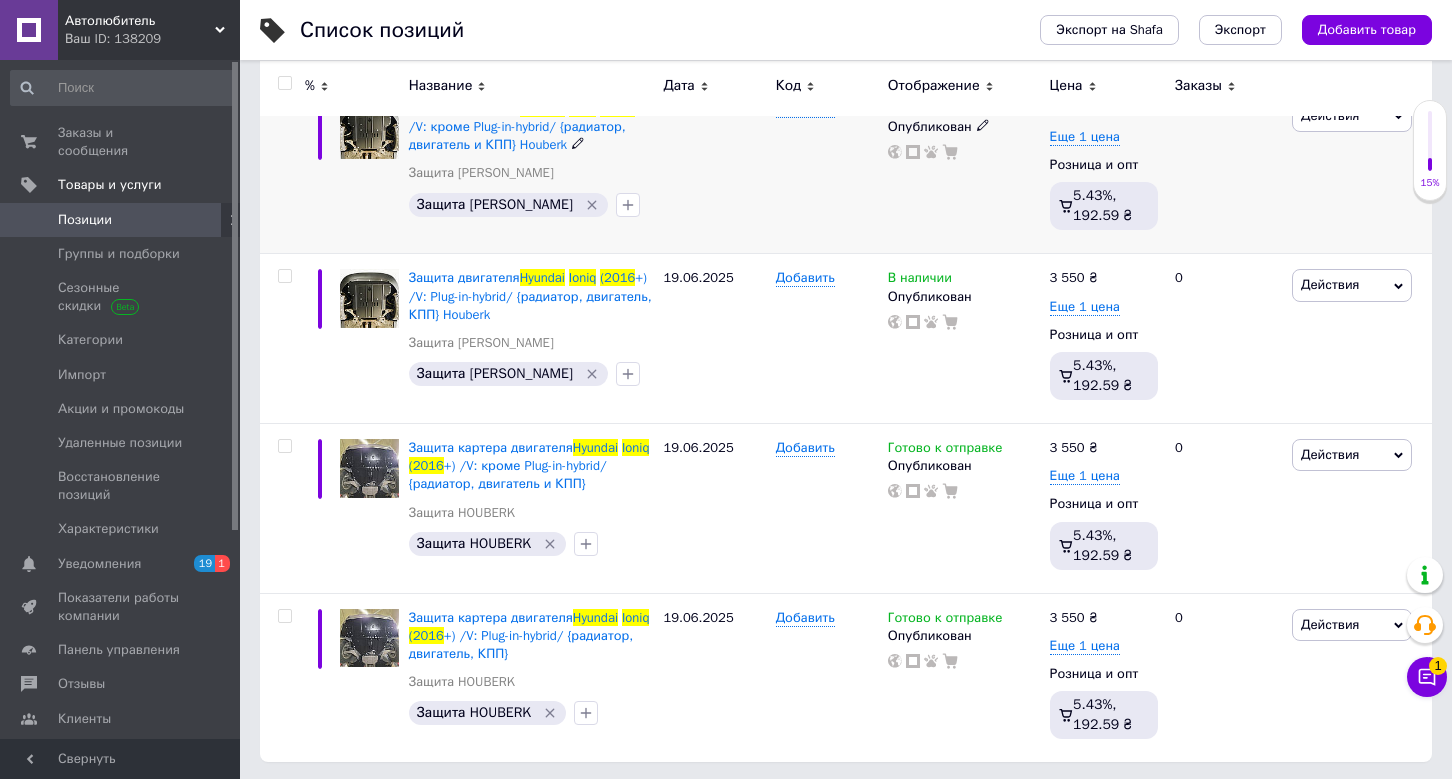 type on "Hyundai Ioniq (2016" 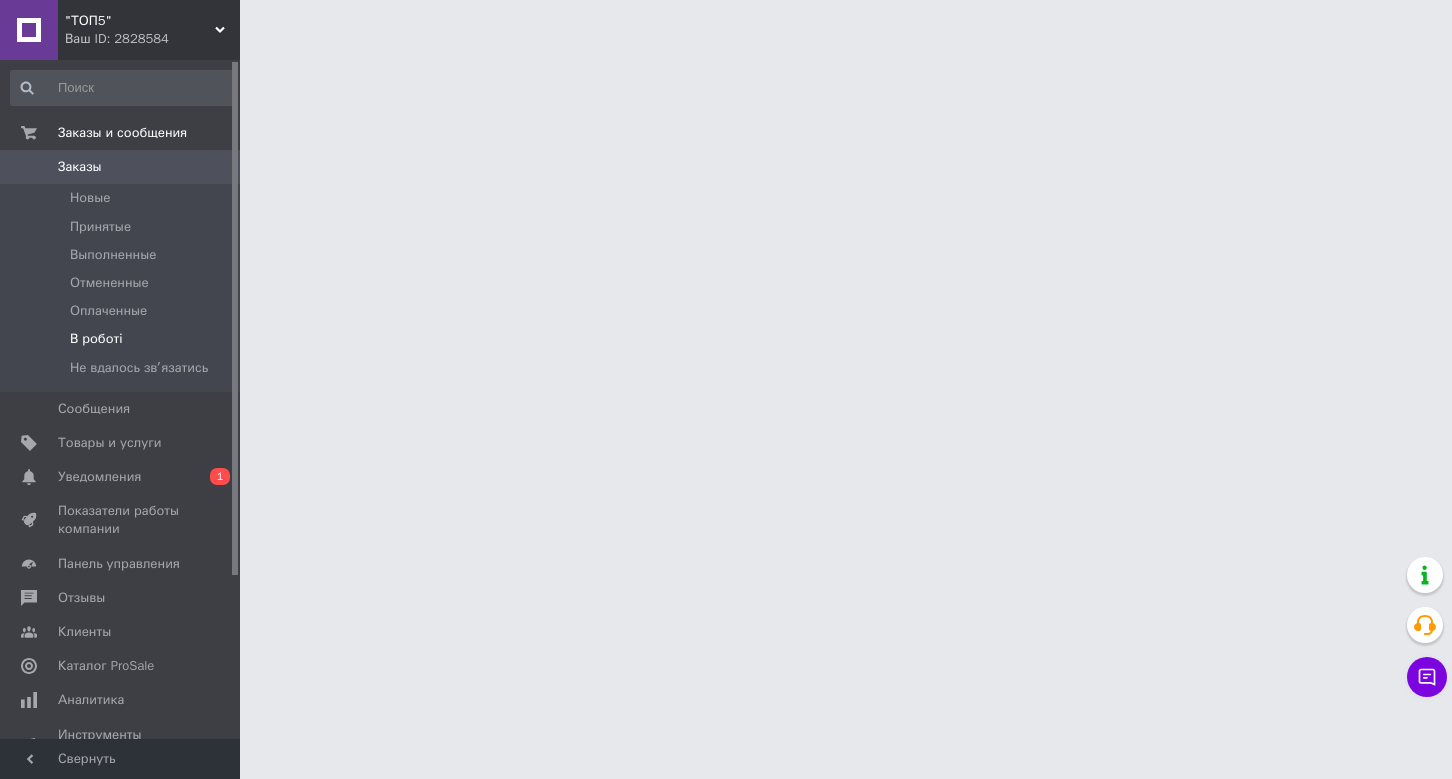 scroll, scrollTop: 0, scrollLeft: 0, axis: both 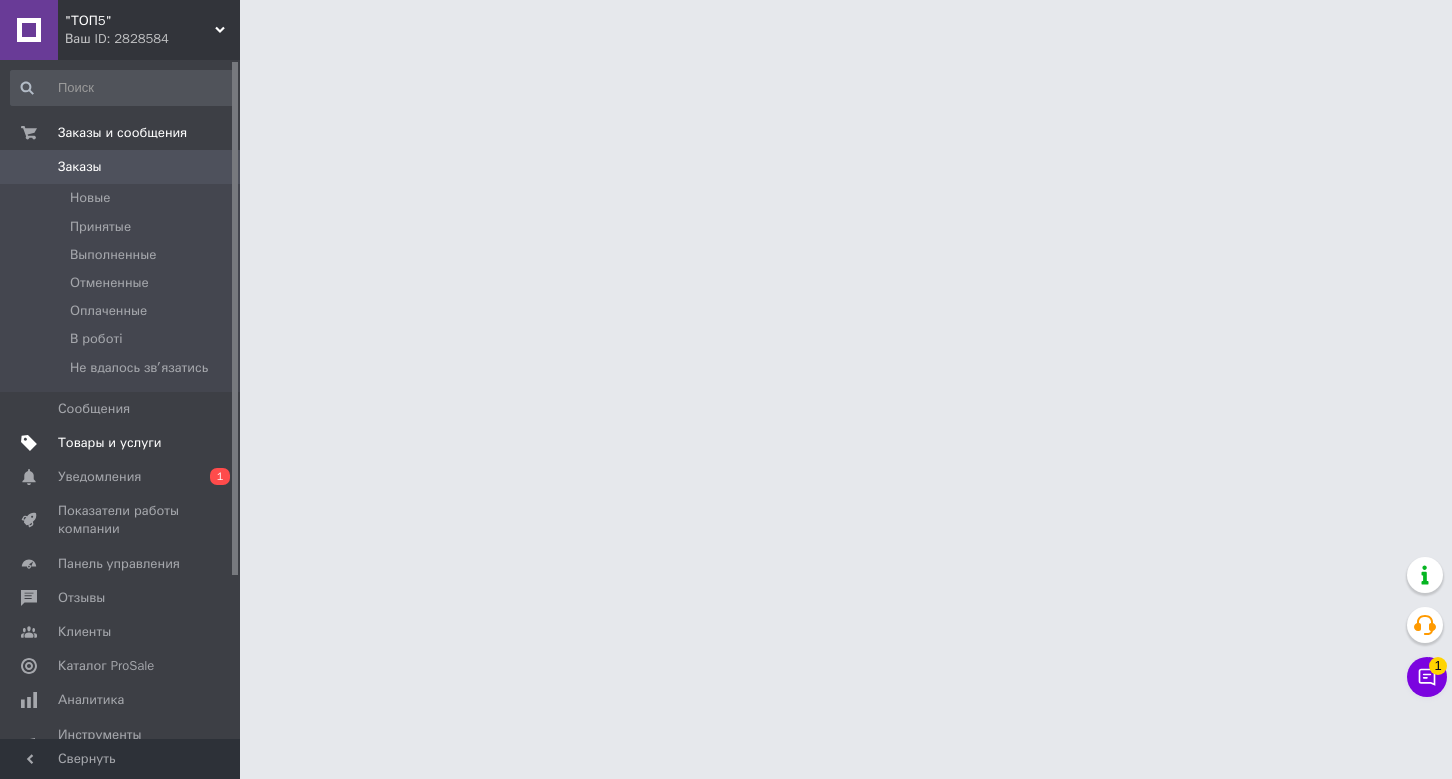 click on "Товары и услуги" at bounding box center (110, 443) 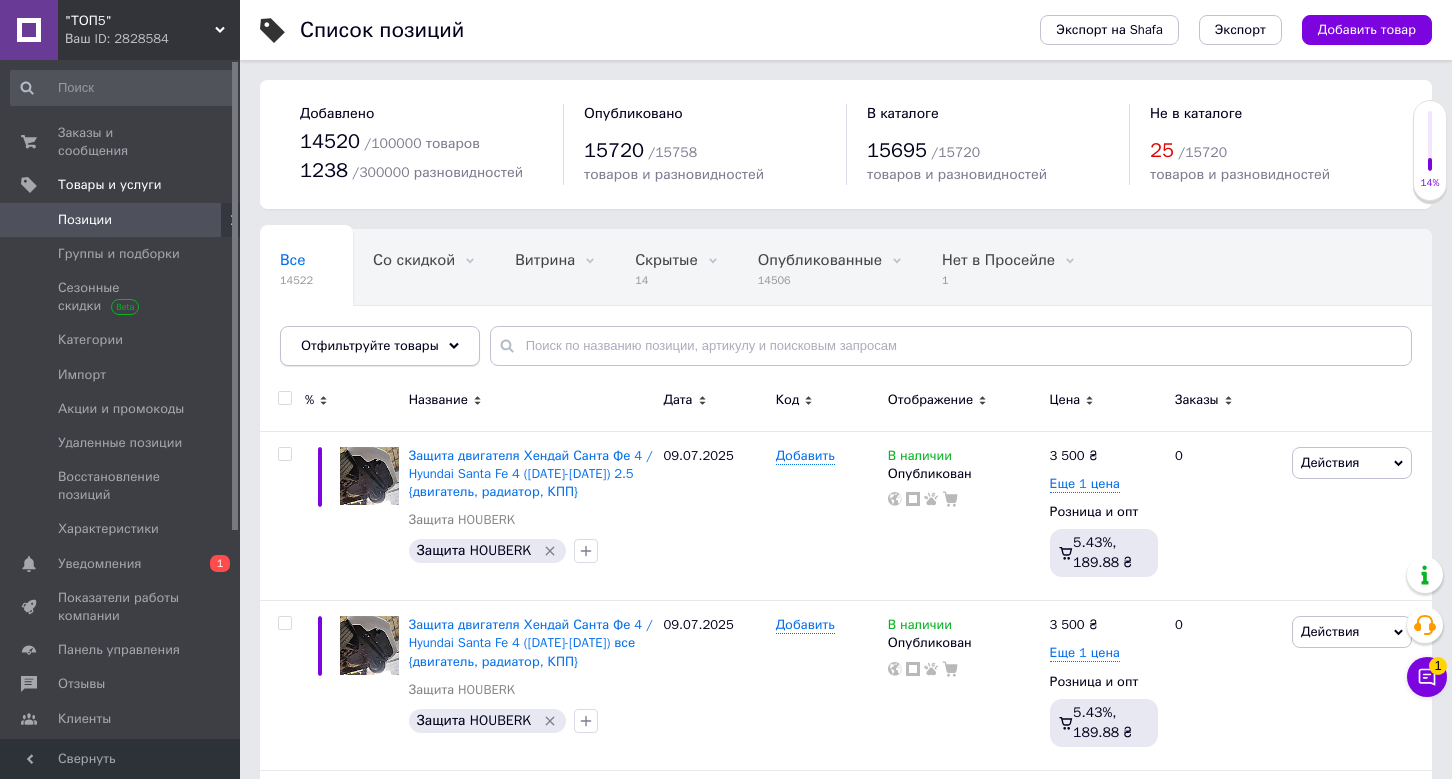 click 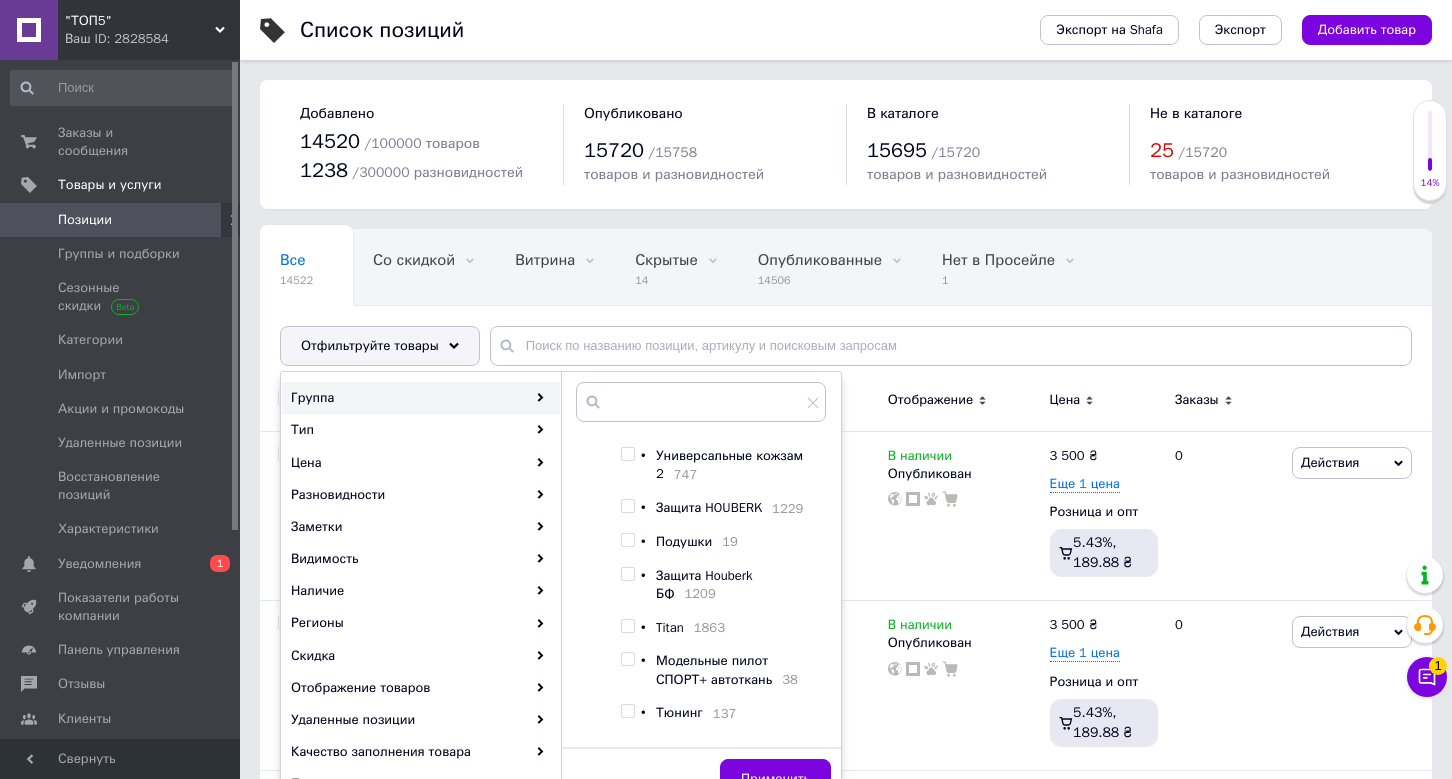 scroll, scrollTop: 404, scrollLeft: 0, axis: vertical 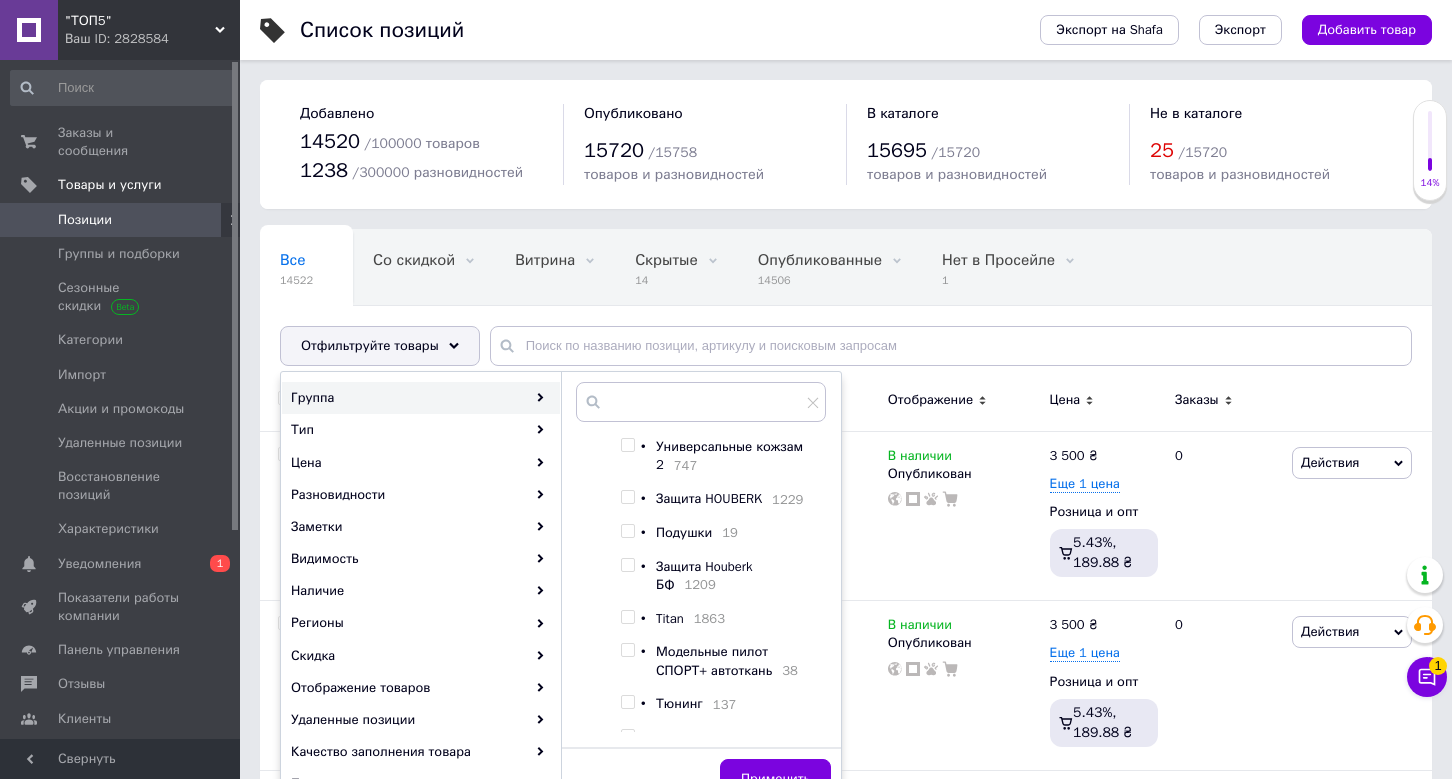 click at bounding box center [627, 497] 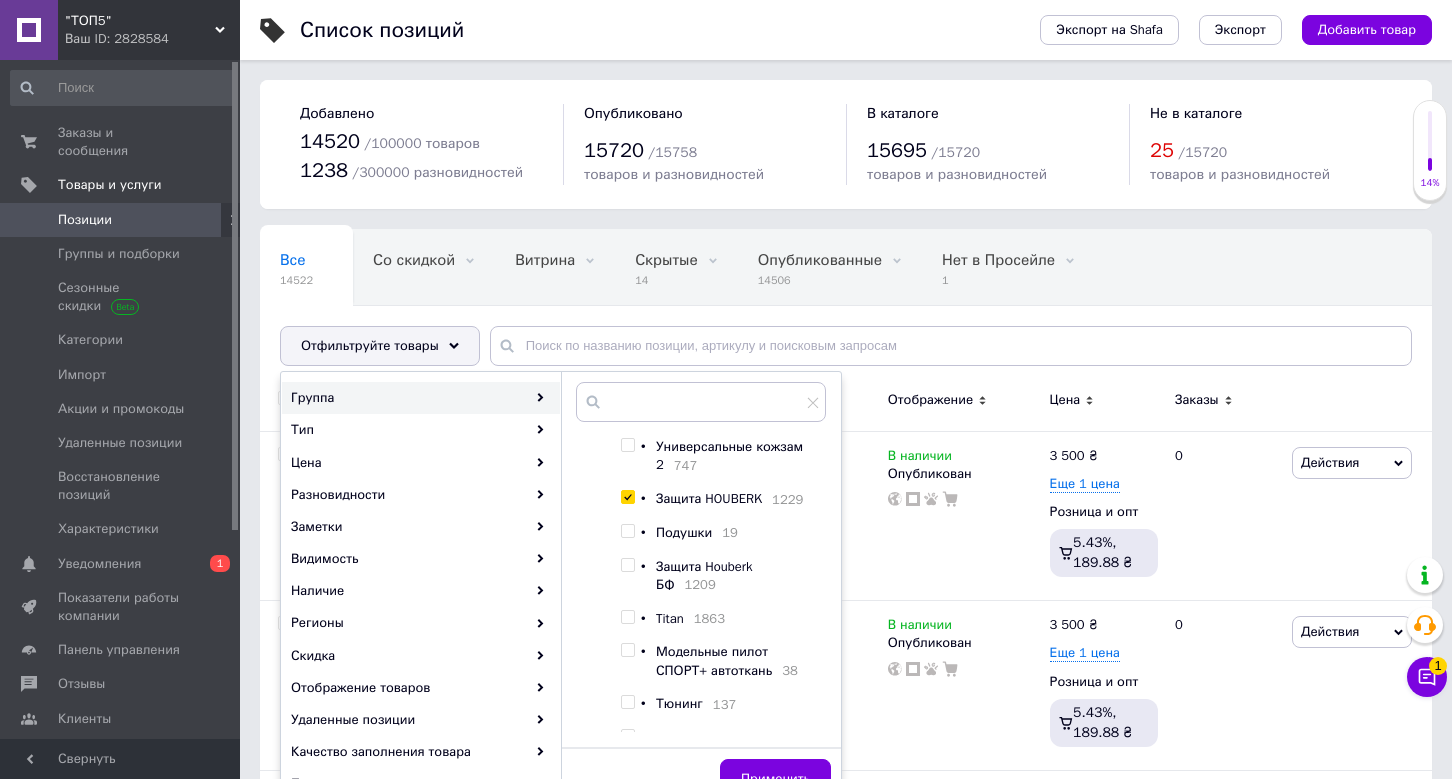 checkbox on "true" 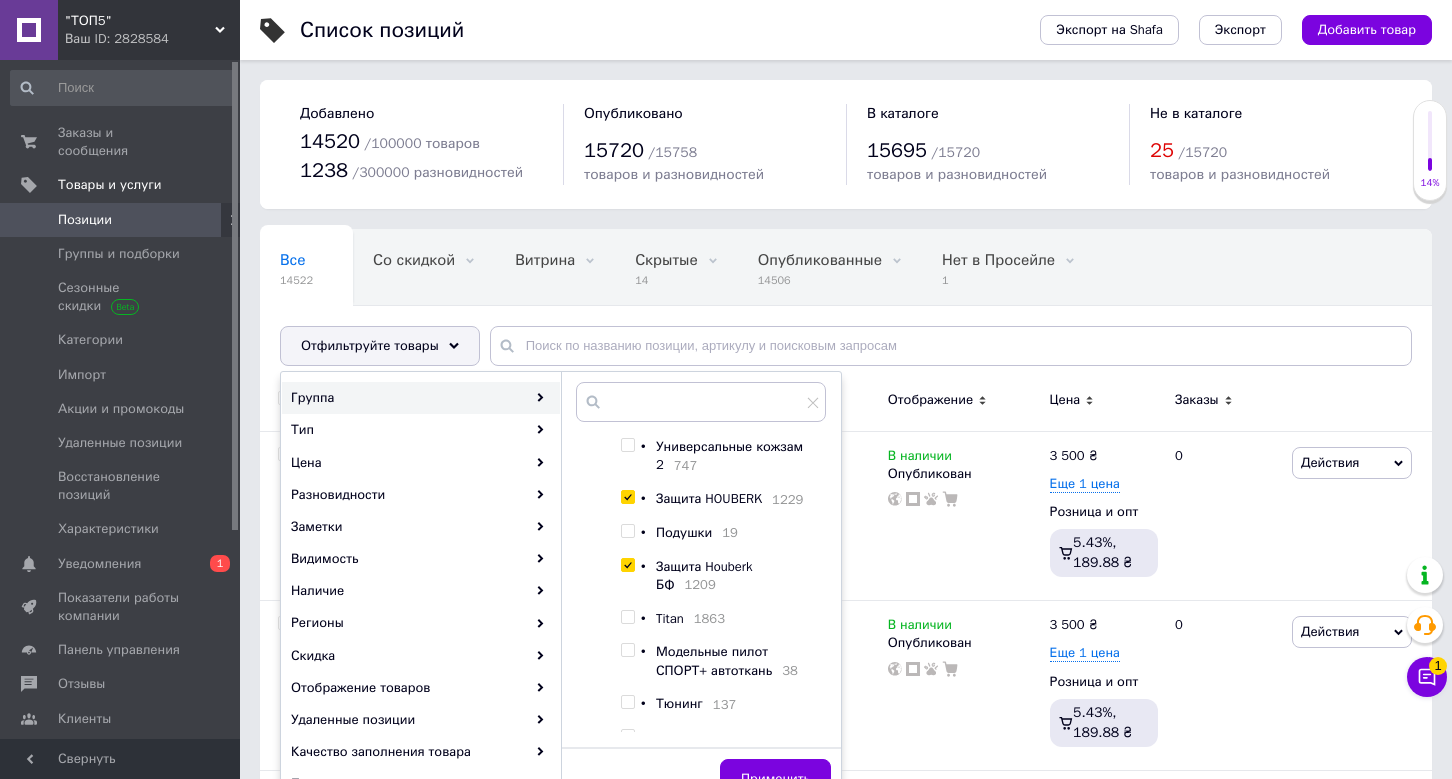 checkbox on "true" 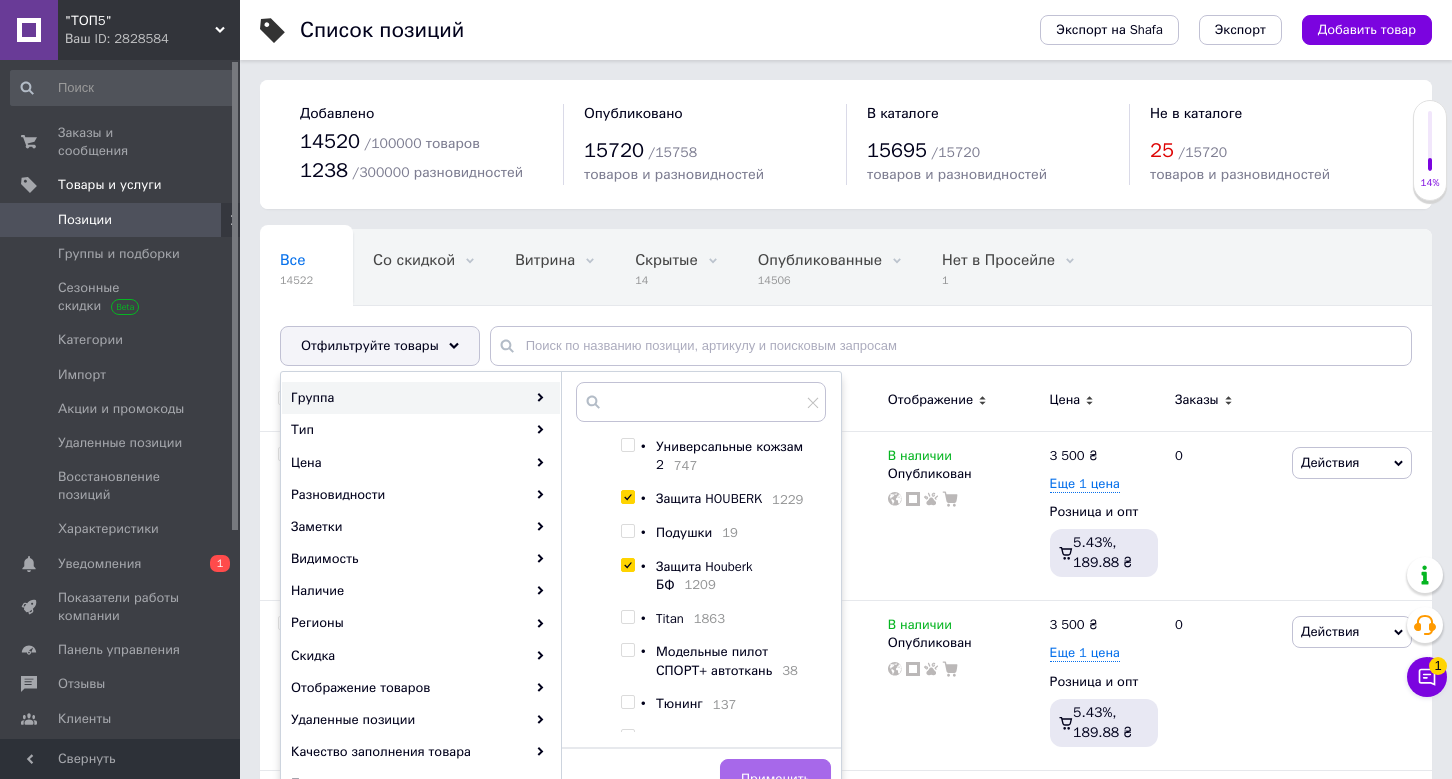 click on "Применить" at bounding box center (775, 779) 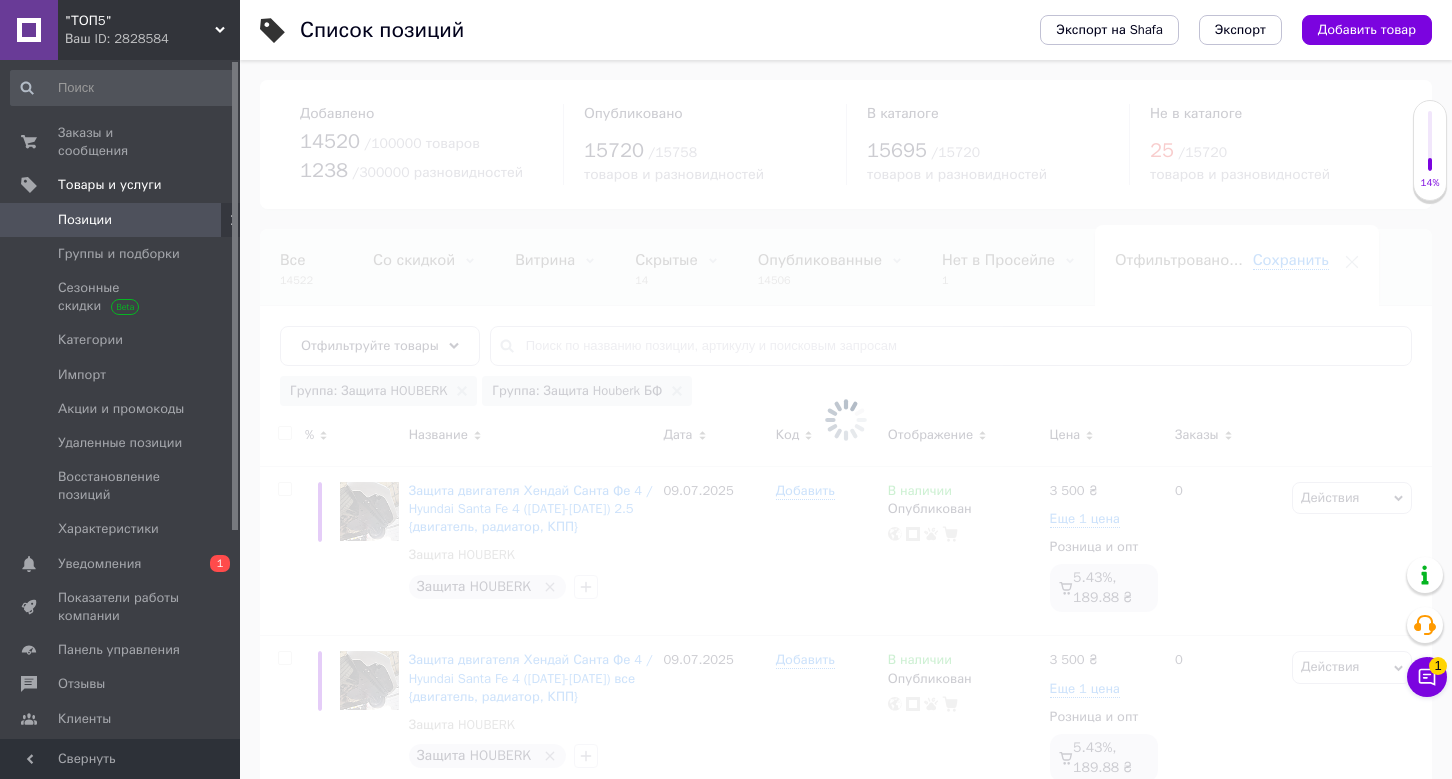 scroll, scrollTop: 0, scrollLeft: 132, axis: horizontal 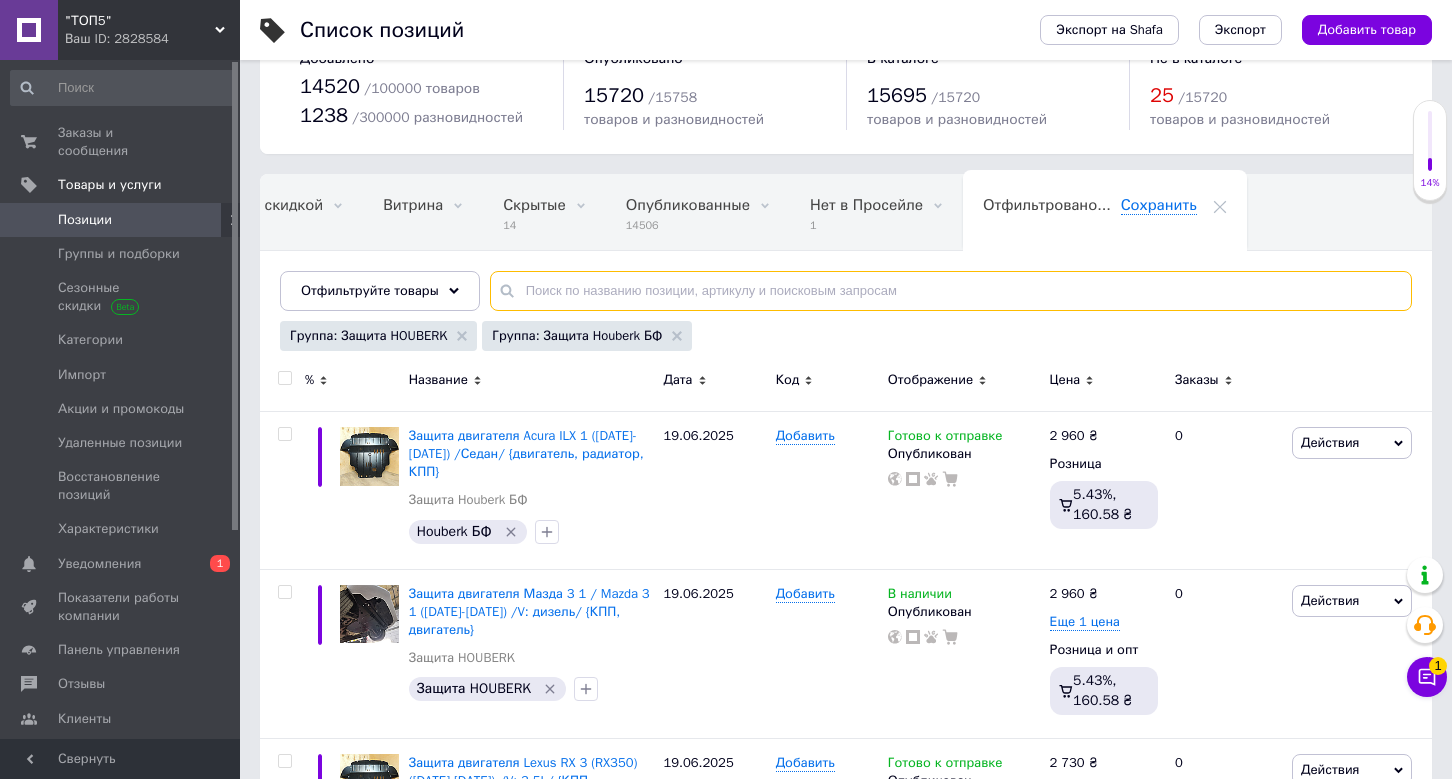 click at bounding box center [951, 291] 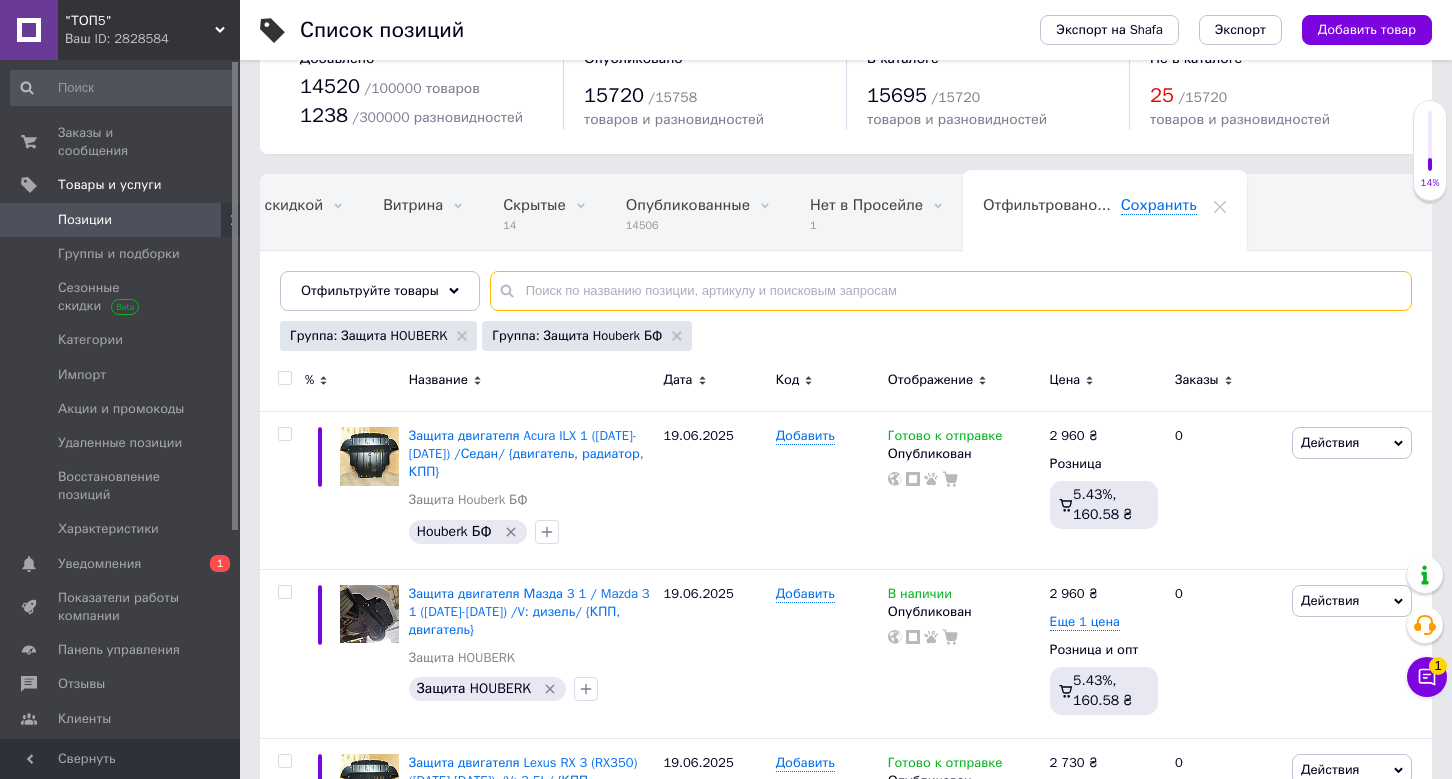 paste on "Hyundai Ioniq (2016" 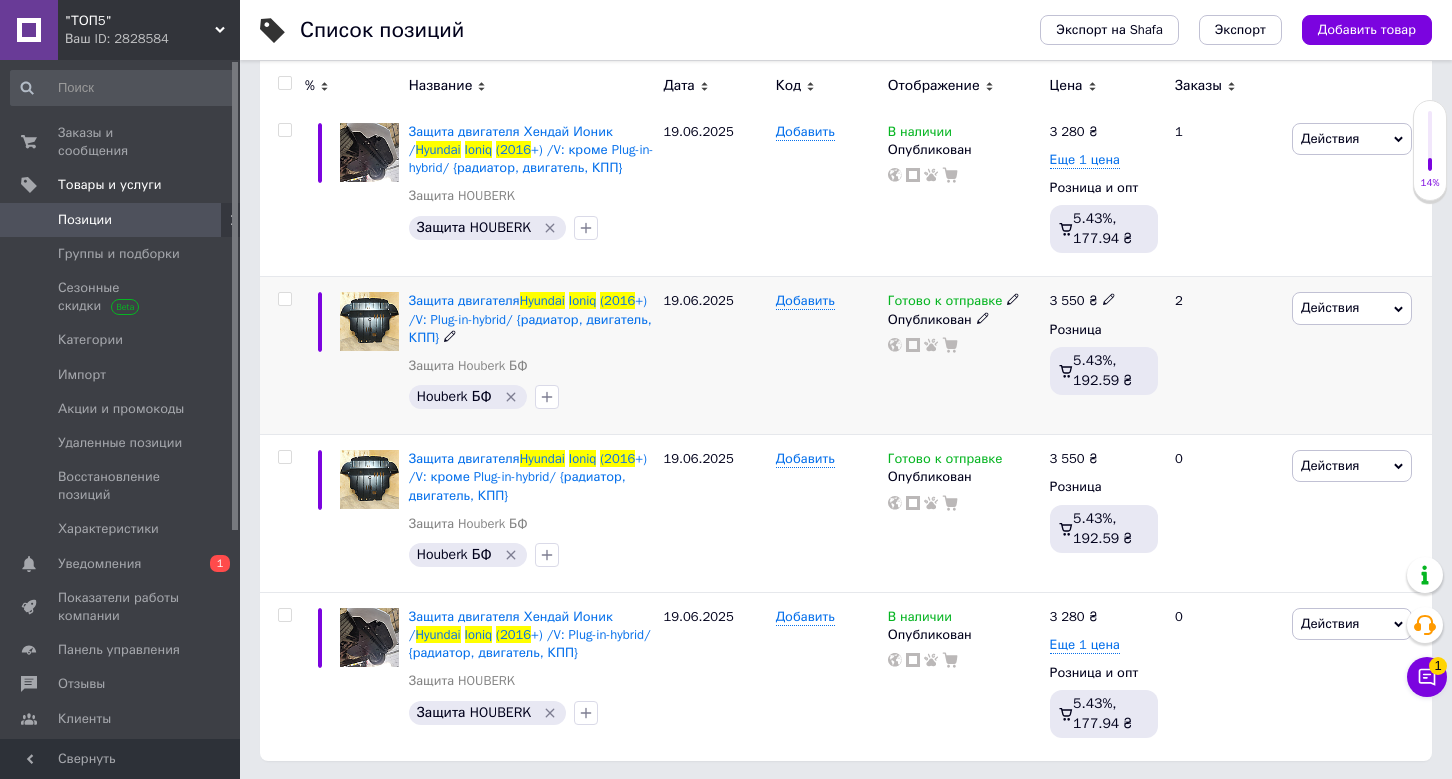 scroll, scrollTop: 358, scrollLeft: 0, axis: vertical 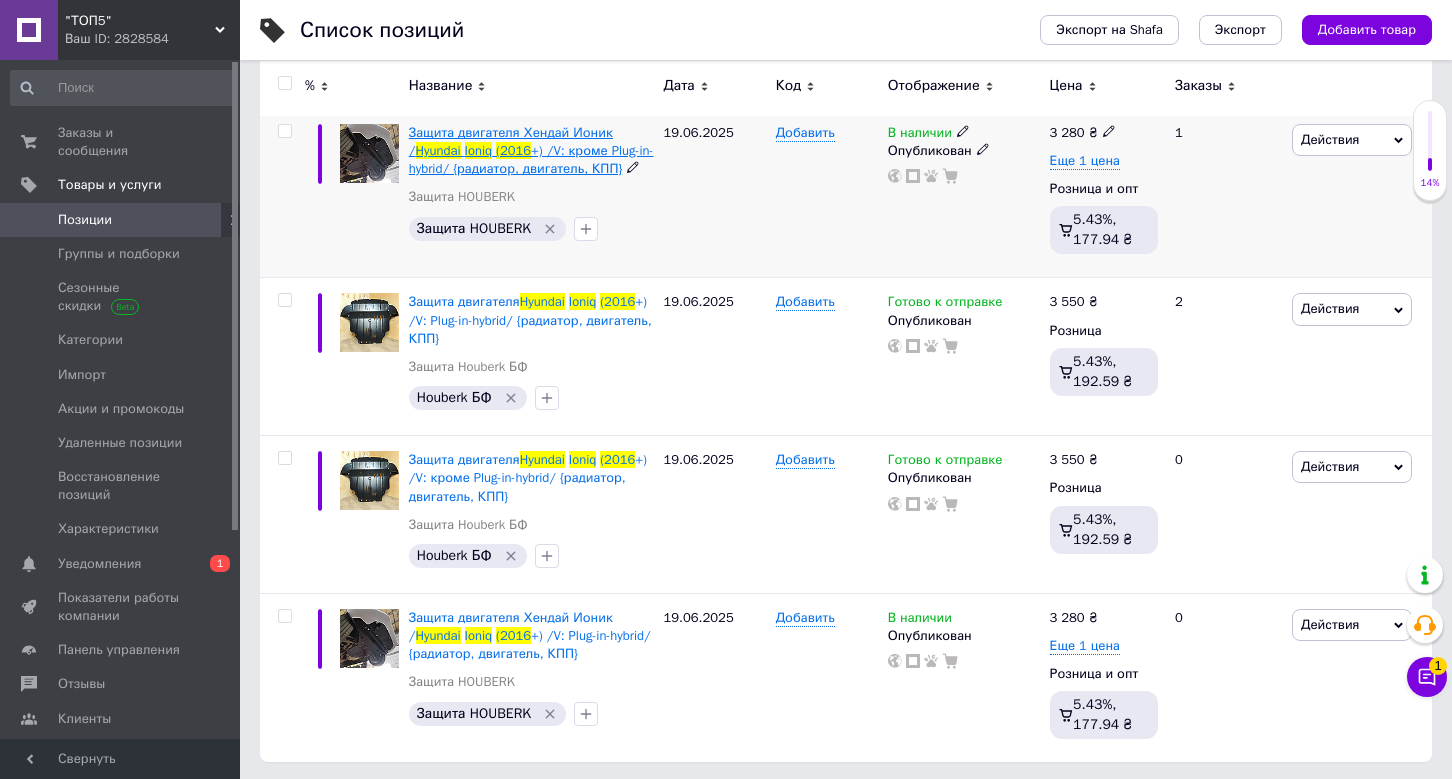 type on "Hyundai Ioniq (2016" 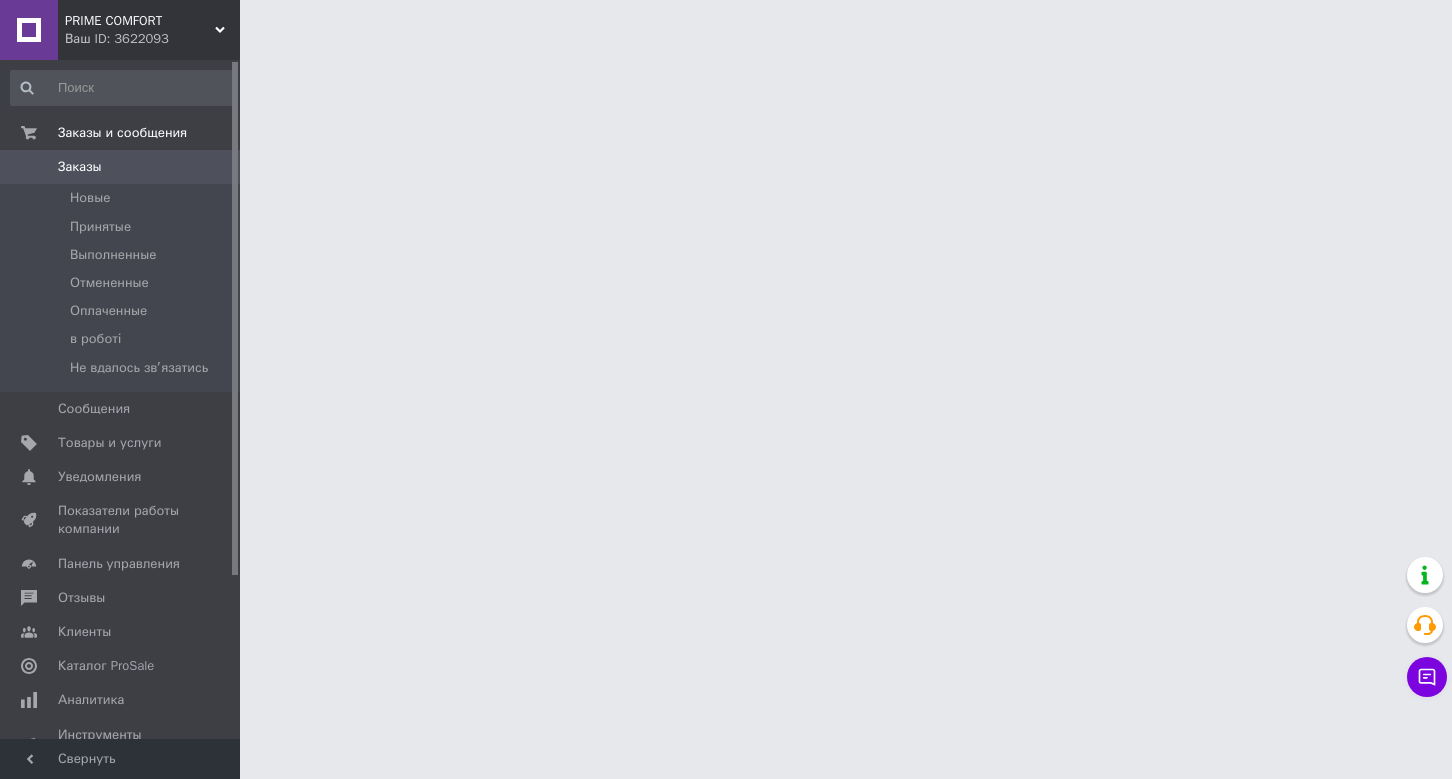 scroll, scrollTop: 0, scrollLeft: 0, axis: both 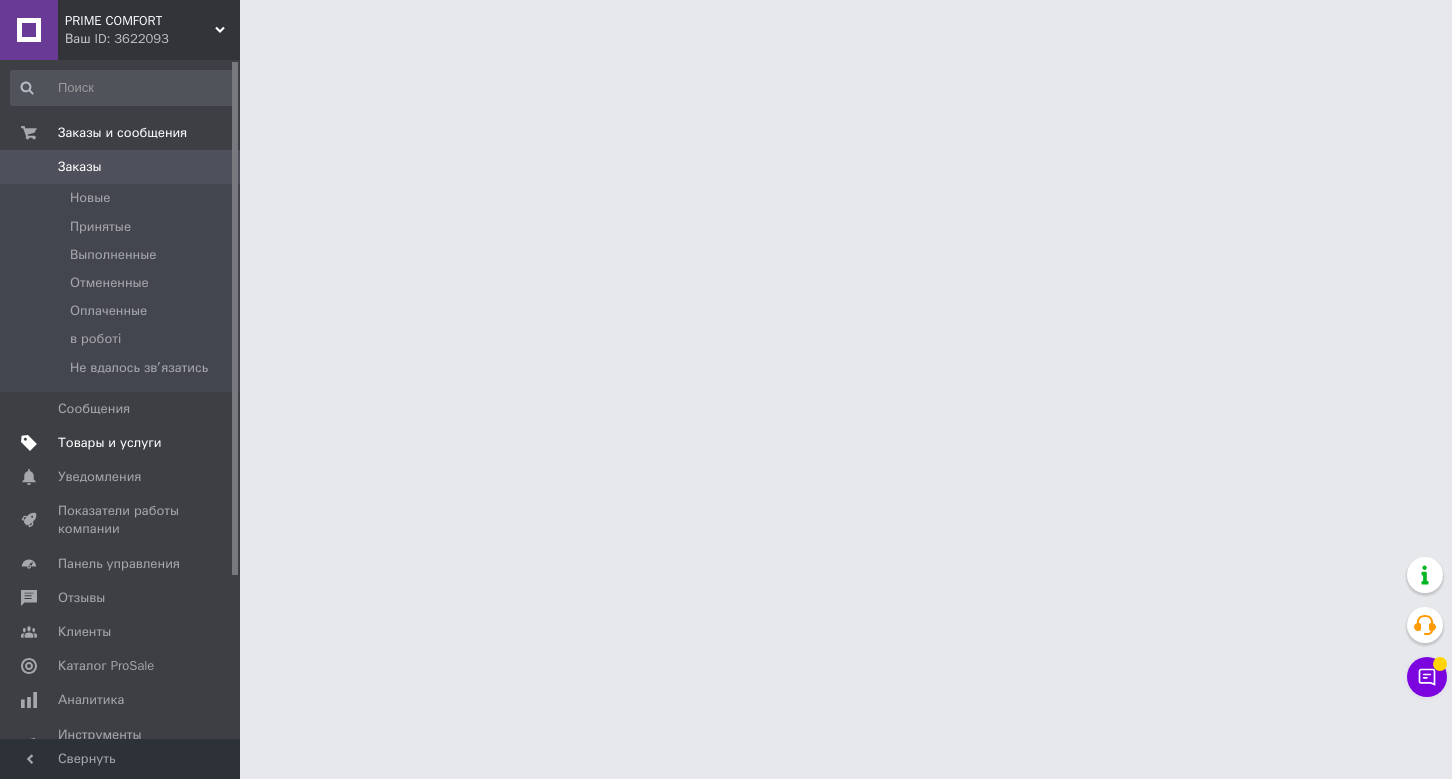 click on "Товары и услуги" at bounding box center [110, 443] 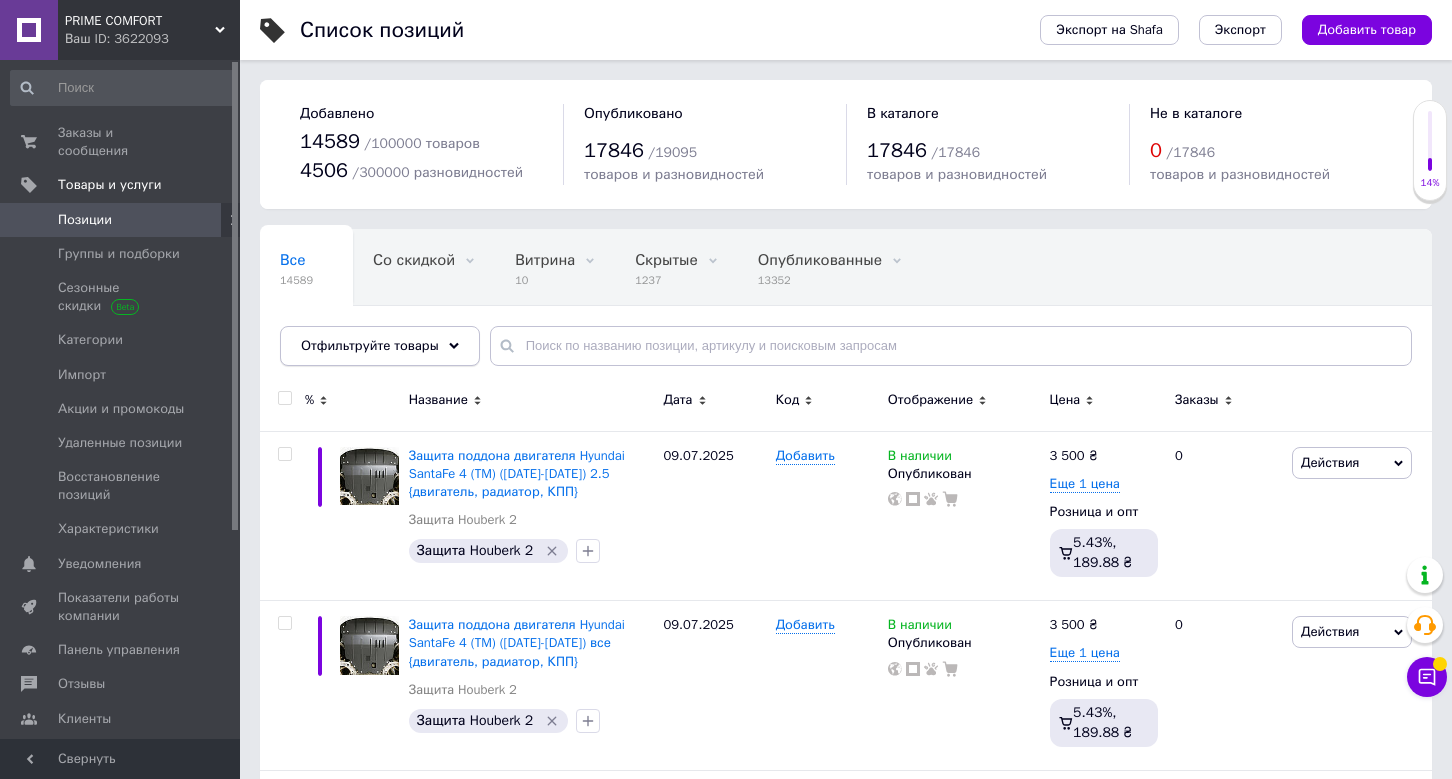 click on "Отфильтруйте товары" at bounding box center [380, 346] 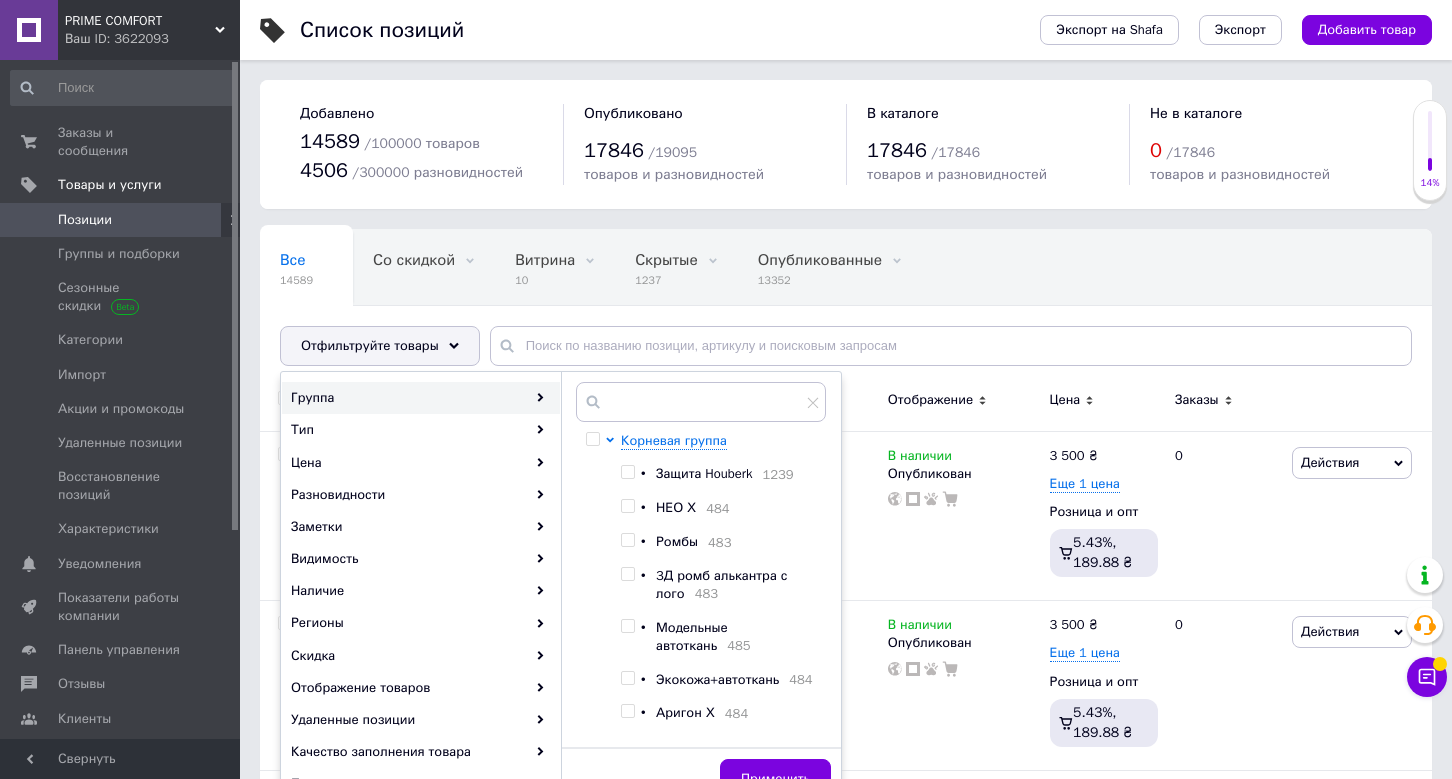 click at bounding box center [627, 472] 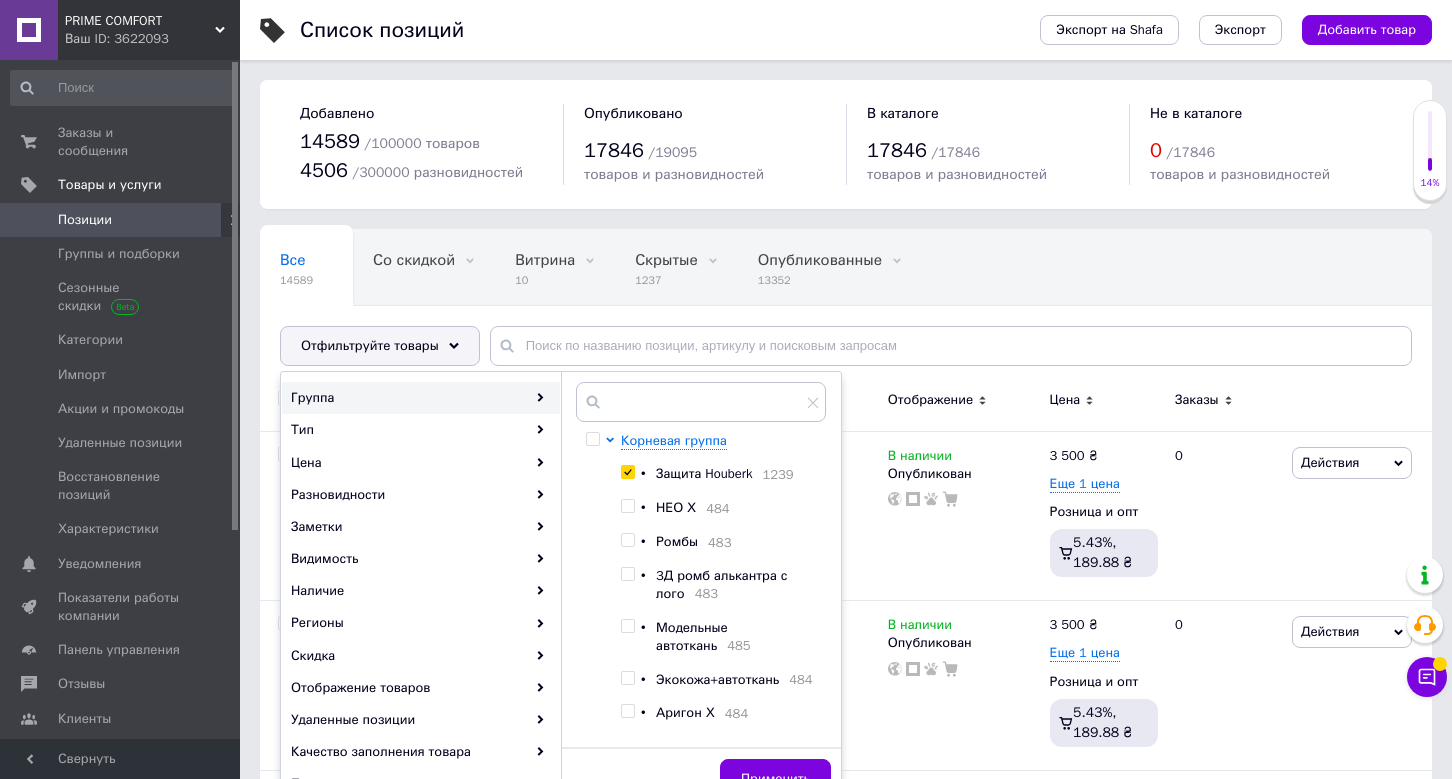 checkbox on "true" 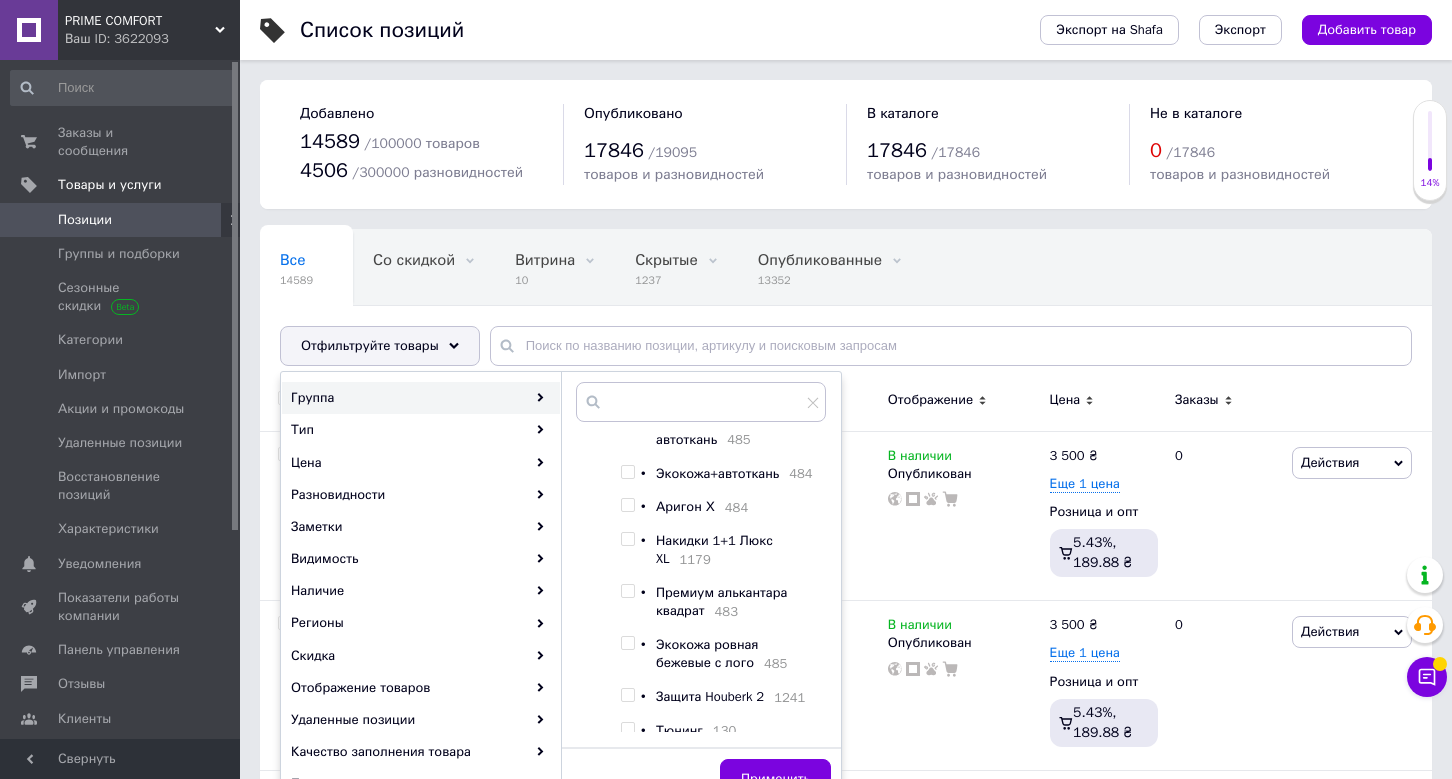 scroll, scrollTop: 245, scrollLeft: 0, axis: vertical 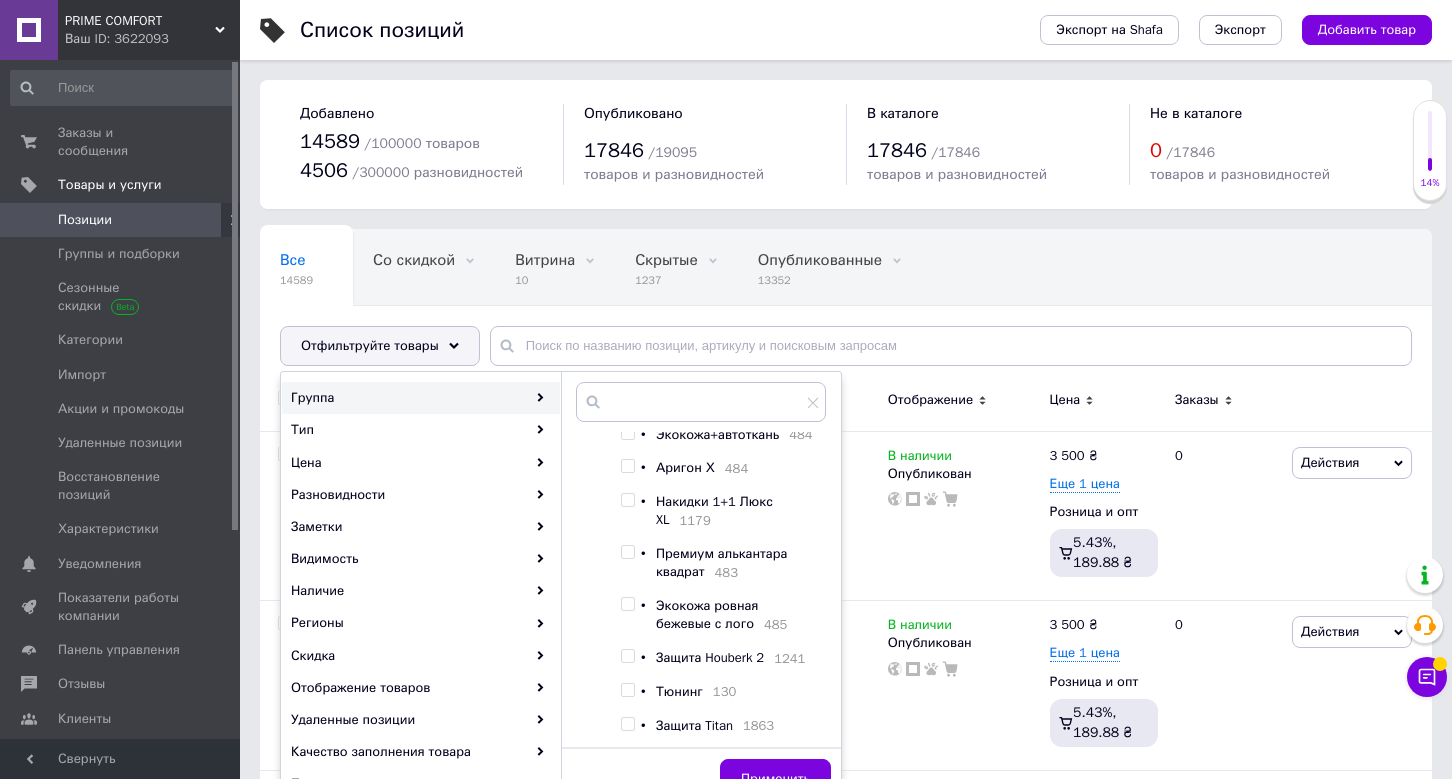 click at bounding box center (627, 656) 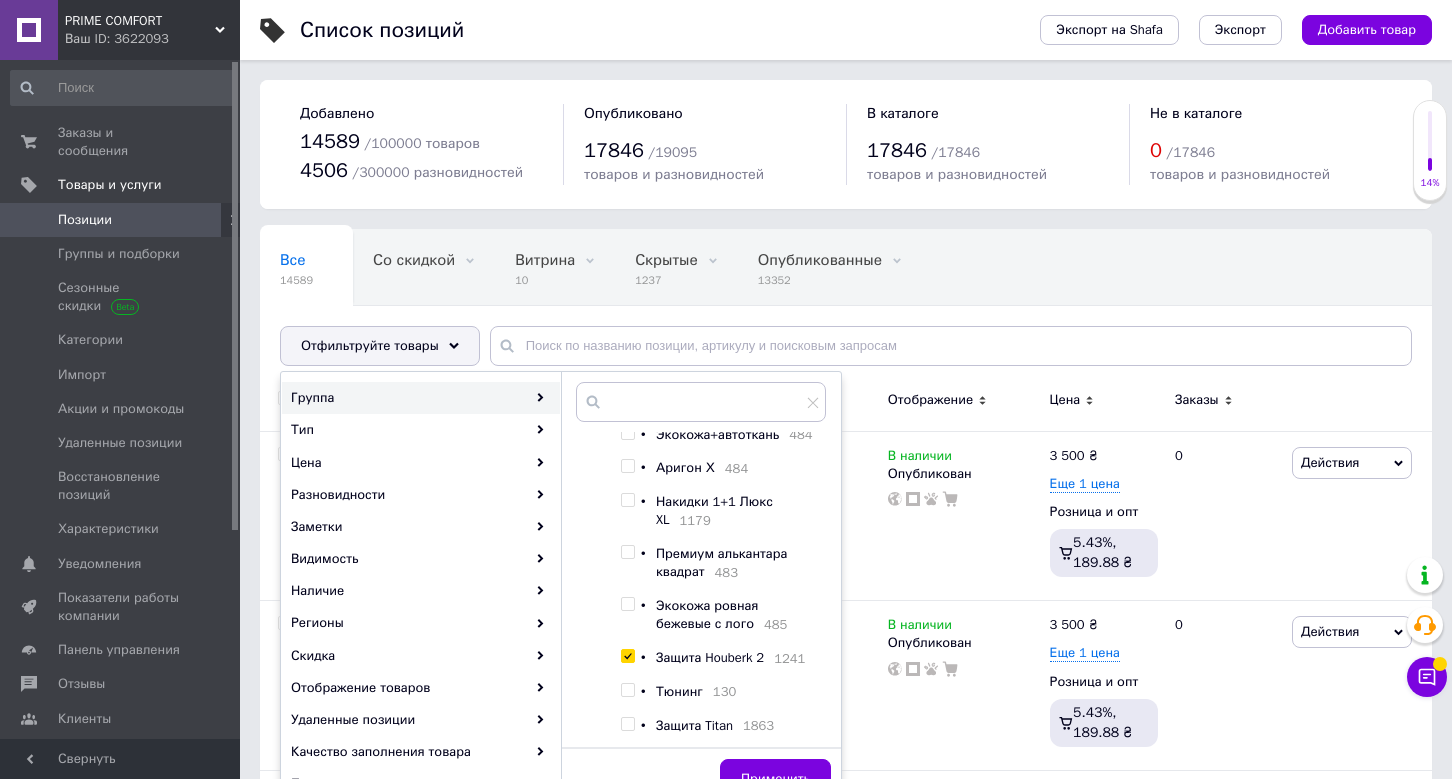 checkbox on "true" 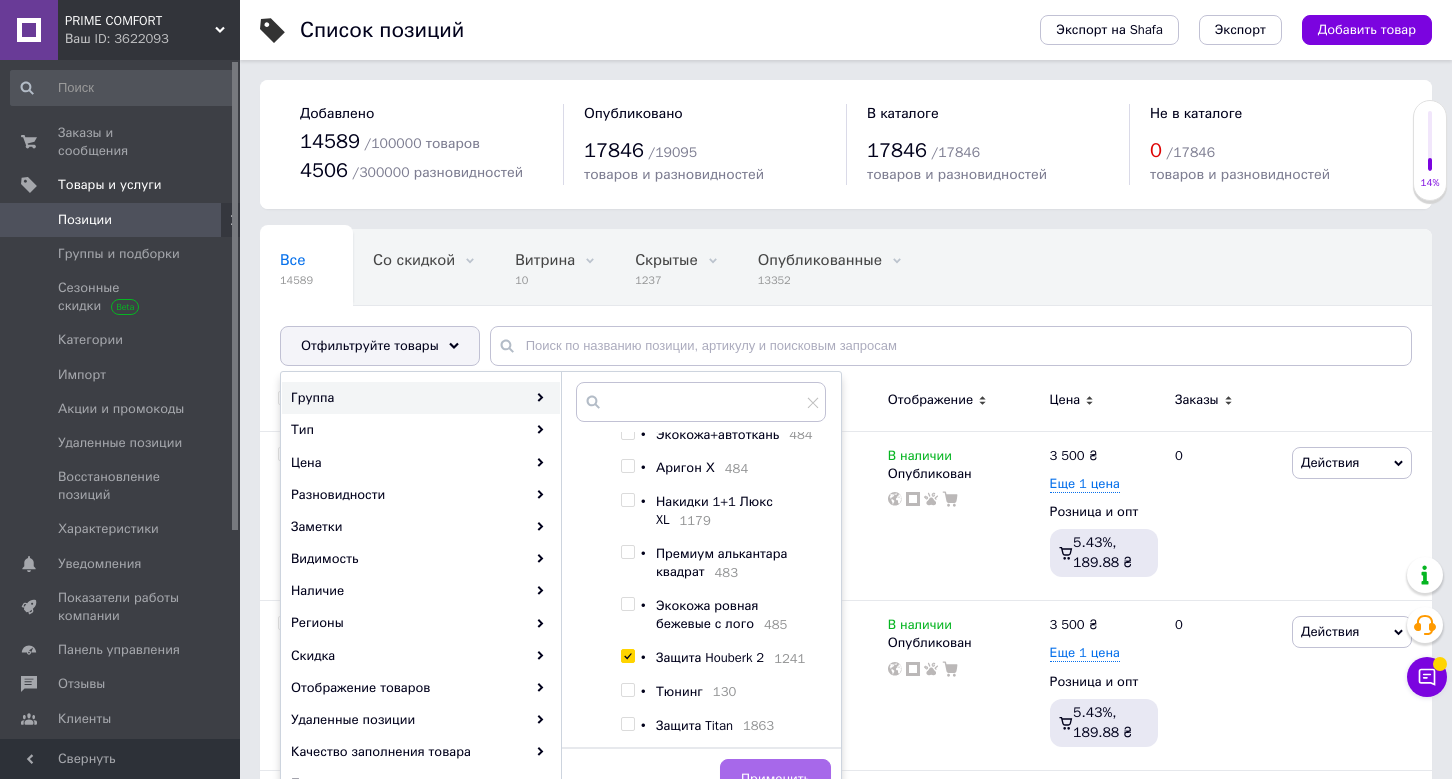 click on "Применить" at bounding box center (775, 779) 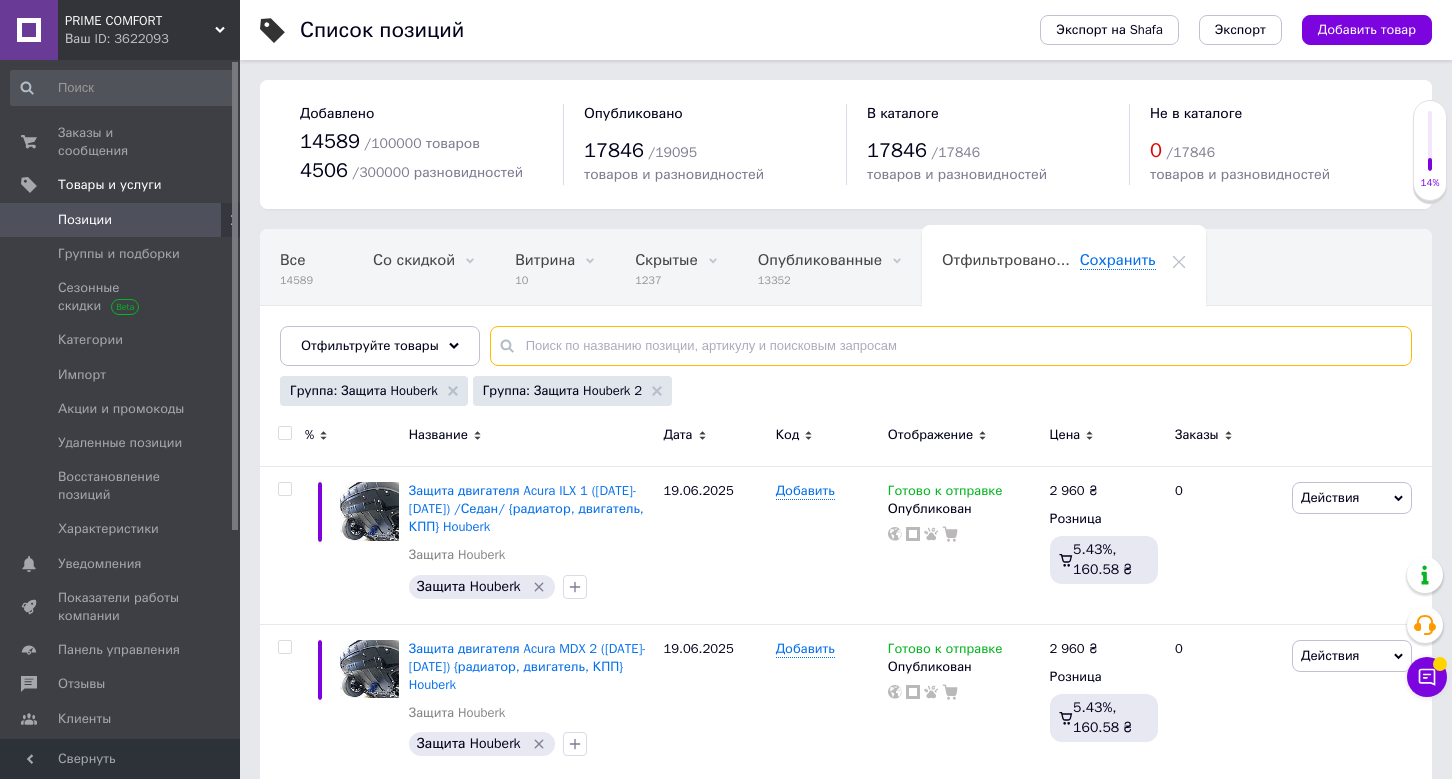 click at bounding box center (951, 346) 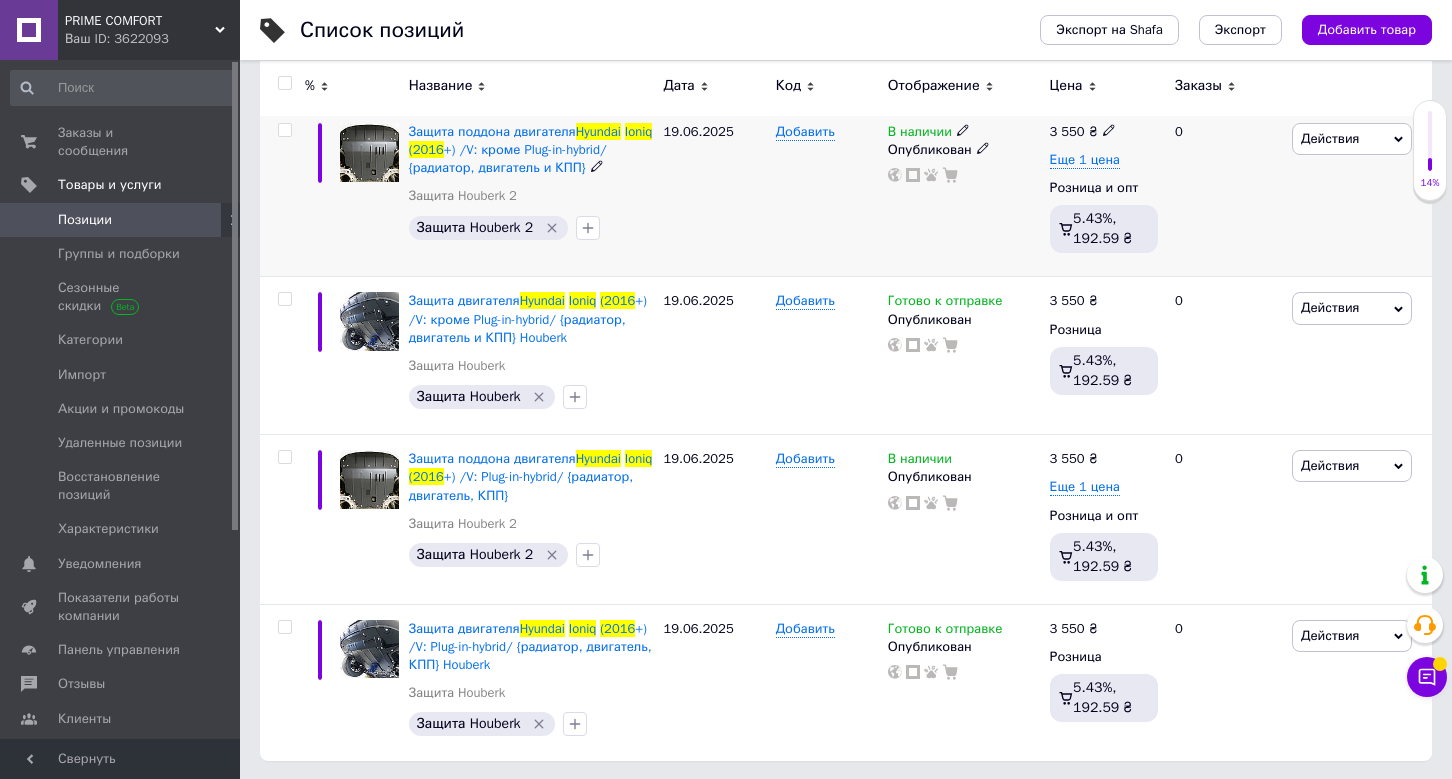 scroll, scrollTop: 358, scrollLeft: 0, axis: vertical 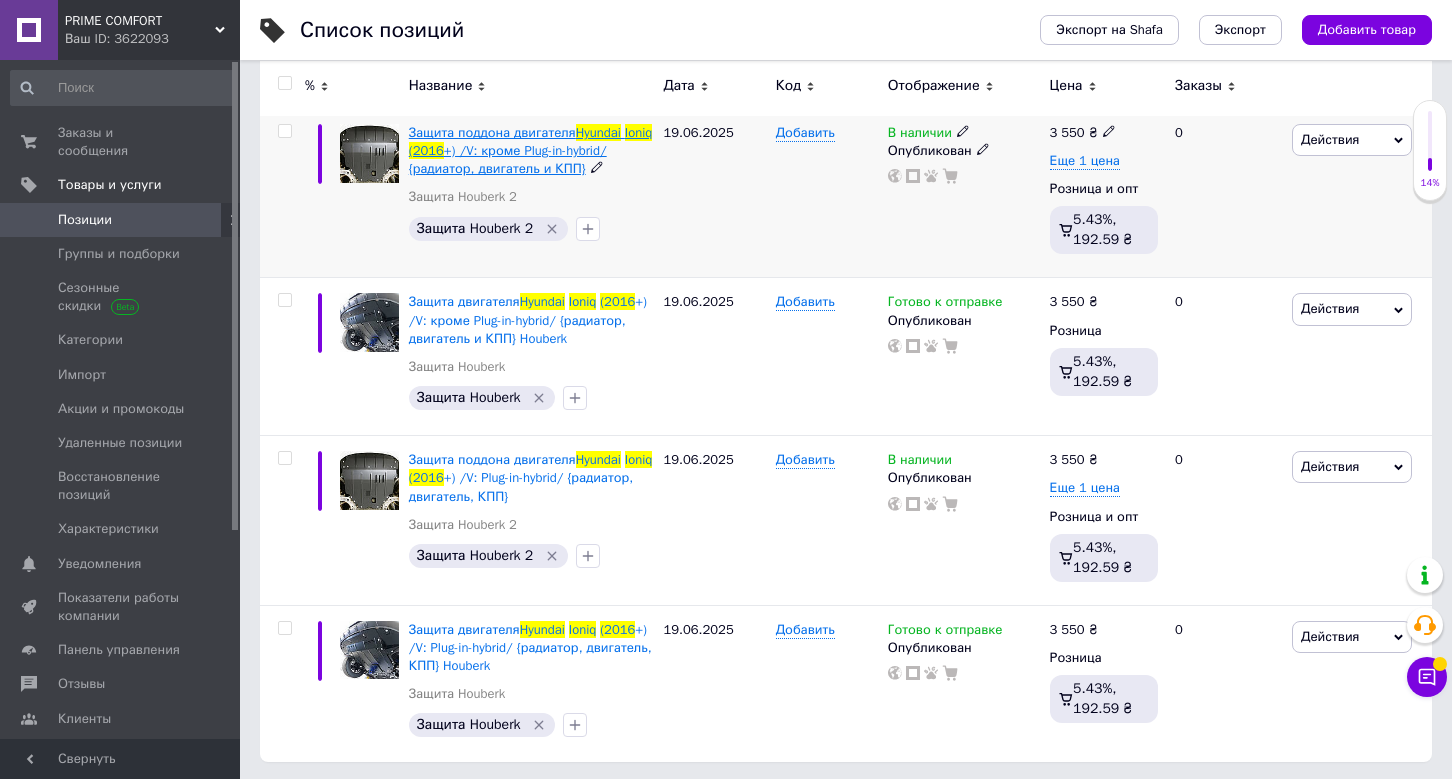 type on "Hyundai Ioniq (2016" 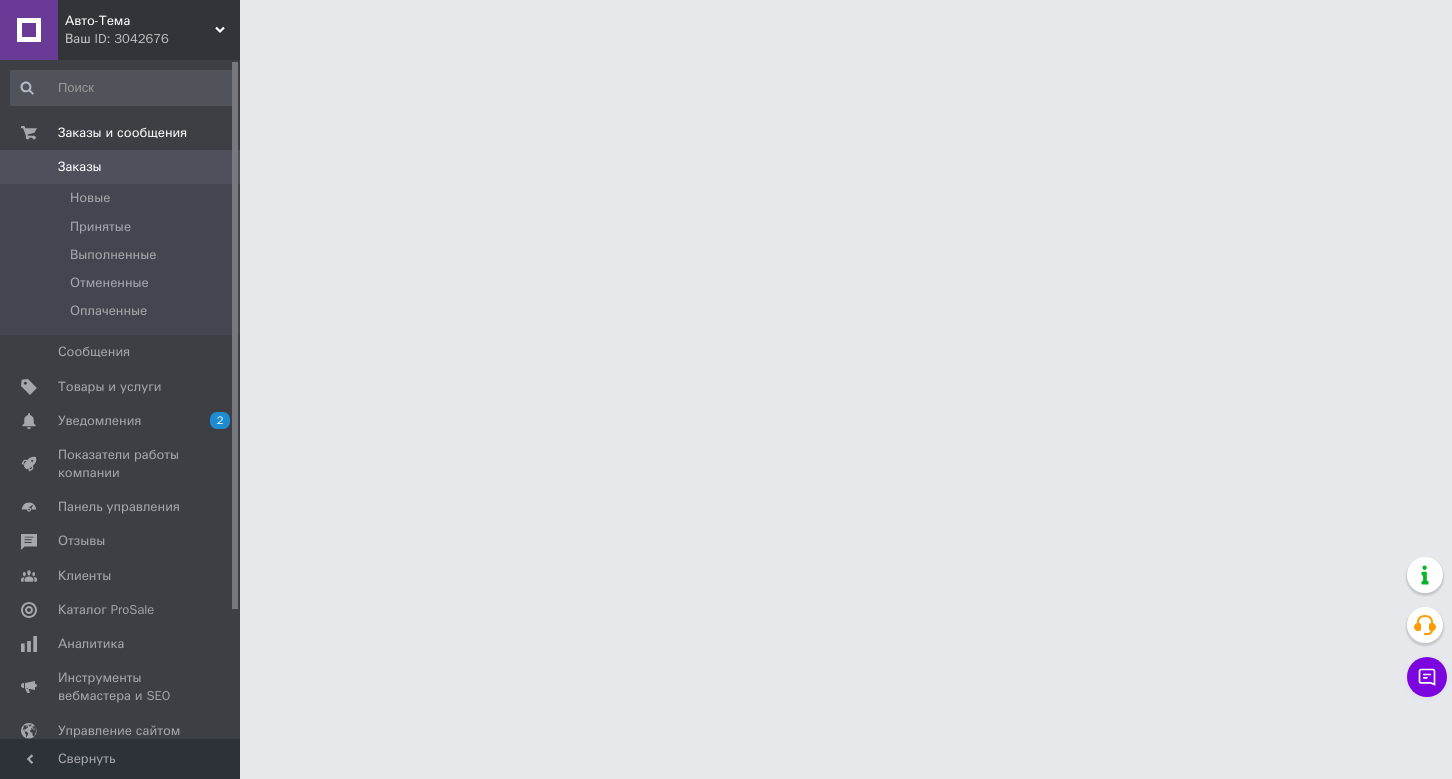 scroll, scrollTop: 0, scrollLeft: 0, axis: both 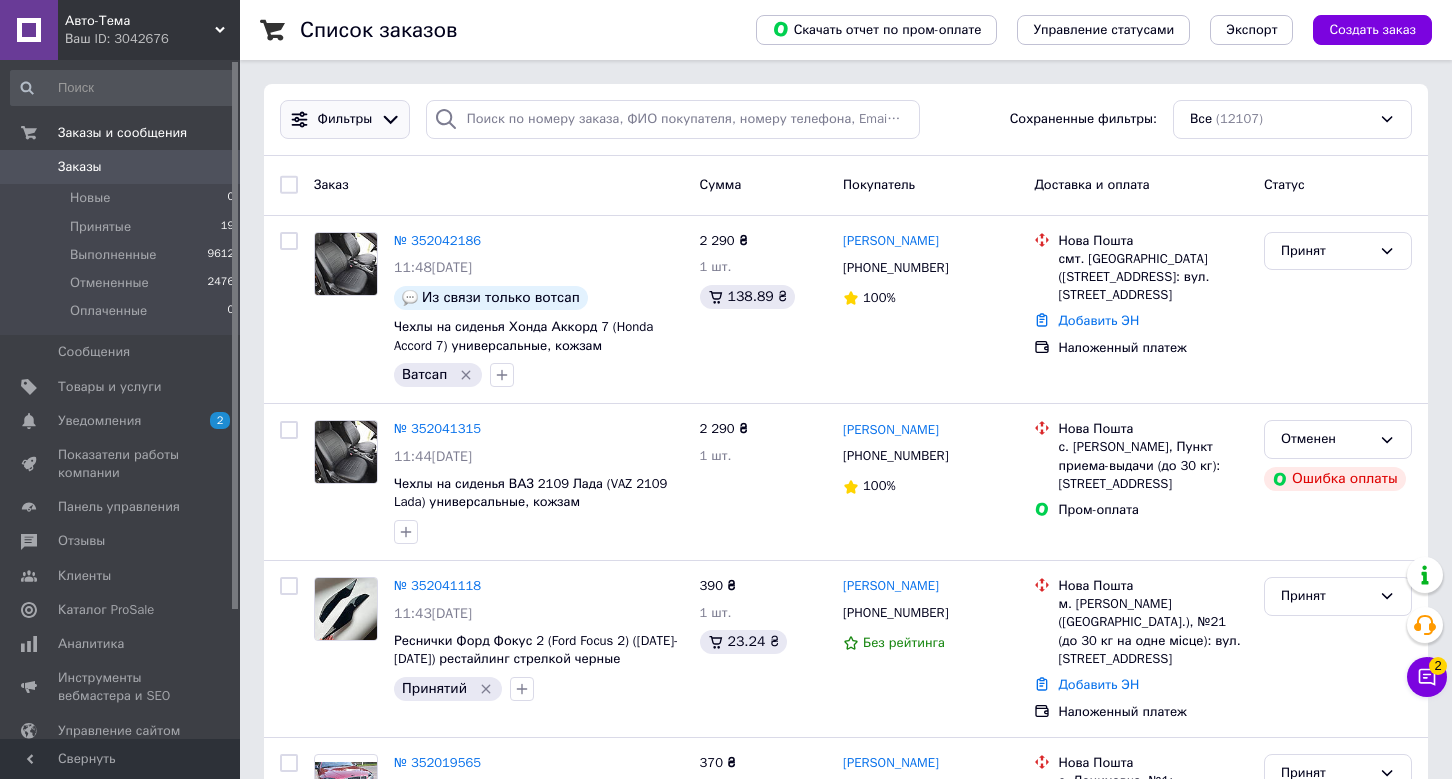 click 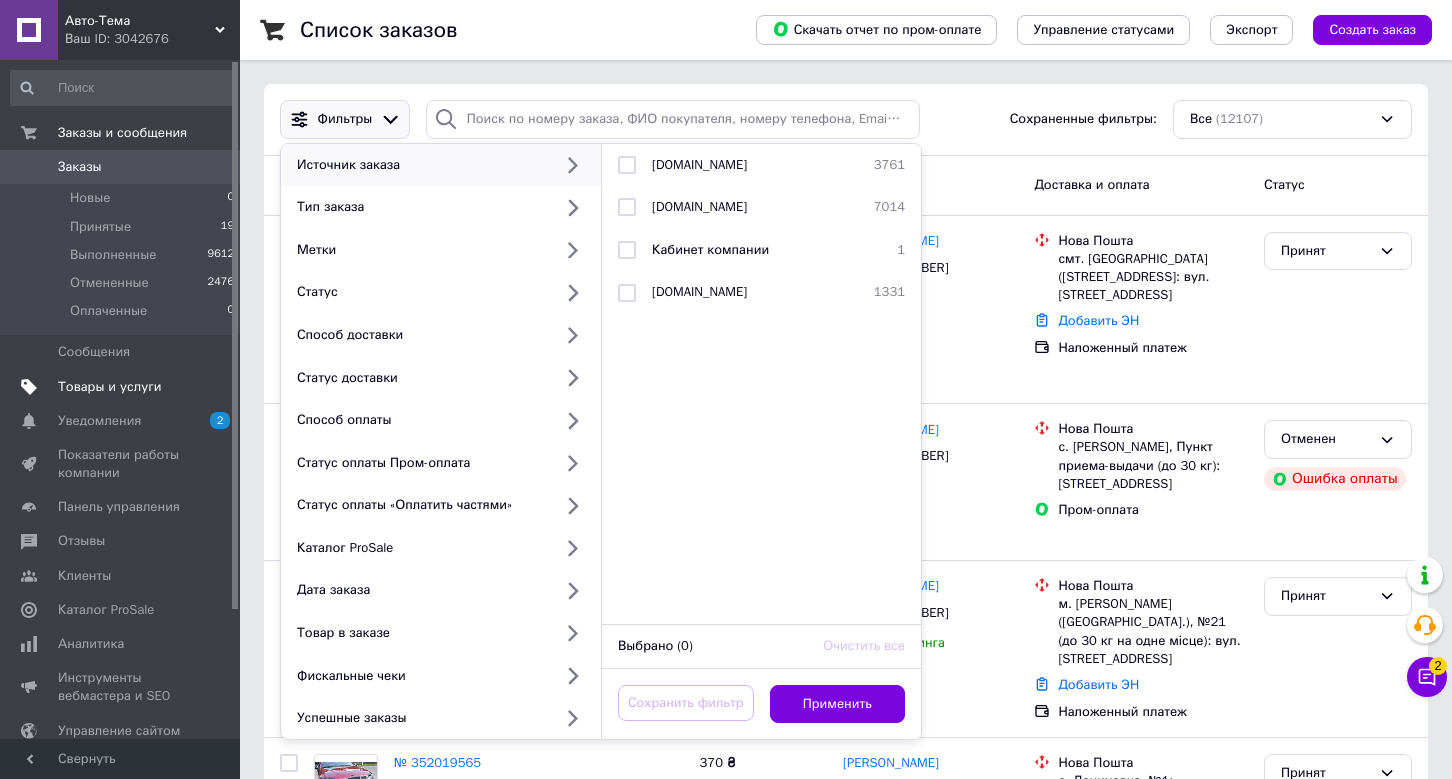 click on "Товары и услуги" at bounding box center (110, 387) 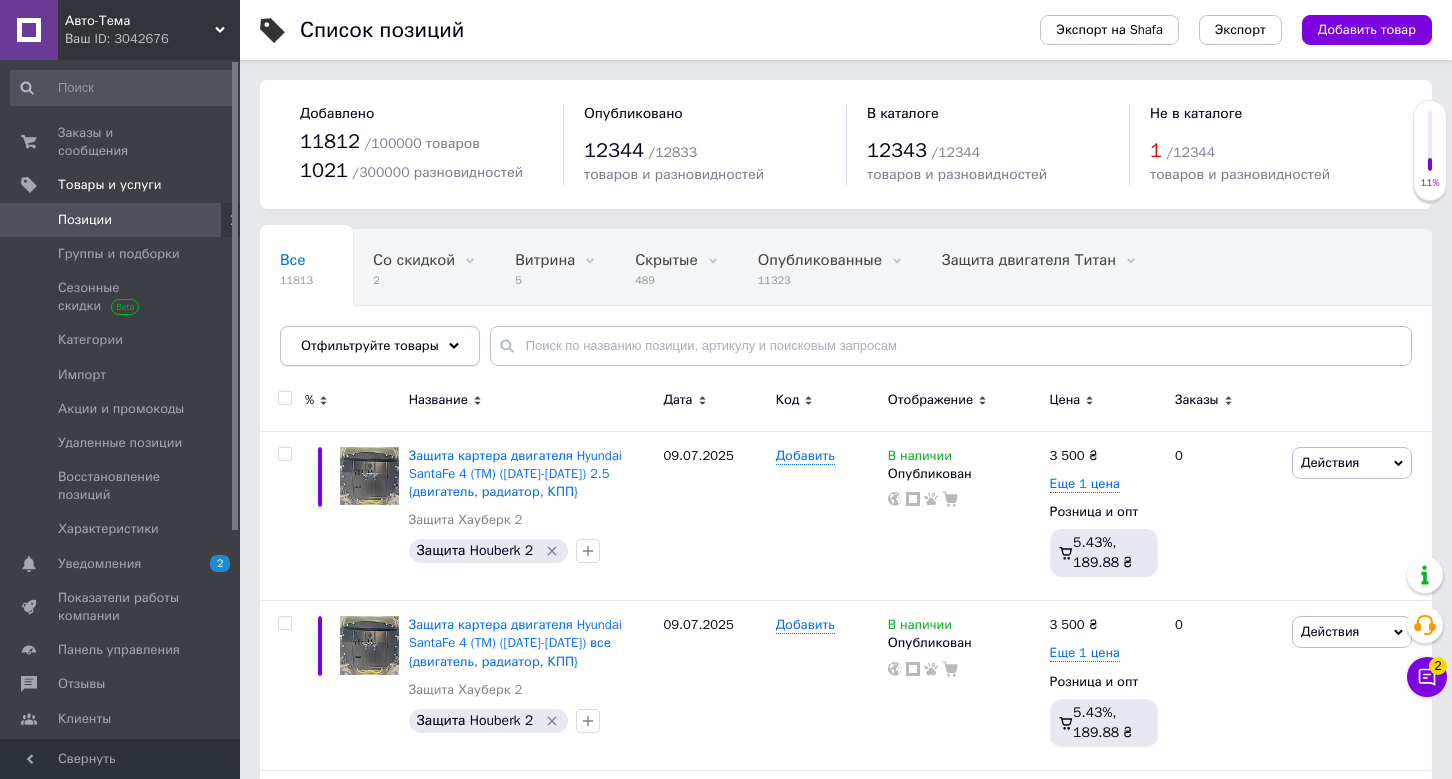 click on "Отфильтруйте товары" at bounding box center (380, 346) 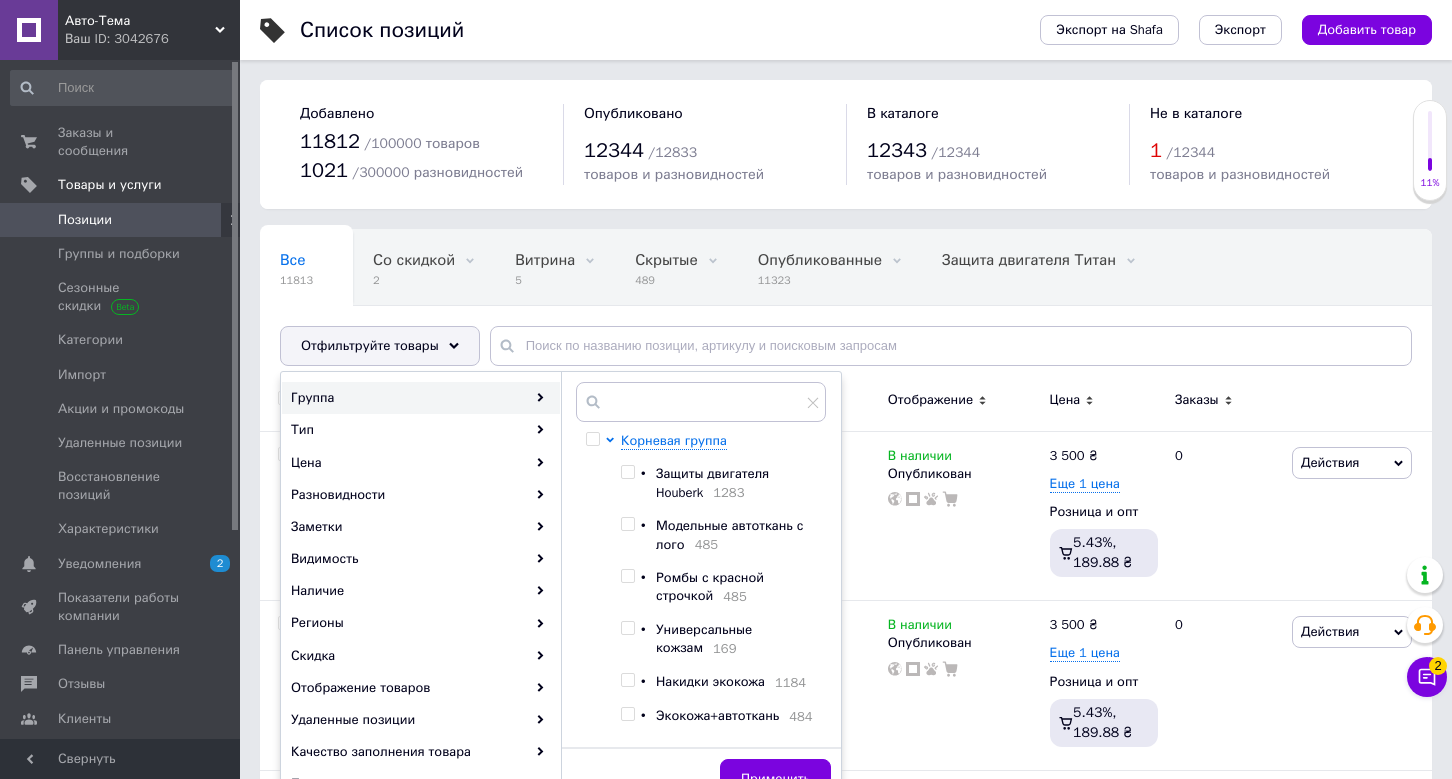 click at bounding box center [627, 472] 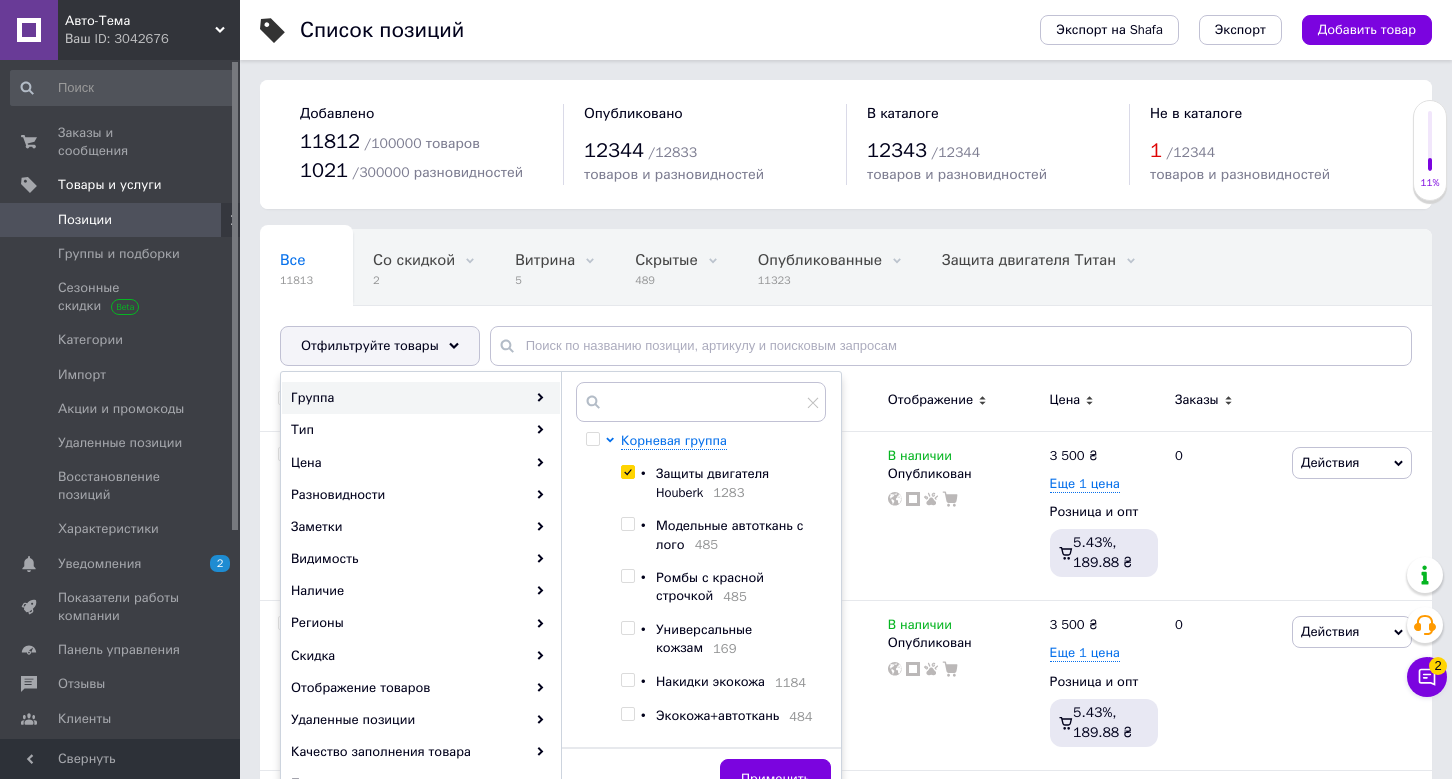 checkbox on "true" 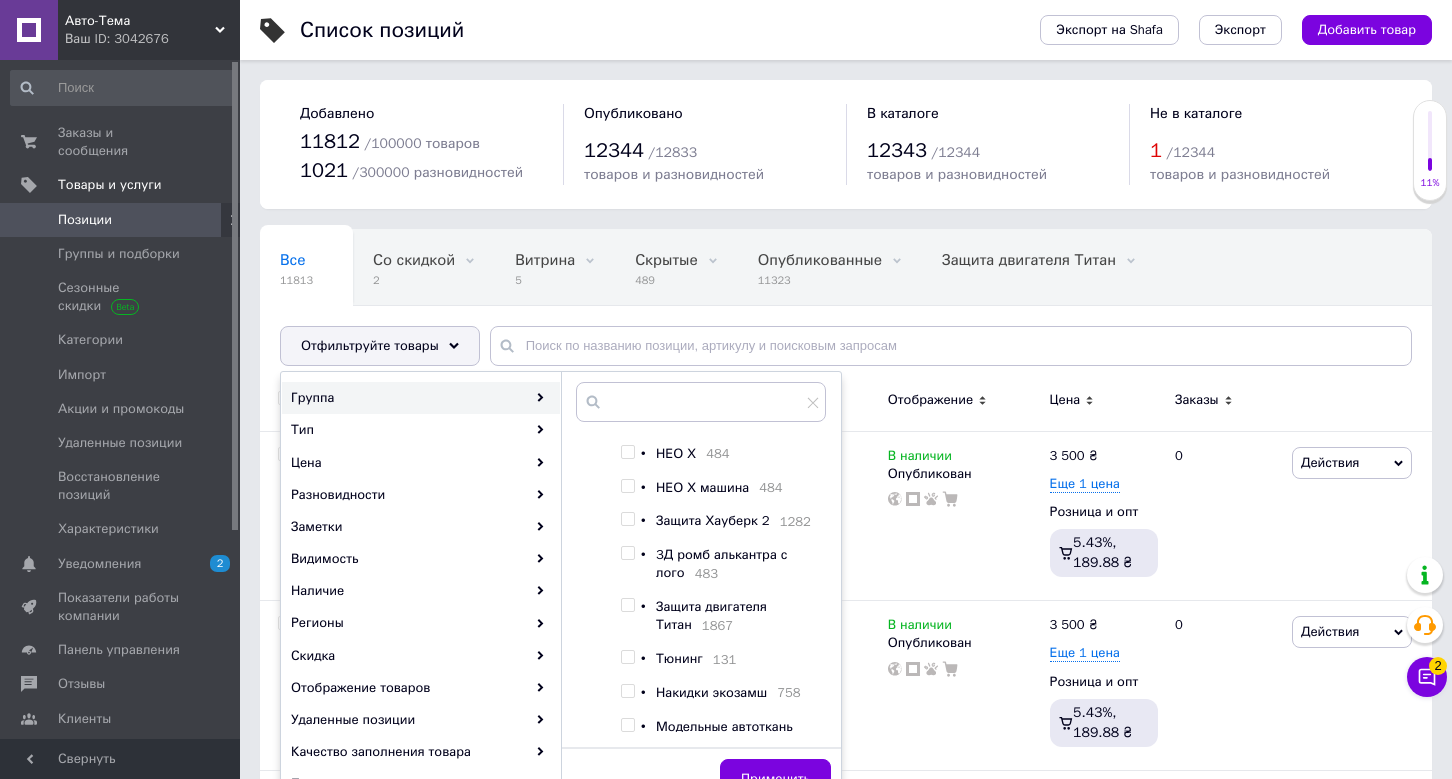 scroll, scrollTop: 383, scrollLeft: 0, axis: vertical 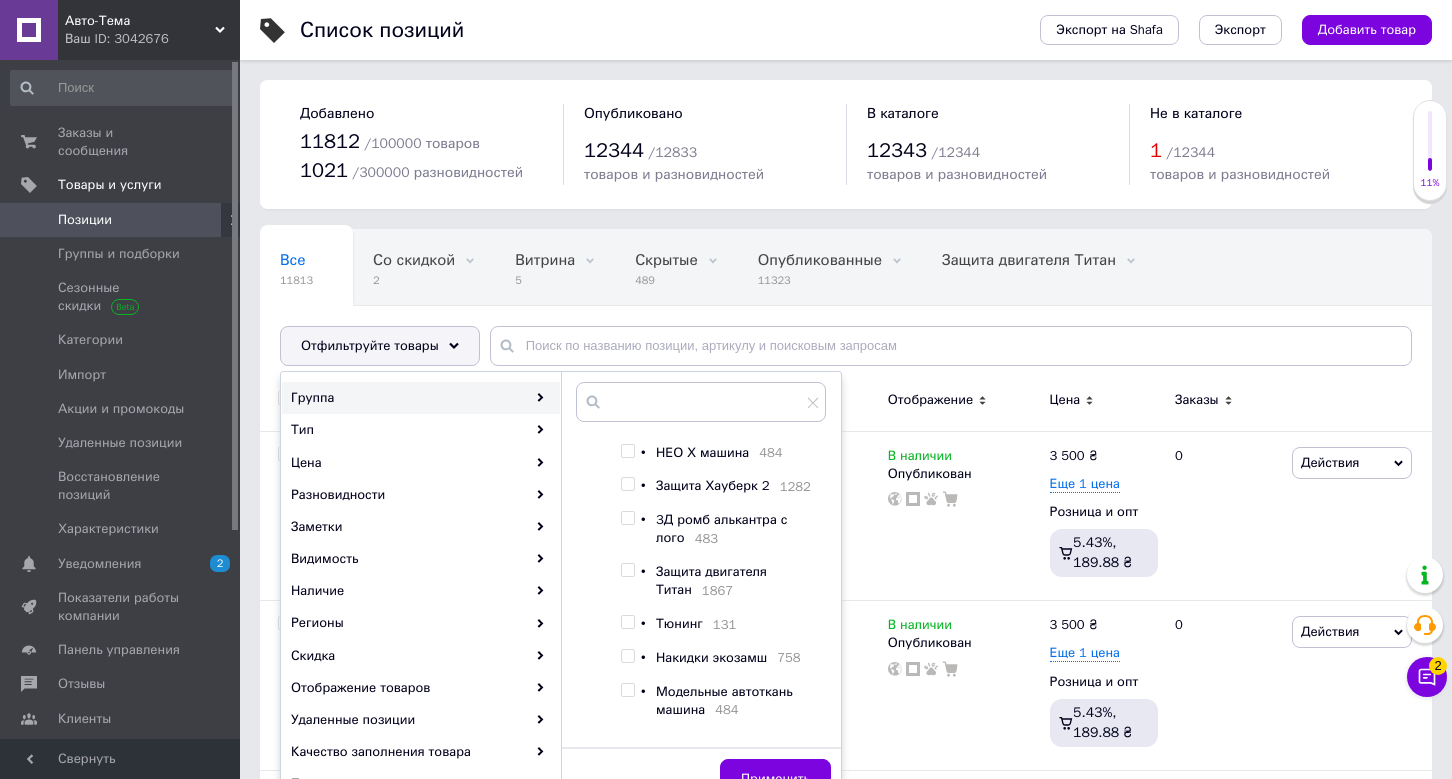 click at bounding box center [627, 484] 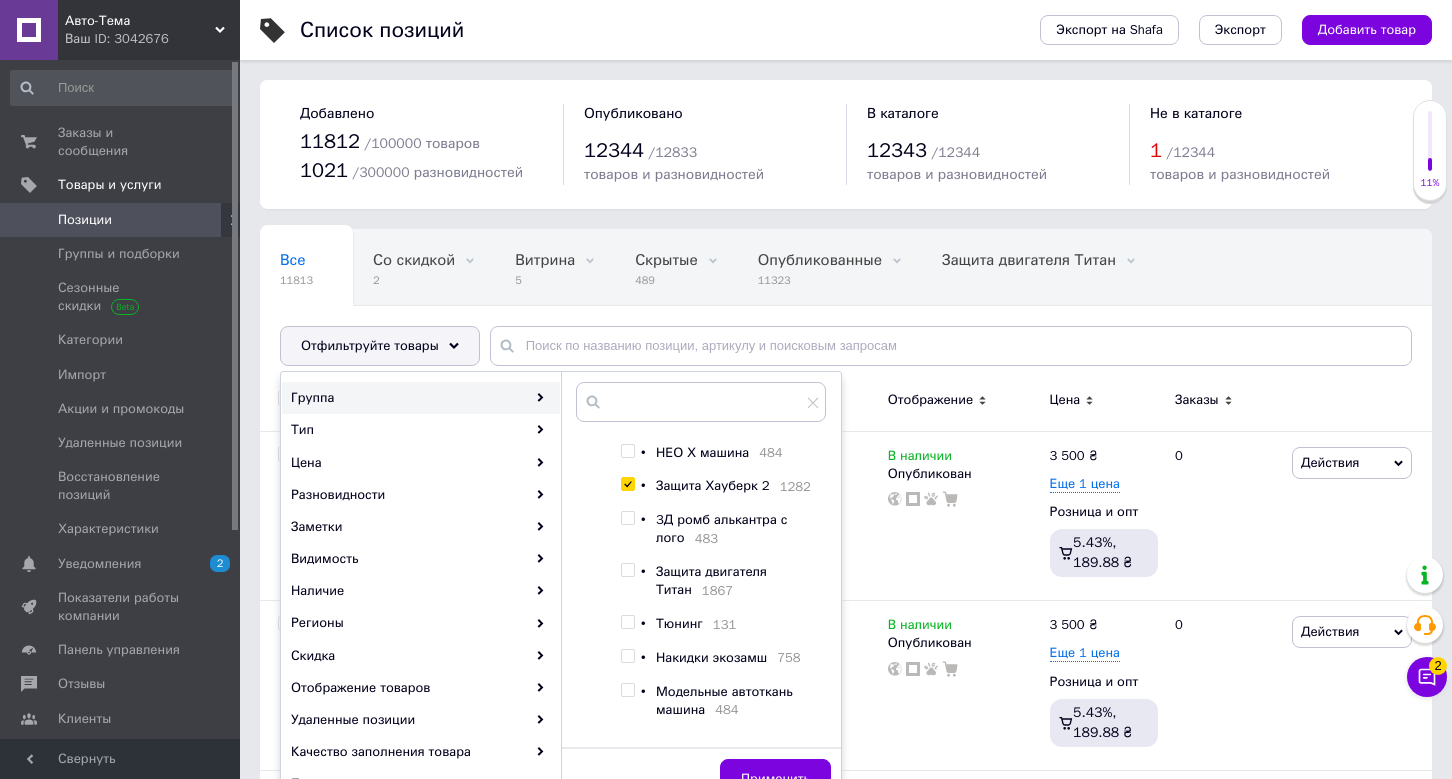 checkbox on "true" 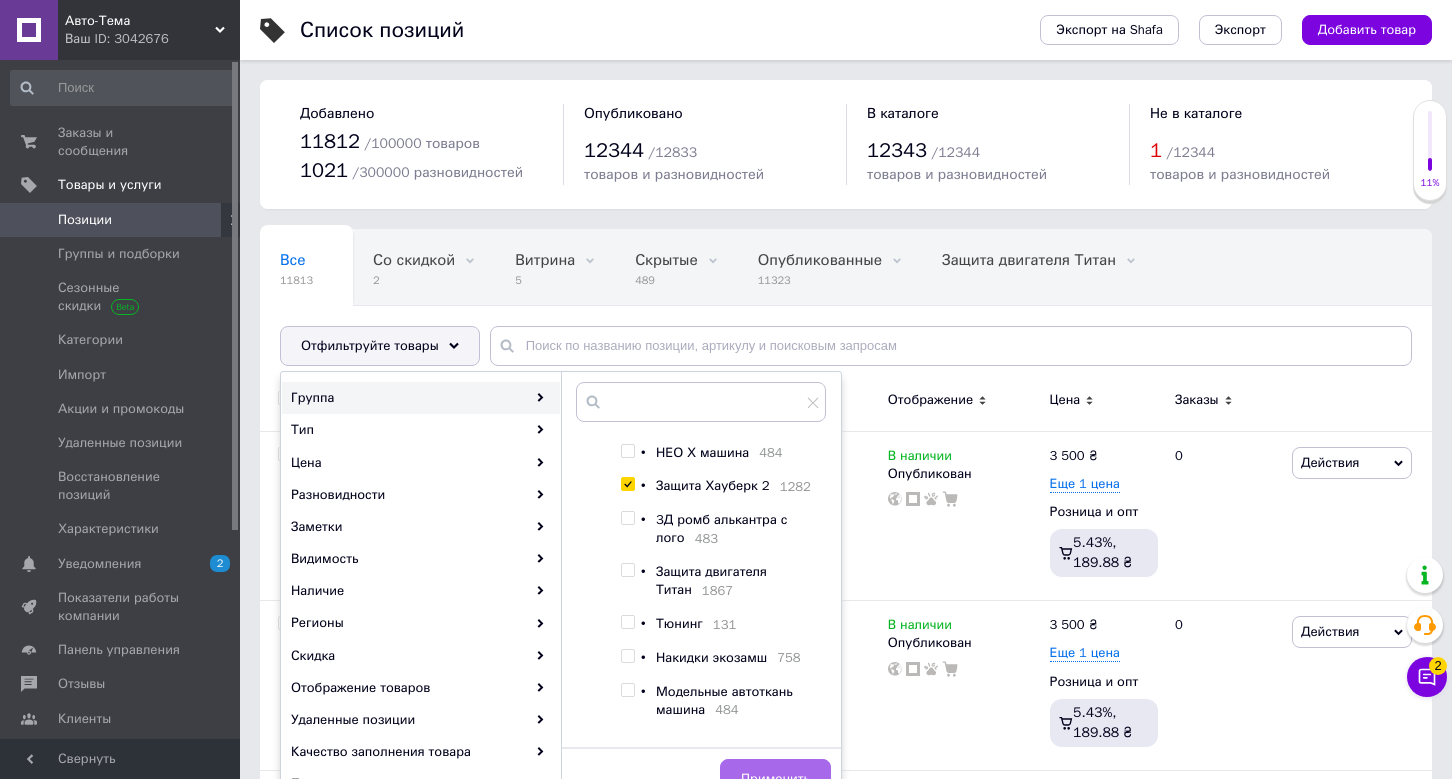 click on "Применить" at bounding box center [775, 779] 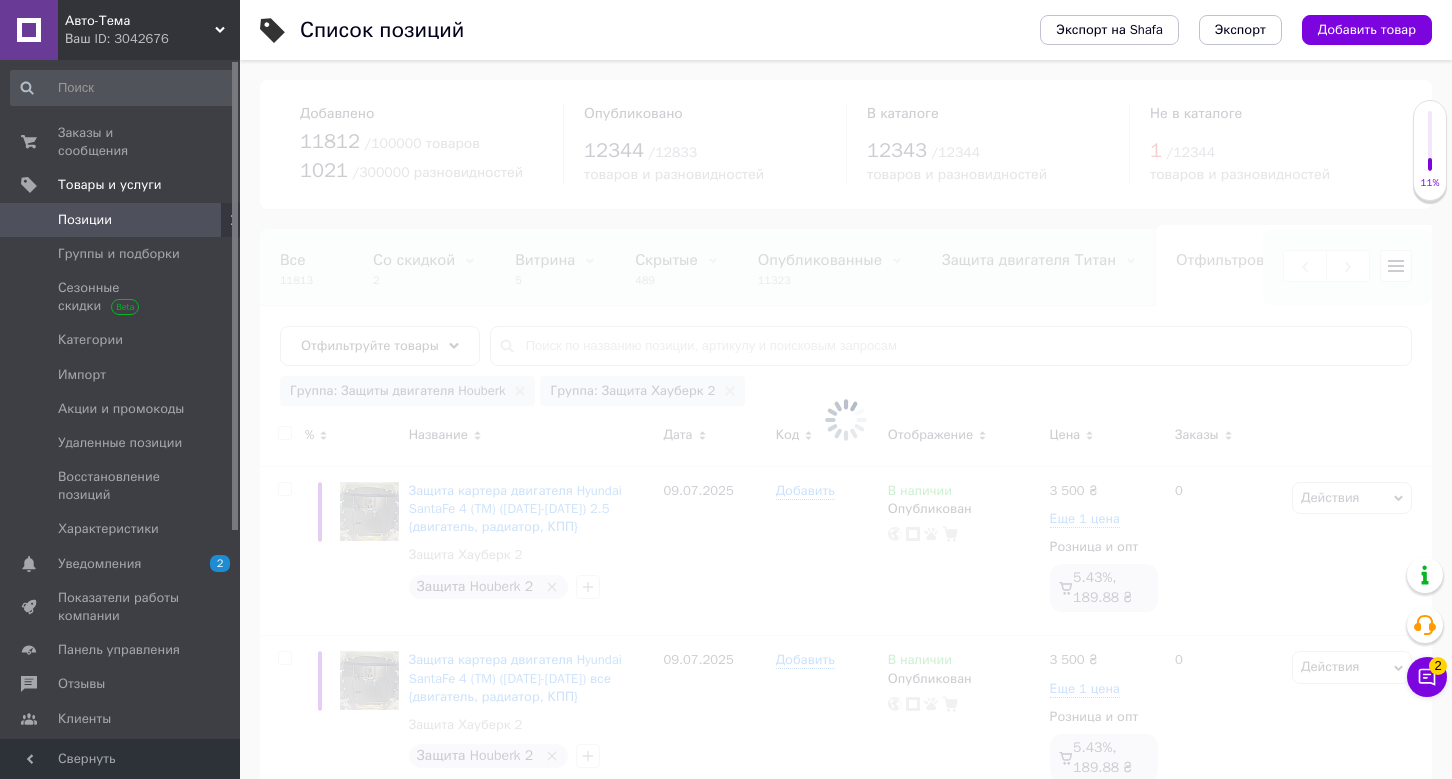 scroll, scrollTop: 0, scrollLeft: 190, axis: horizontal 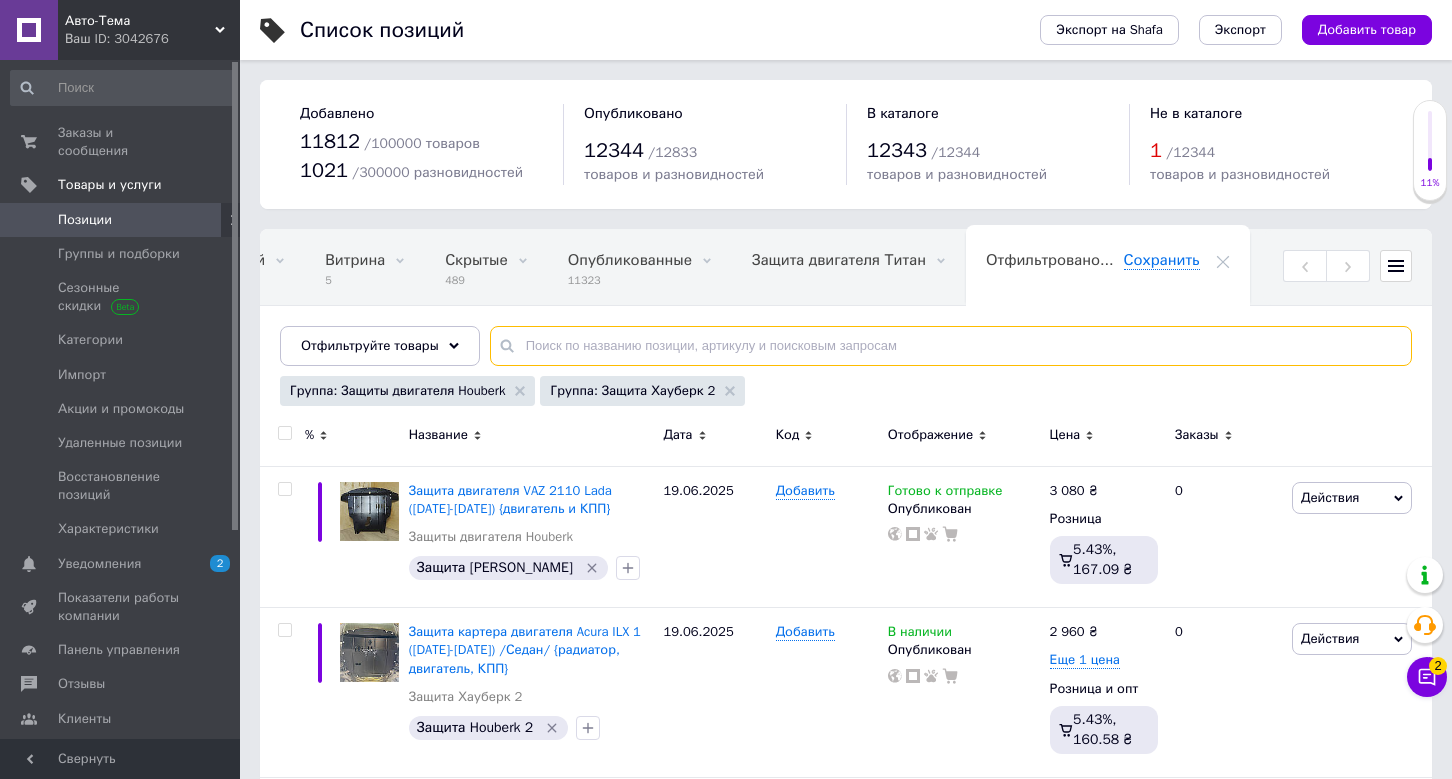 click at bounding box center [951, 346] 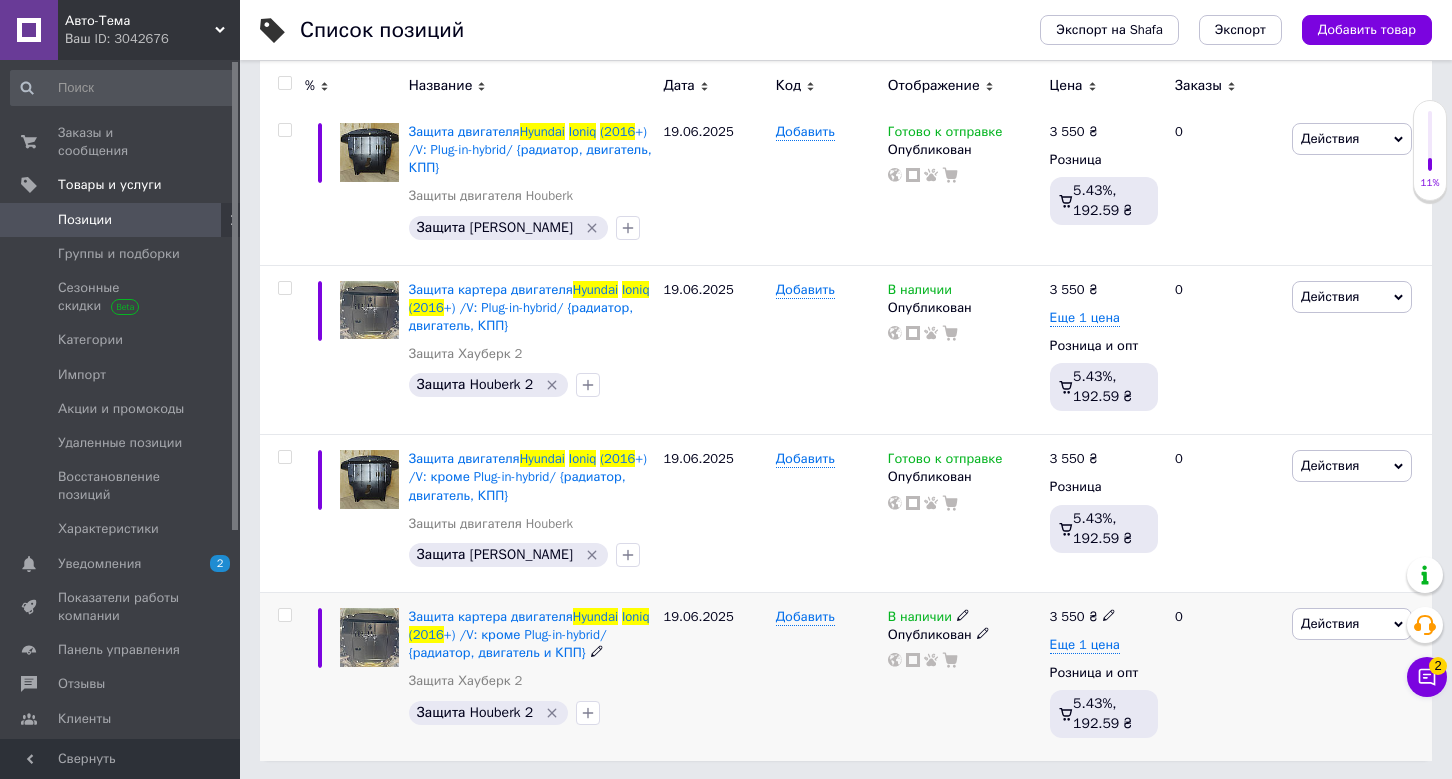 scroll, scrollTop: 358, scrollLeft: 0, axis: vertical 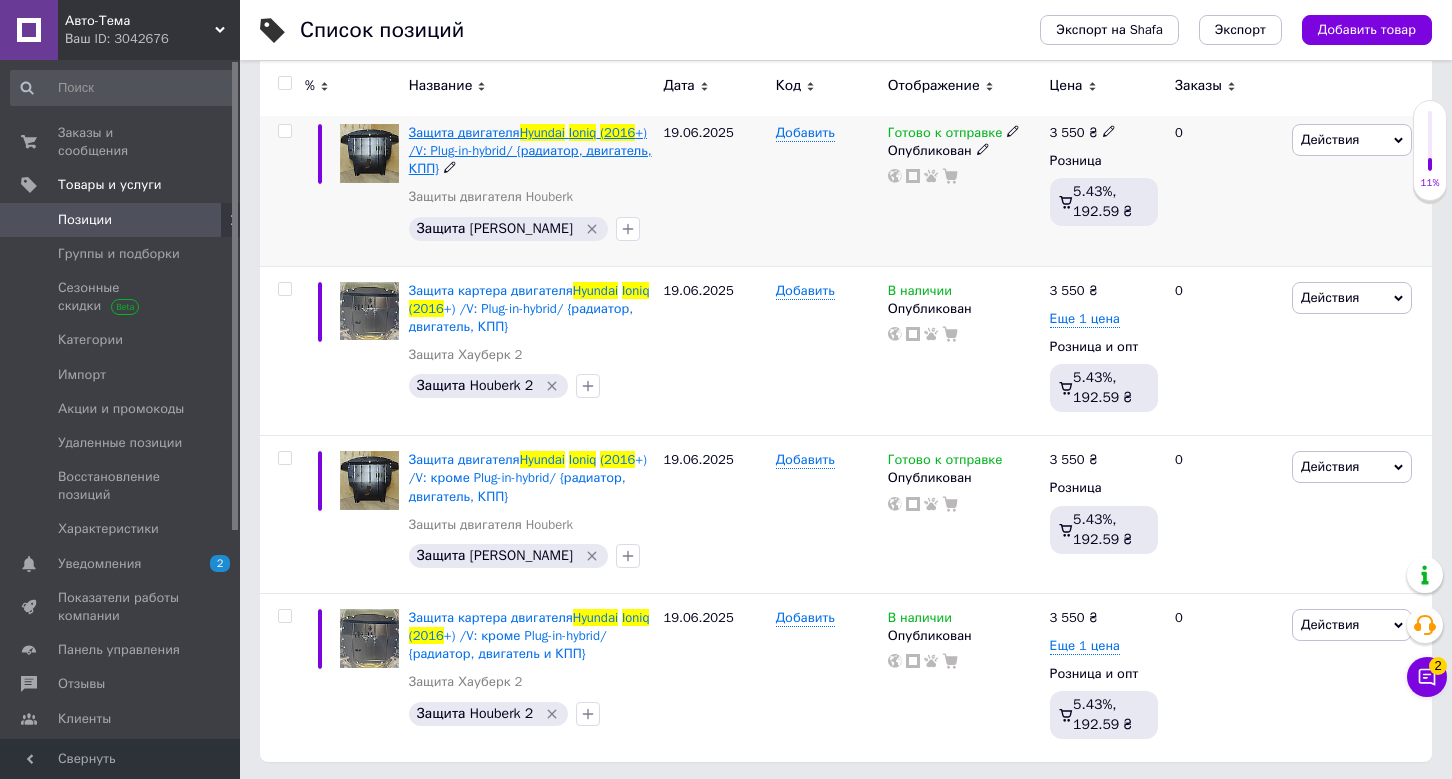 type on "Hyundai Ioniq (2016" 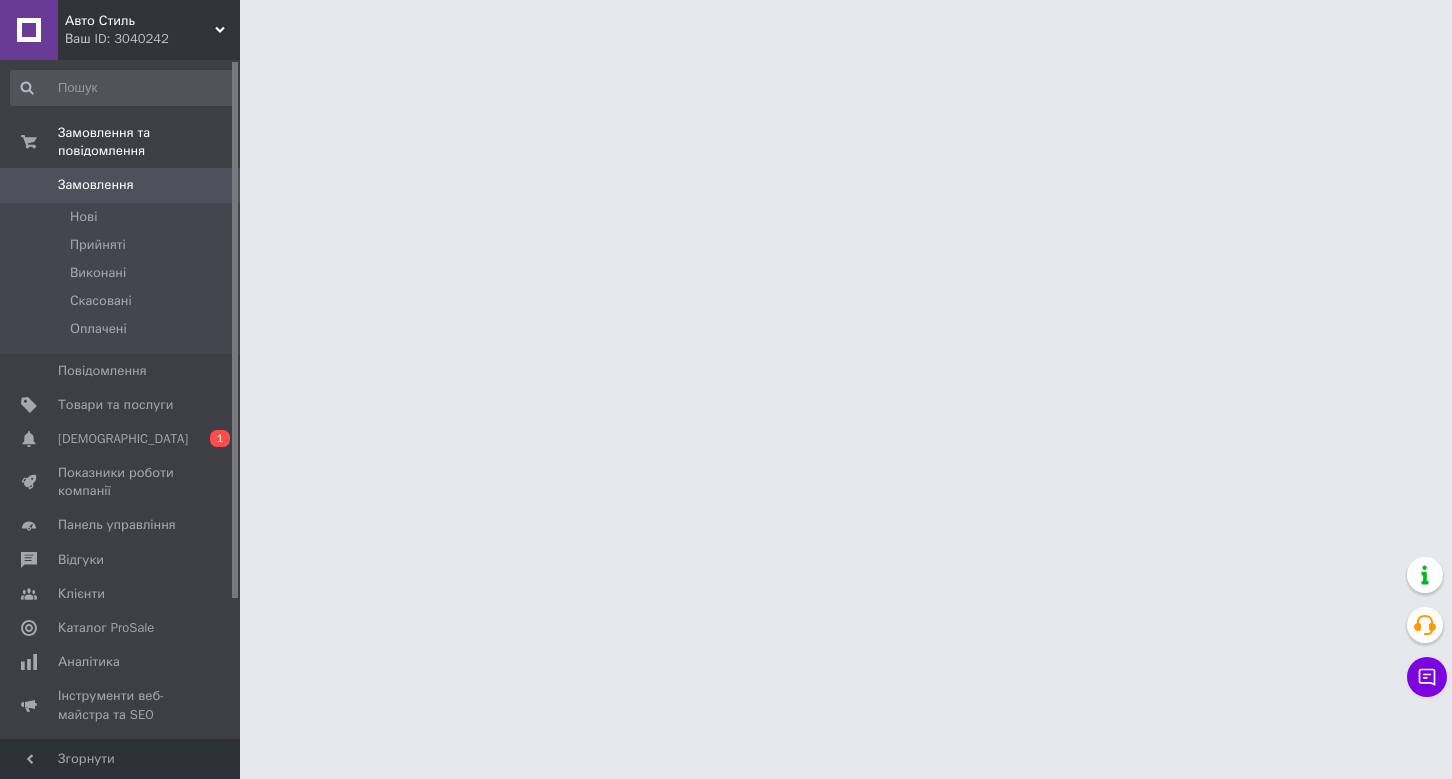 scroll, scrollTop: 0, scrollLeft: 0, axis: both 